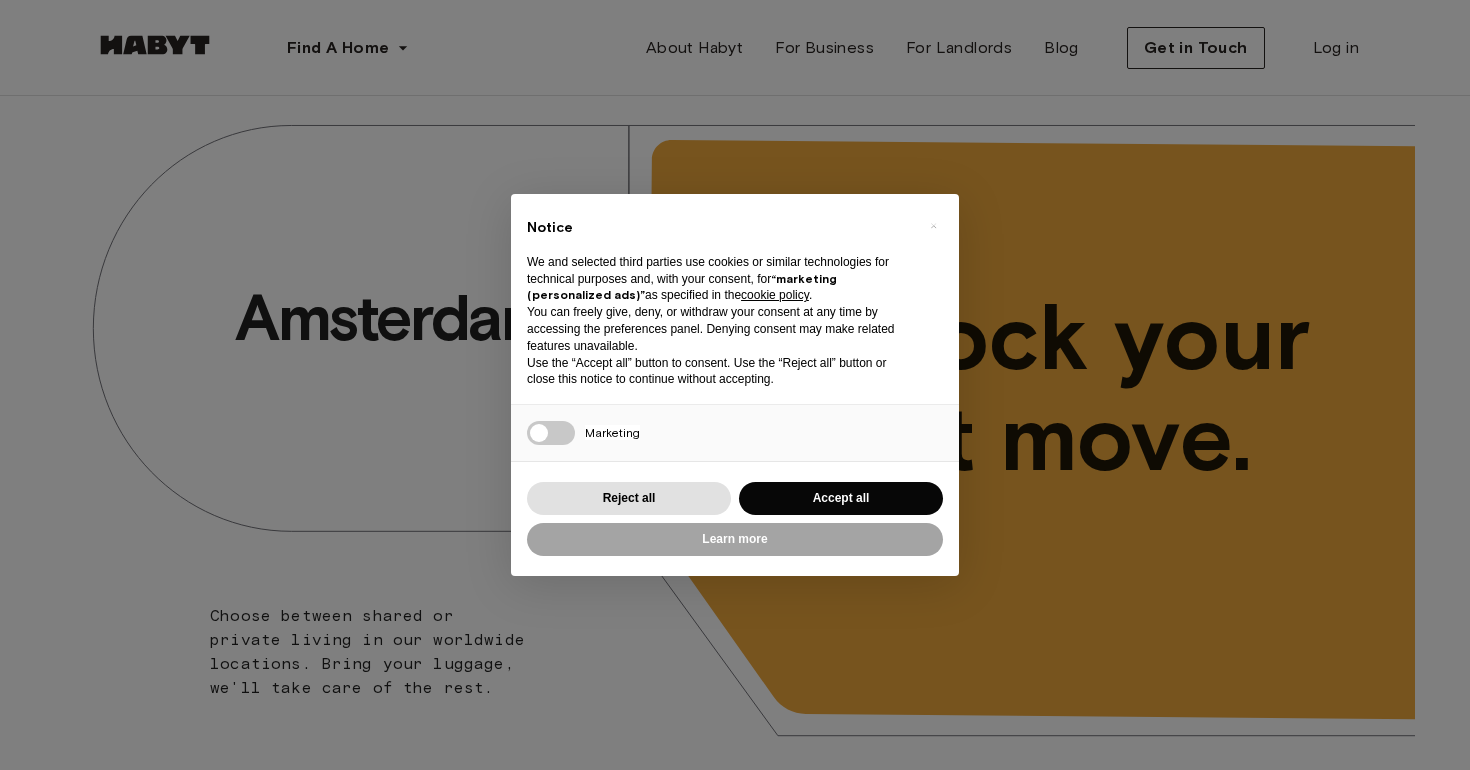 scroll, scrollTop: 0, scrollLeft: 0, axis: both 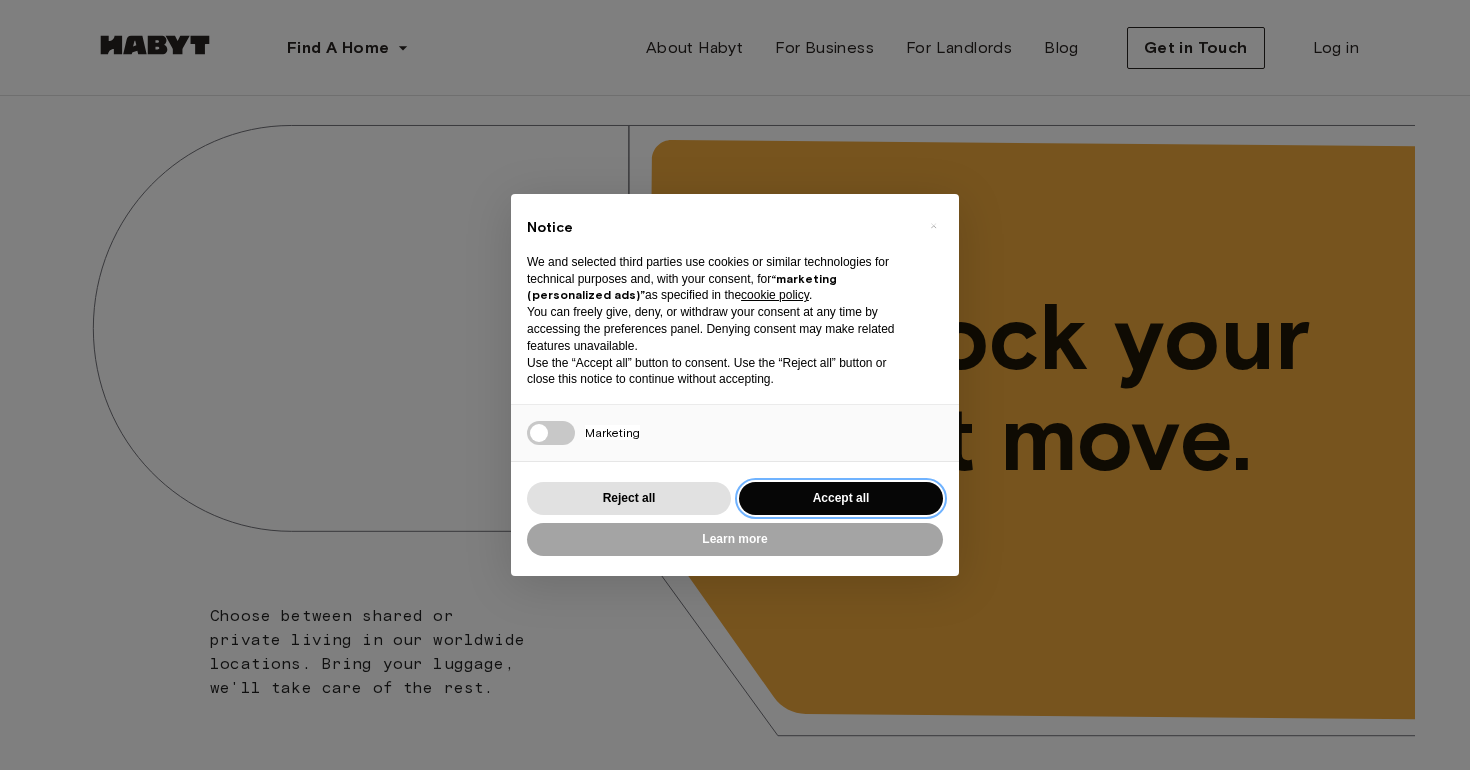 click on "Accept all" at bounding box center [841, 498] 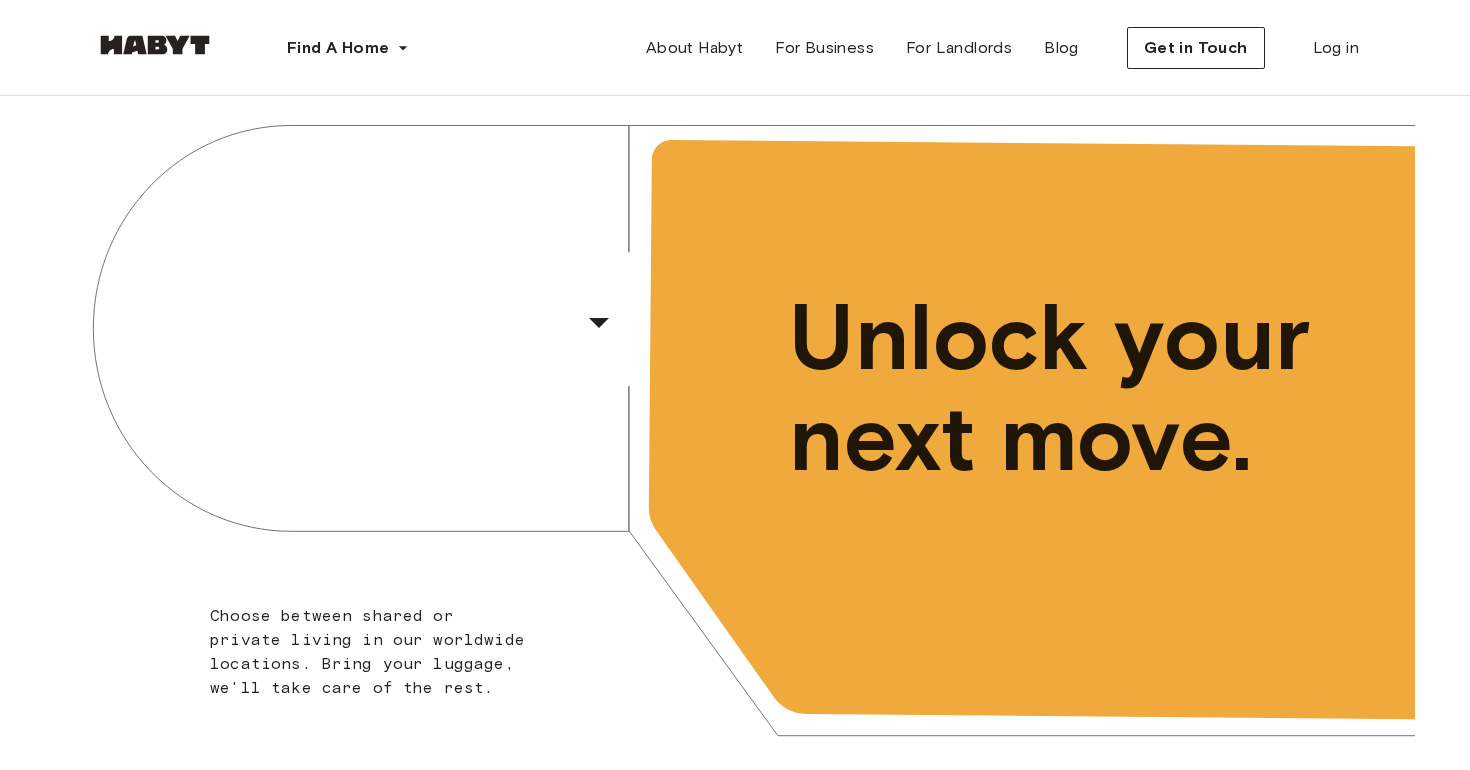 scroll, scrollTop: 0, scrollLeft: 0, axis: both 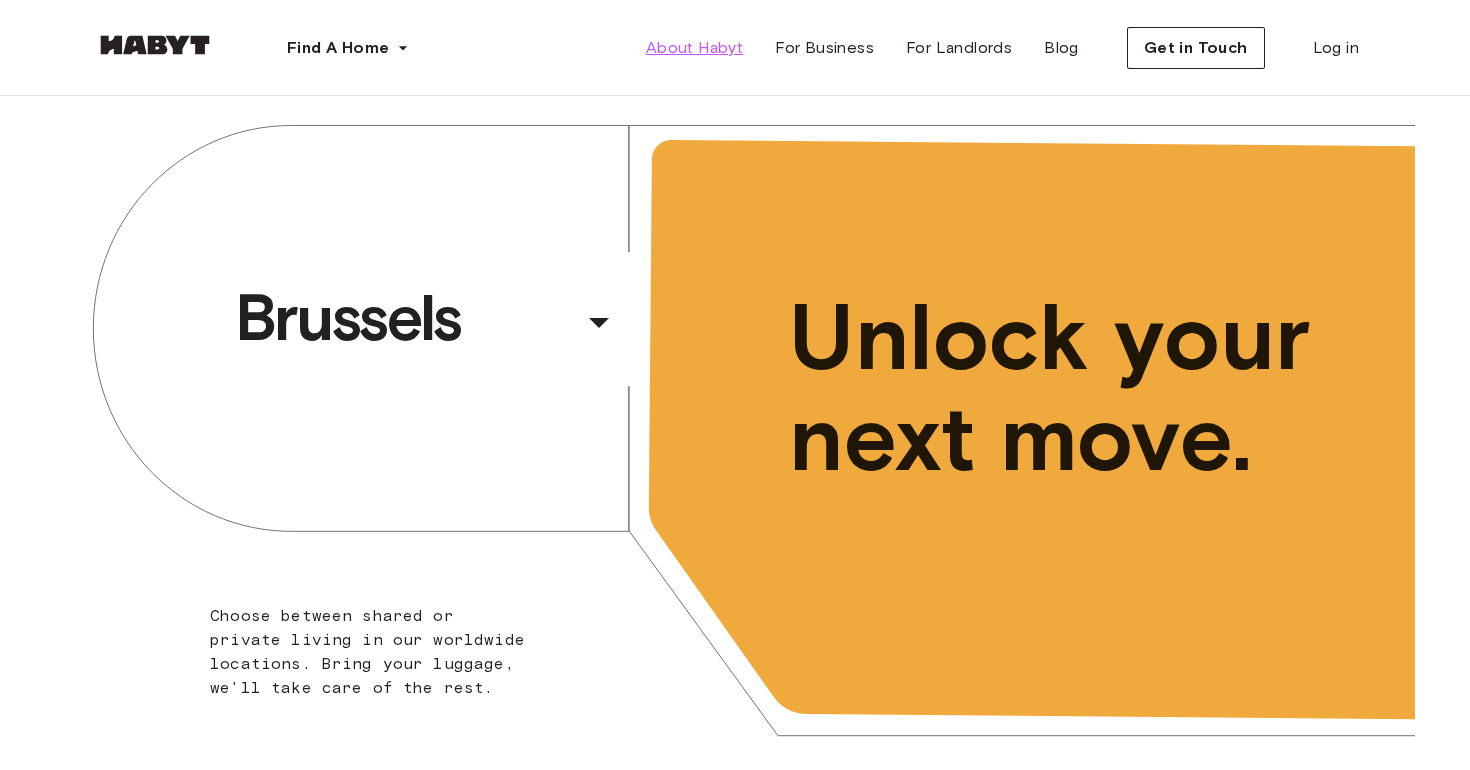 click on "About Habyt" at bounding box center (694, 48) 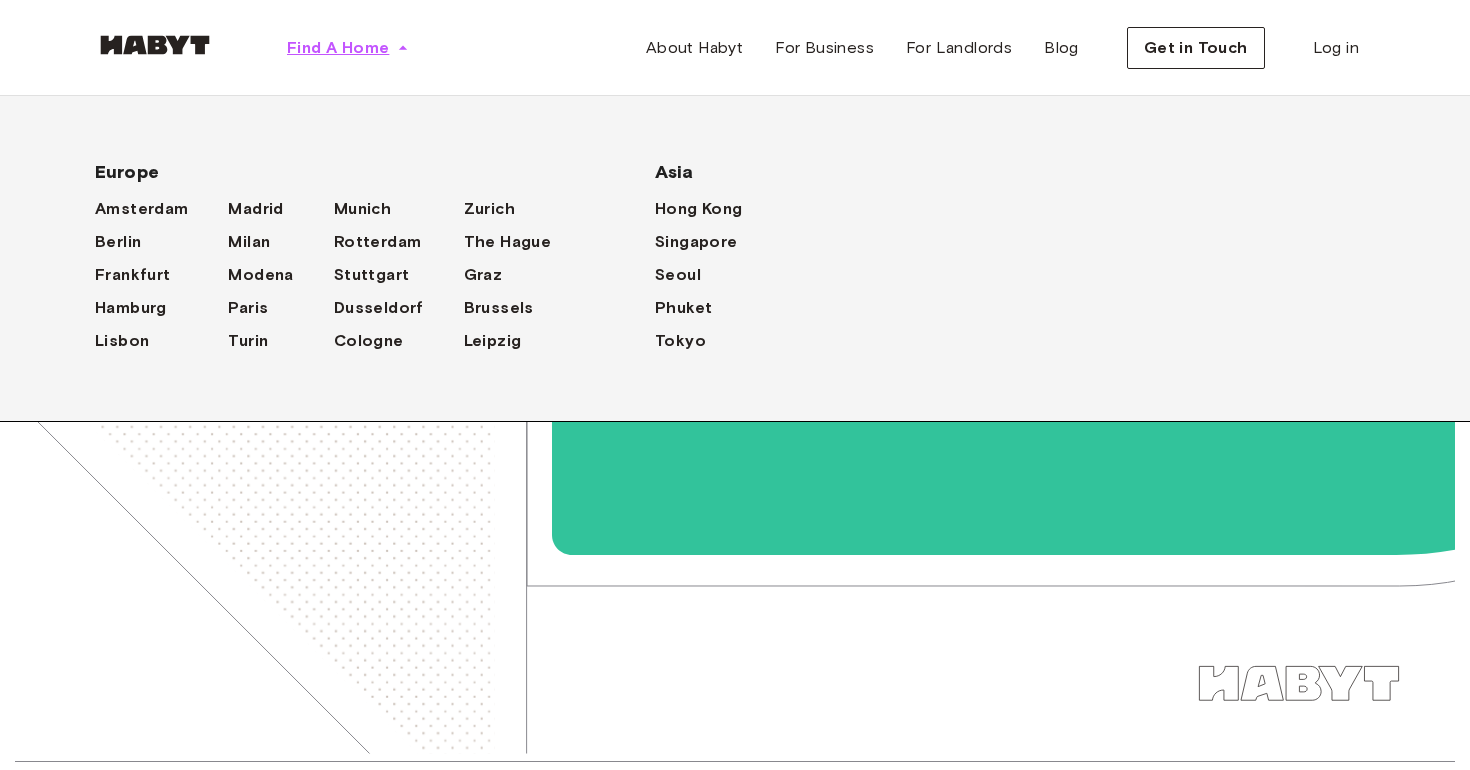 click on "Find A Home" at bounding box center [338, 48] 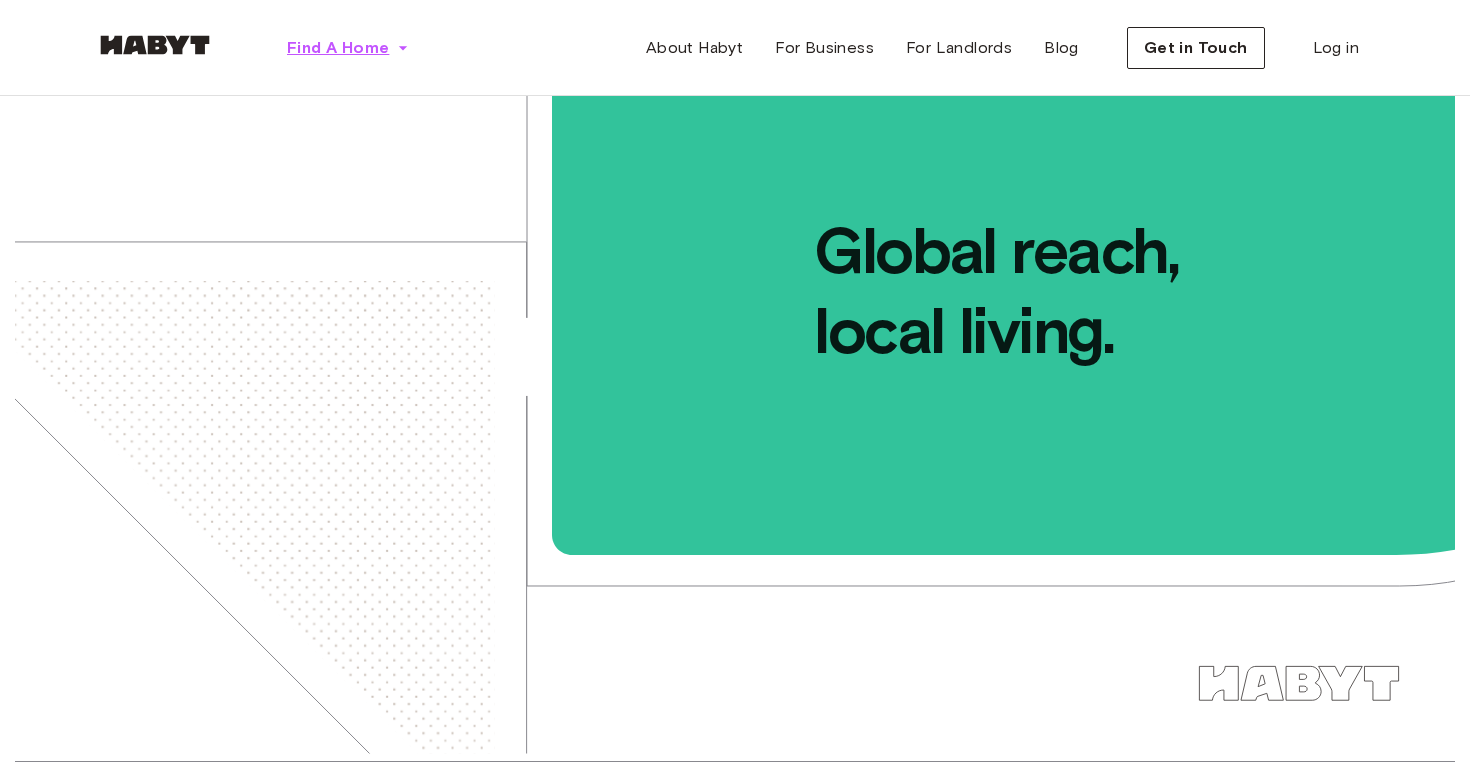 click on "Find A Home" at bounding box center (338, 48) 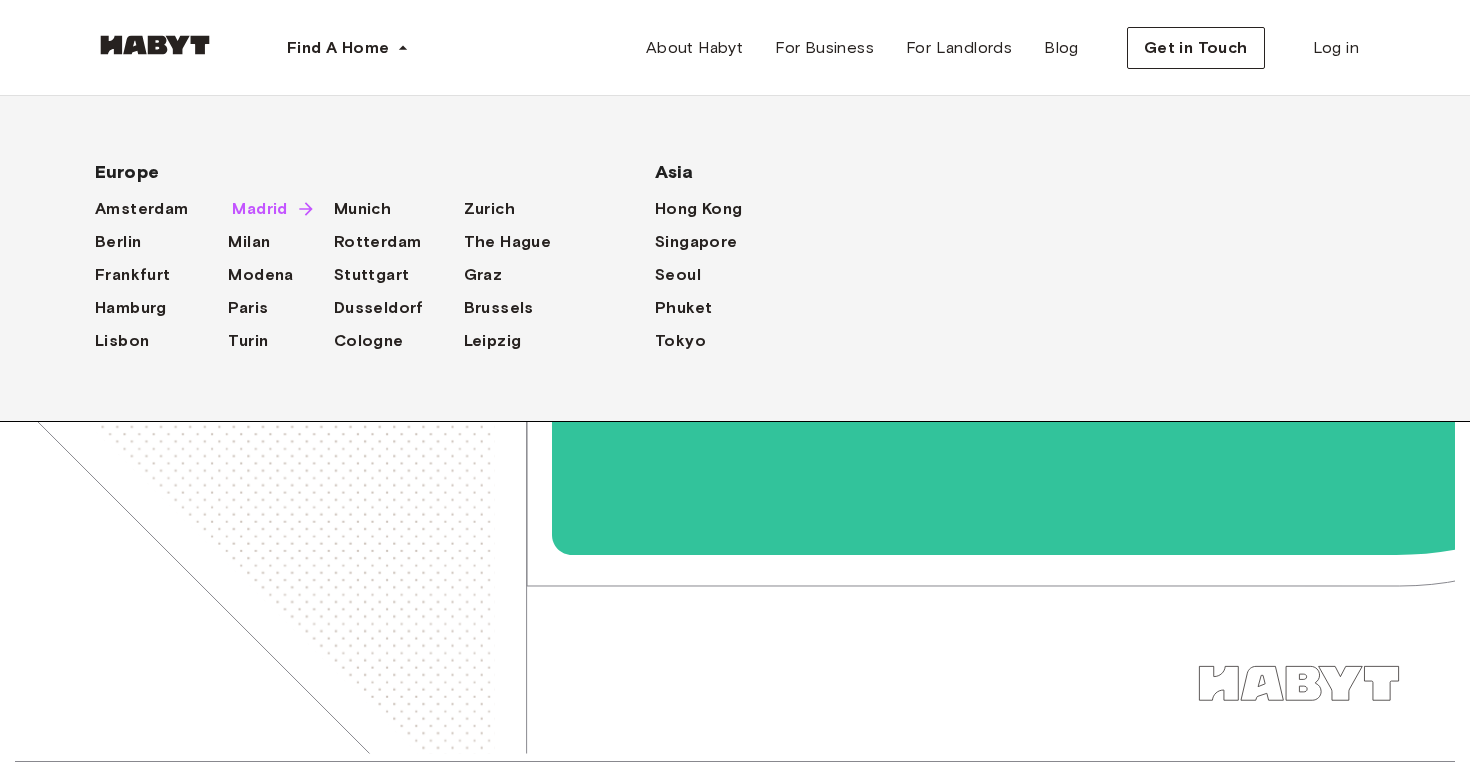 click on "Madrid" at bounding box center (259, 209) 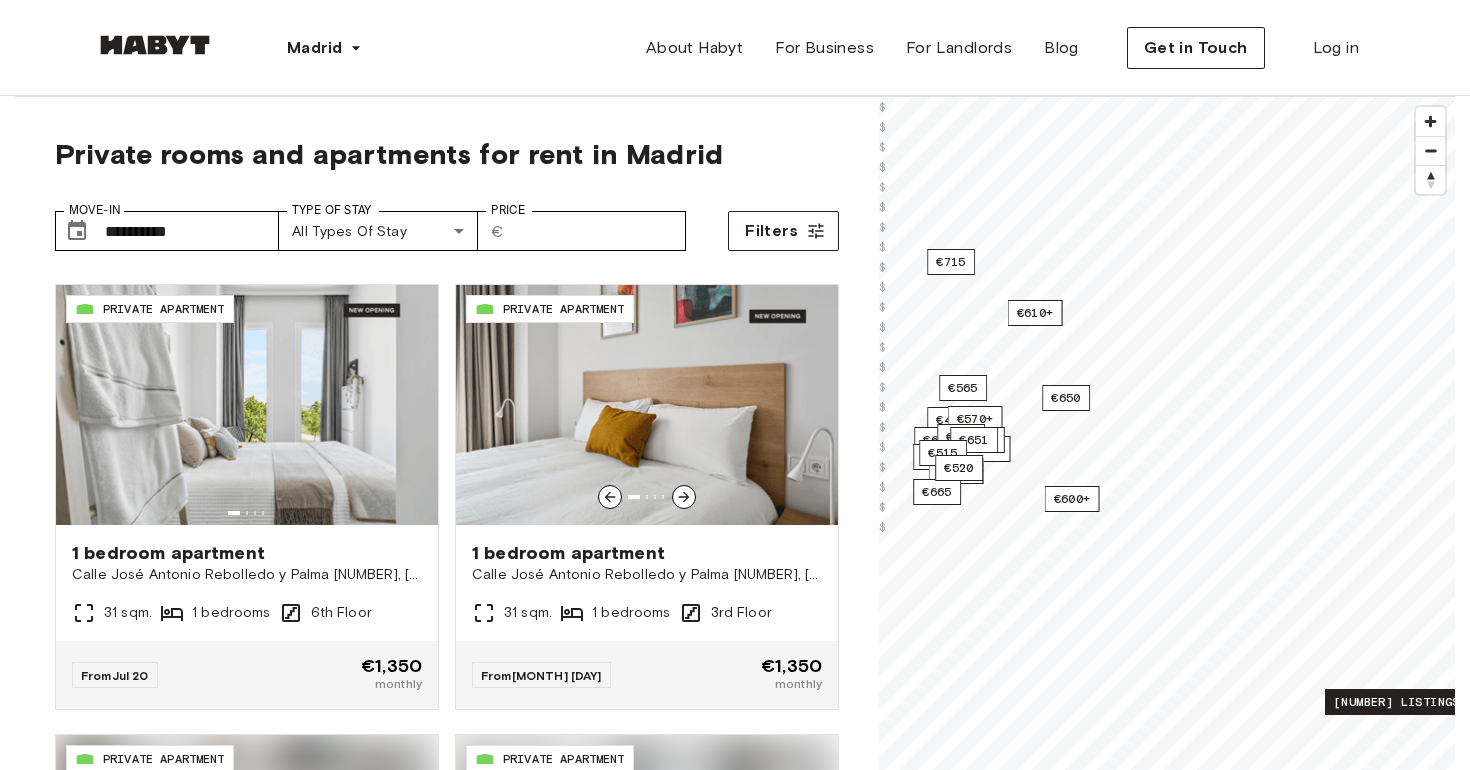 scroll, scrollTop: 3820, scrollLeft: 0, axis: vertical 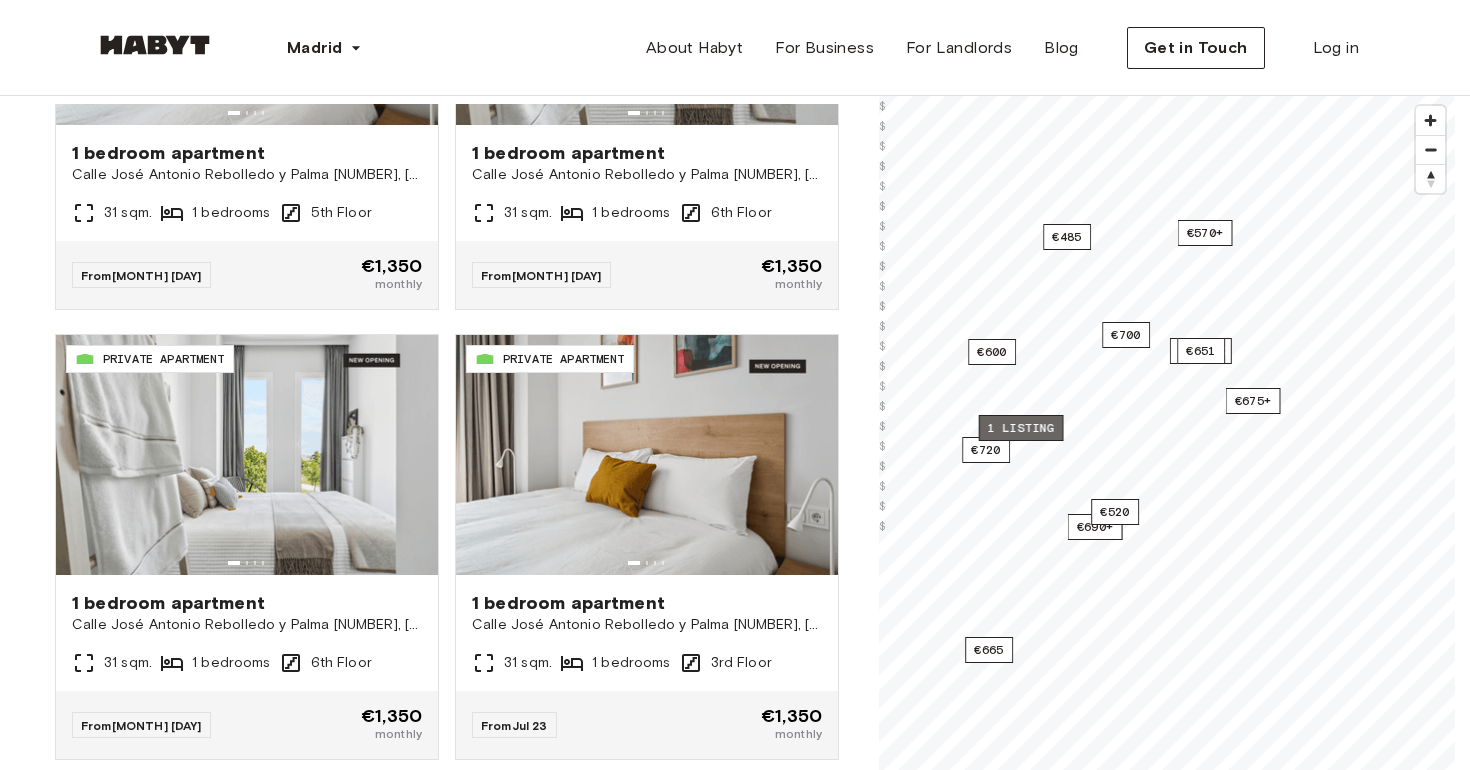 click on "1 listing" at bounding box center [1021, 428] 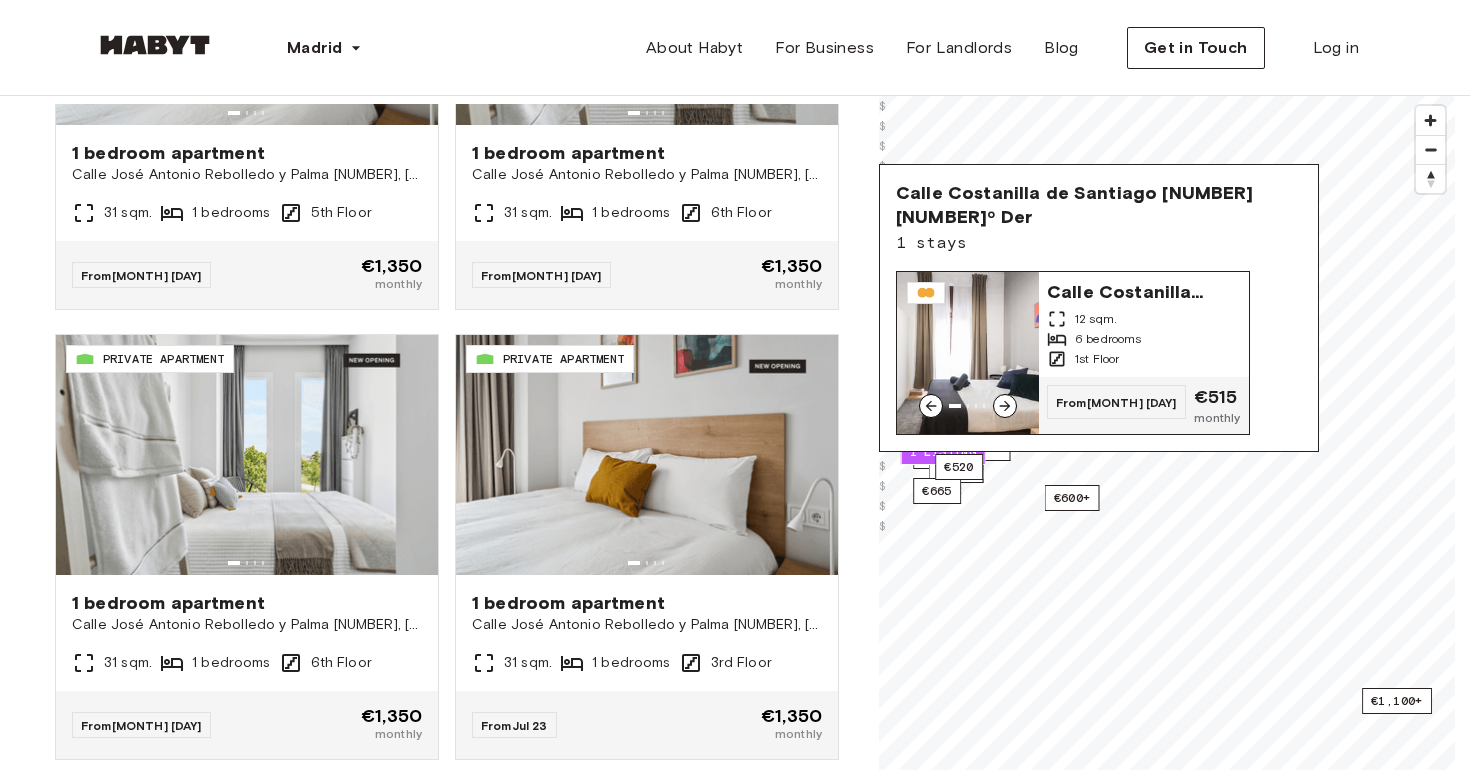click at bounding box center [968, 353] 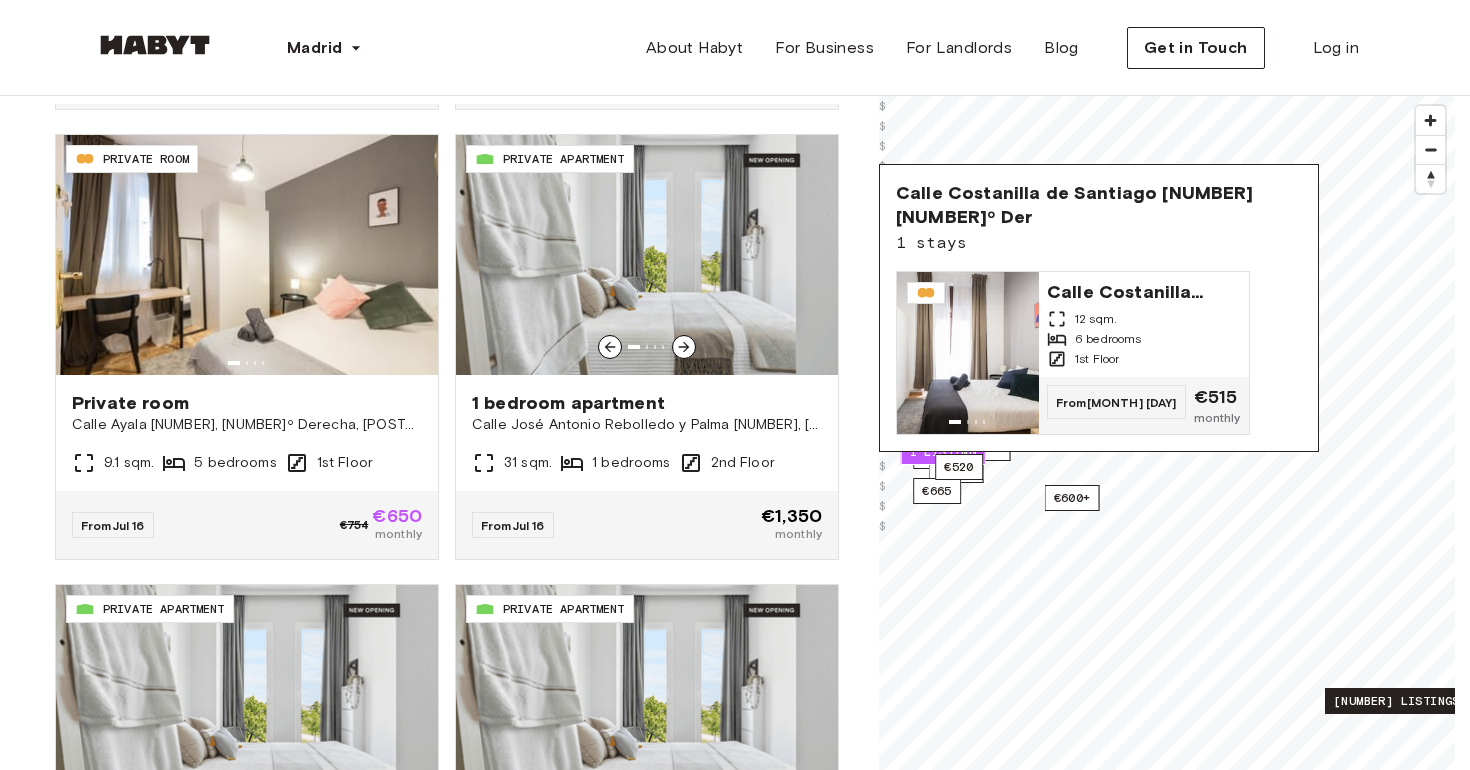 scroll, scrollTop: 396, scrollLeft: 0, axis: vertical 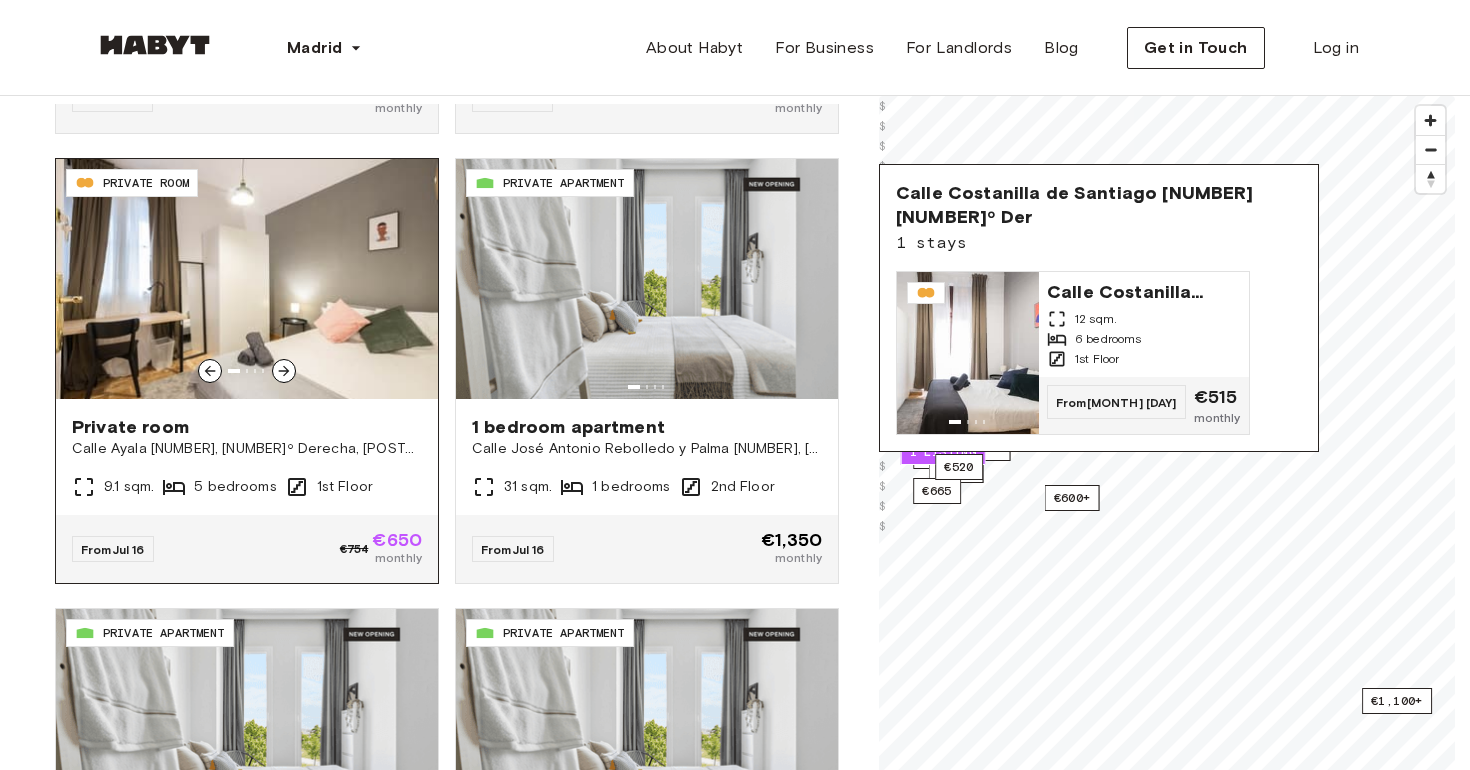 click 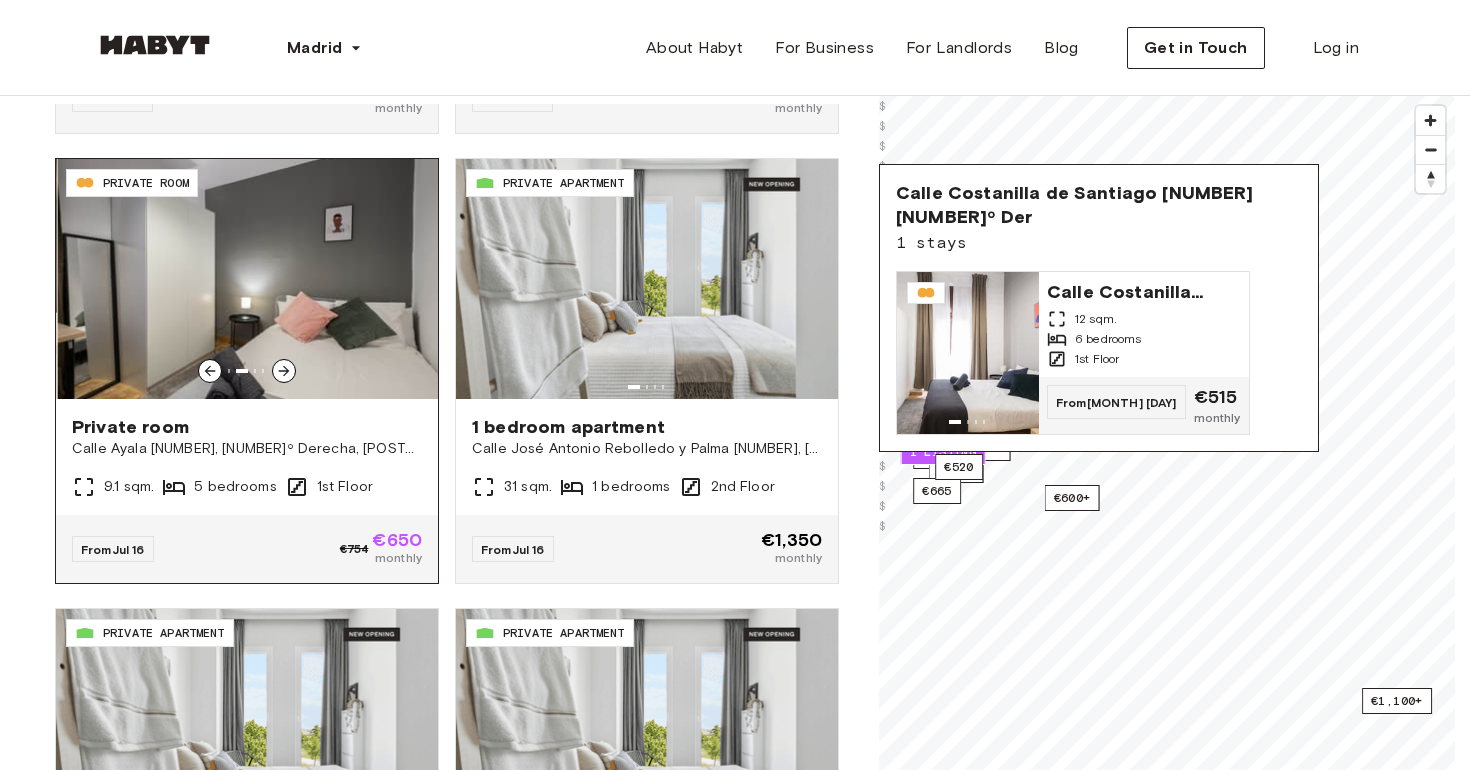 click 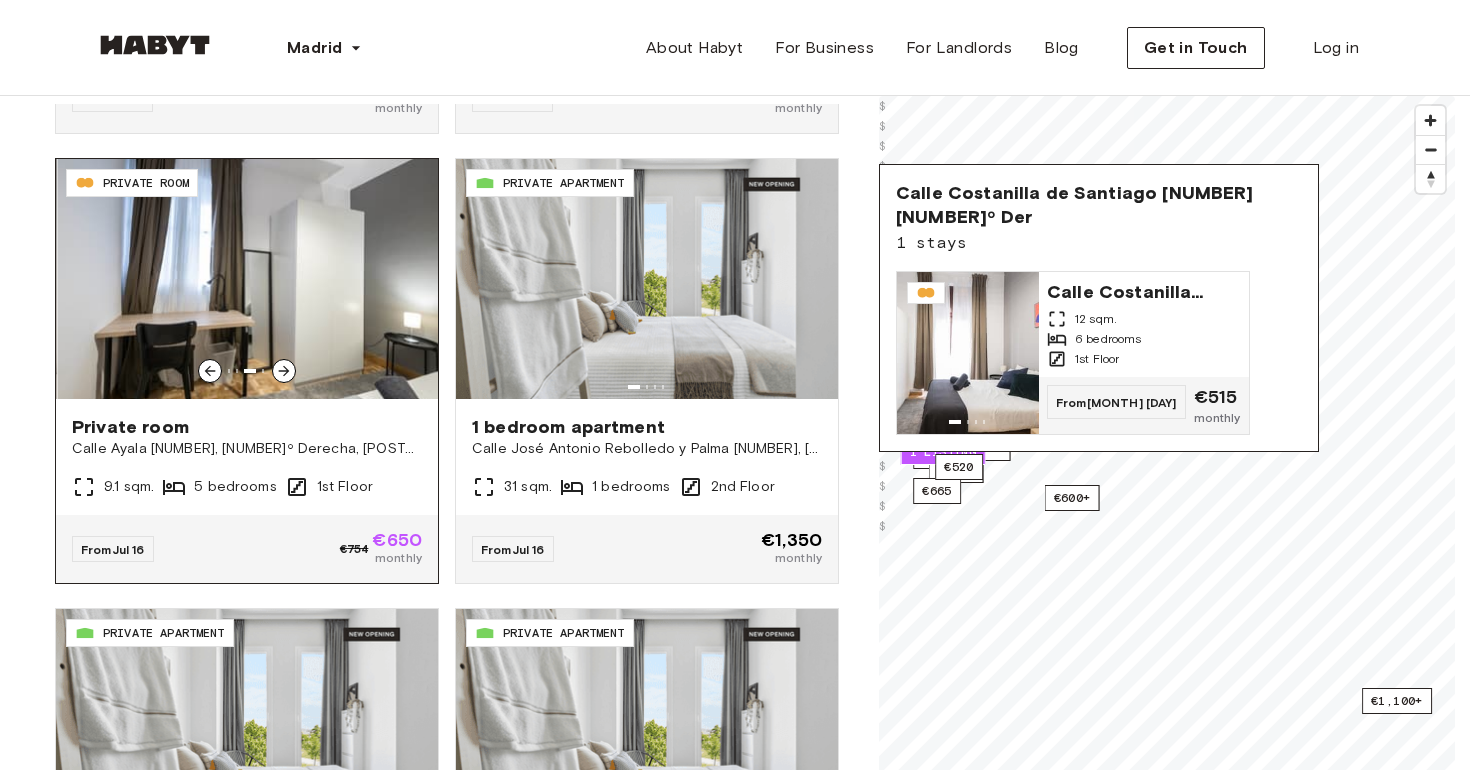 click 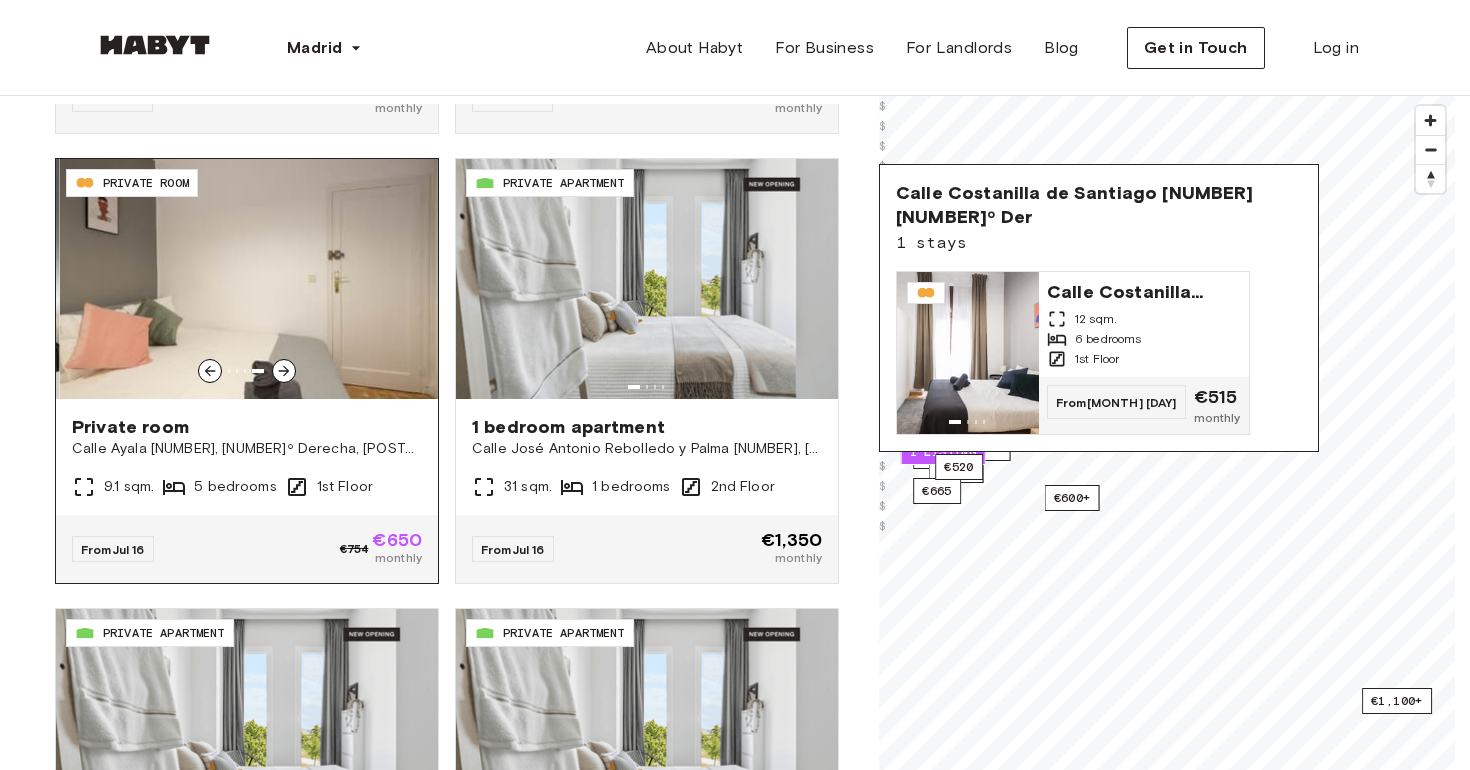 click 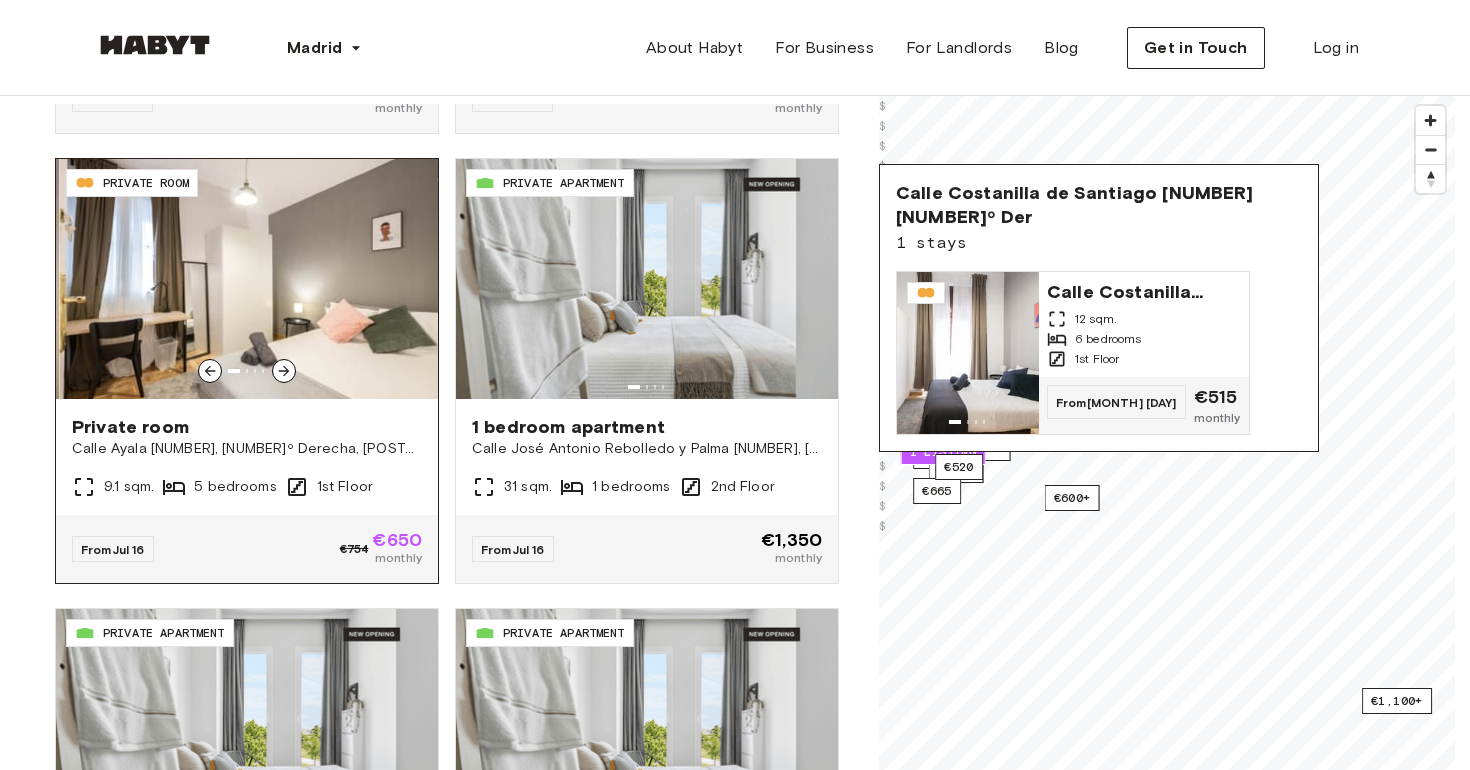 click 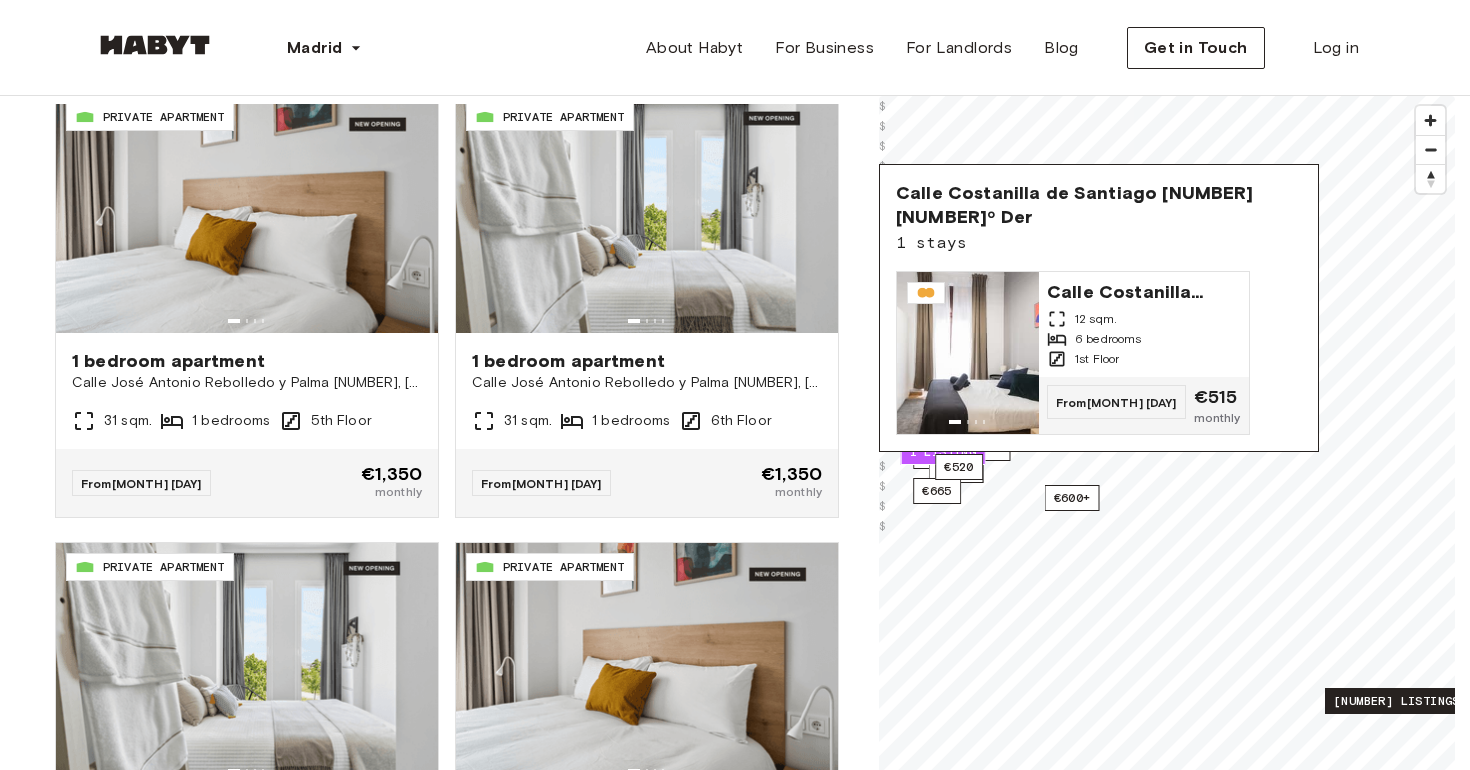 scroll, scrollTop: 3820, scrollLeft: 0, axis: vertical 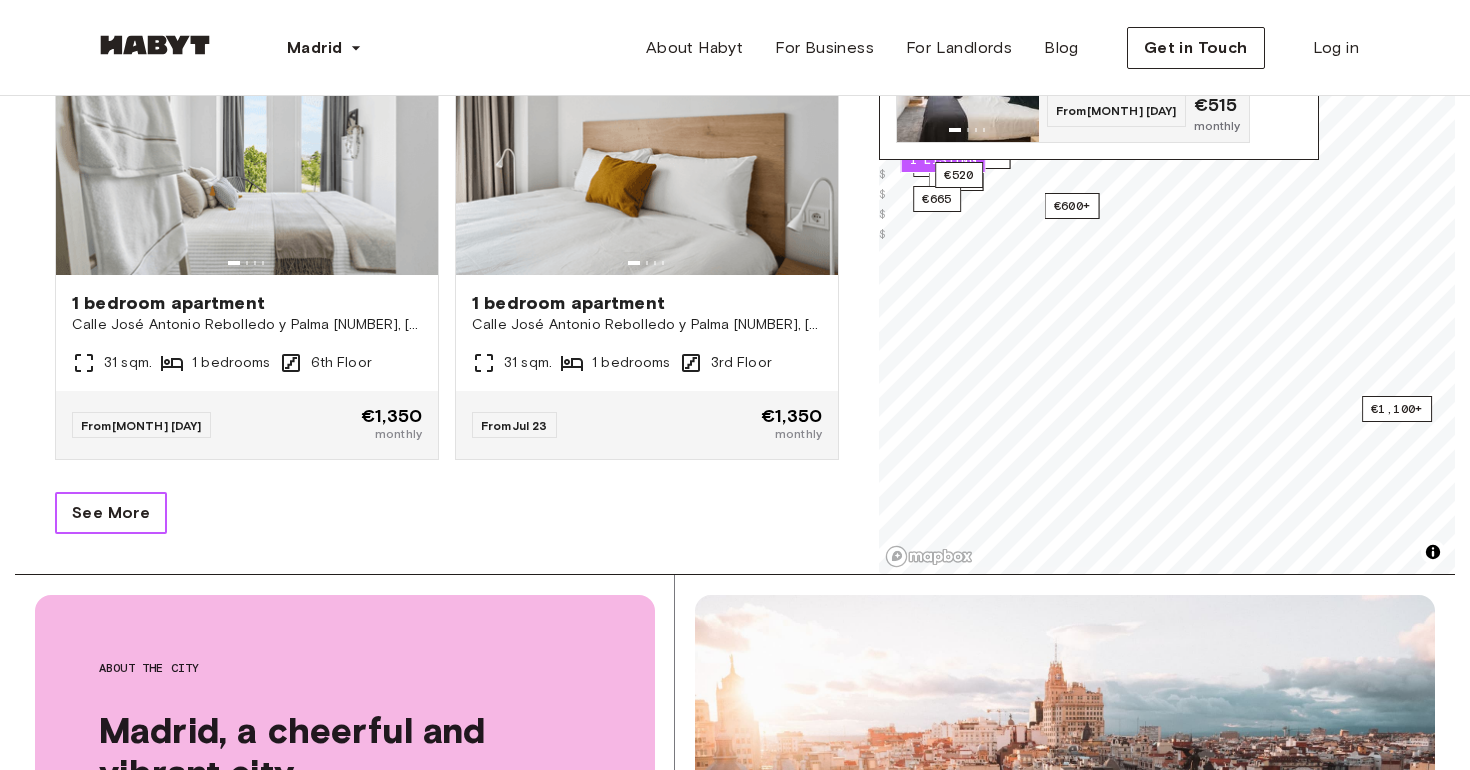 click on "See More" at bounding box center (111, 513) 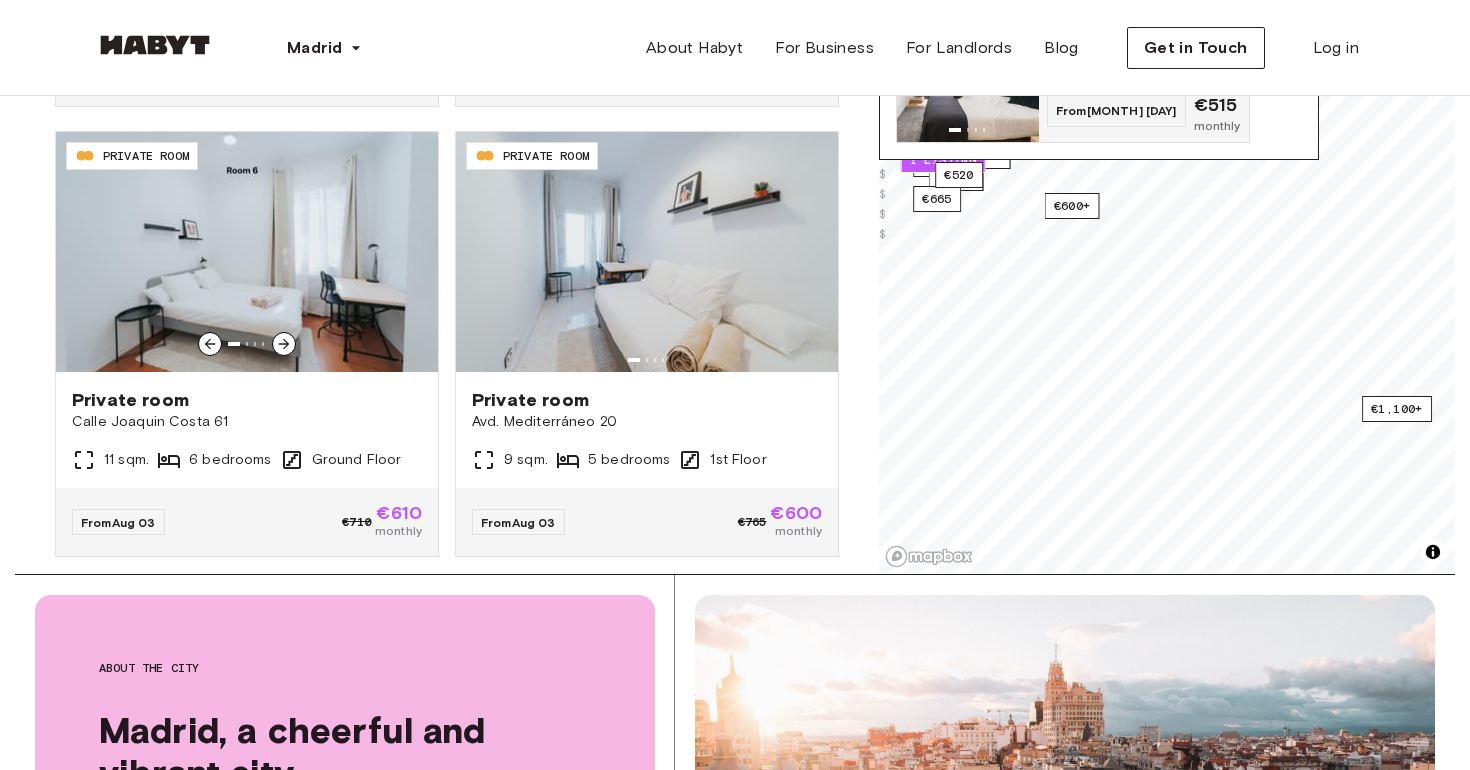 scroll, scrollTop: 8217, scrollLeft: 0, axis: vertical 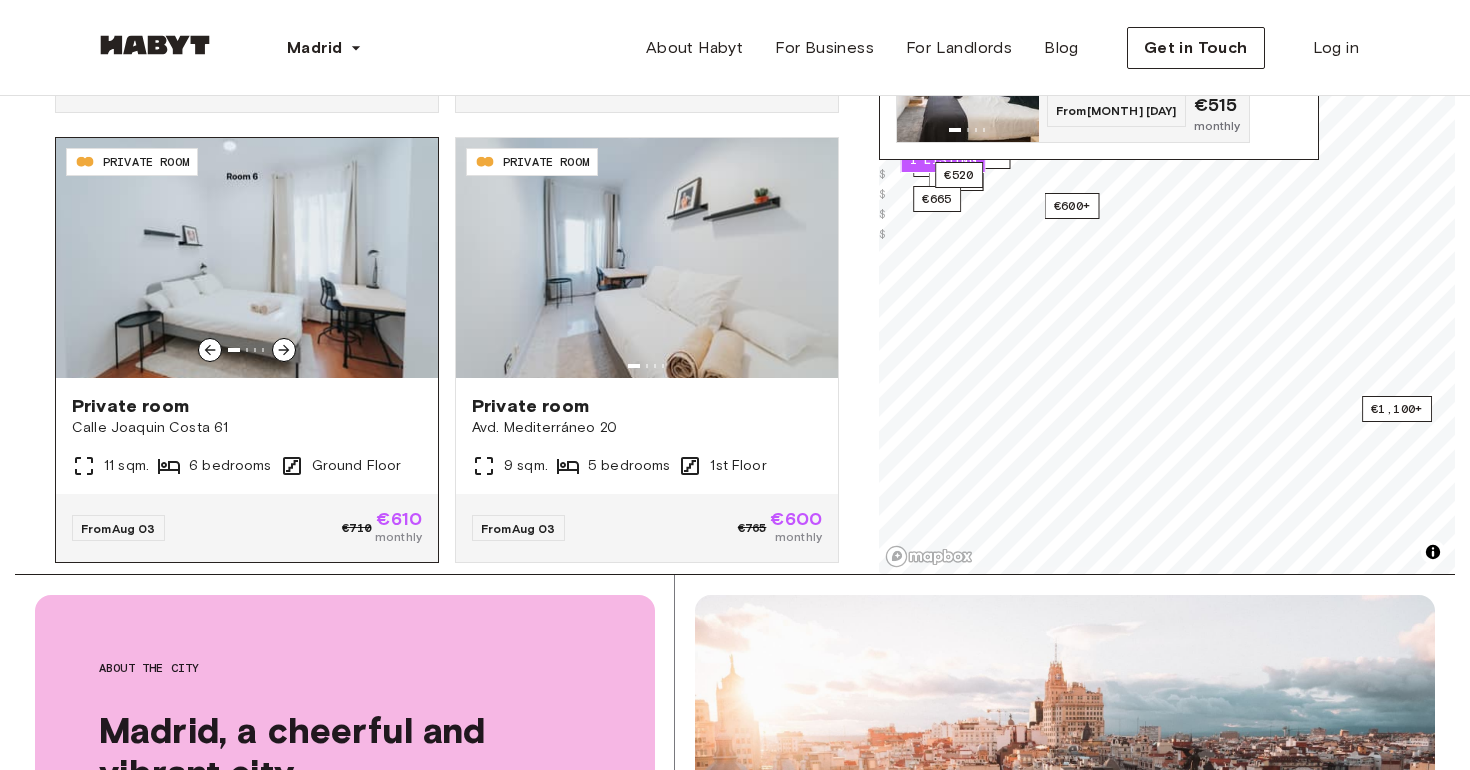 click 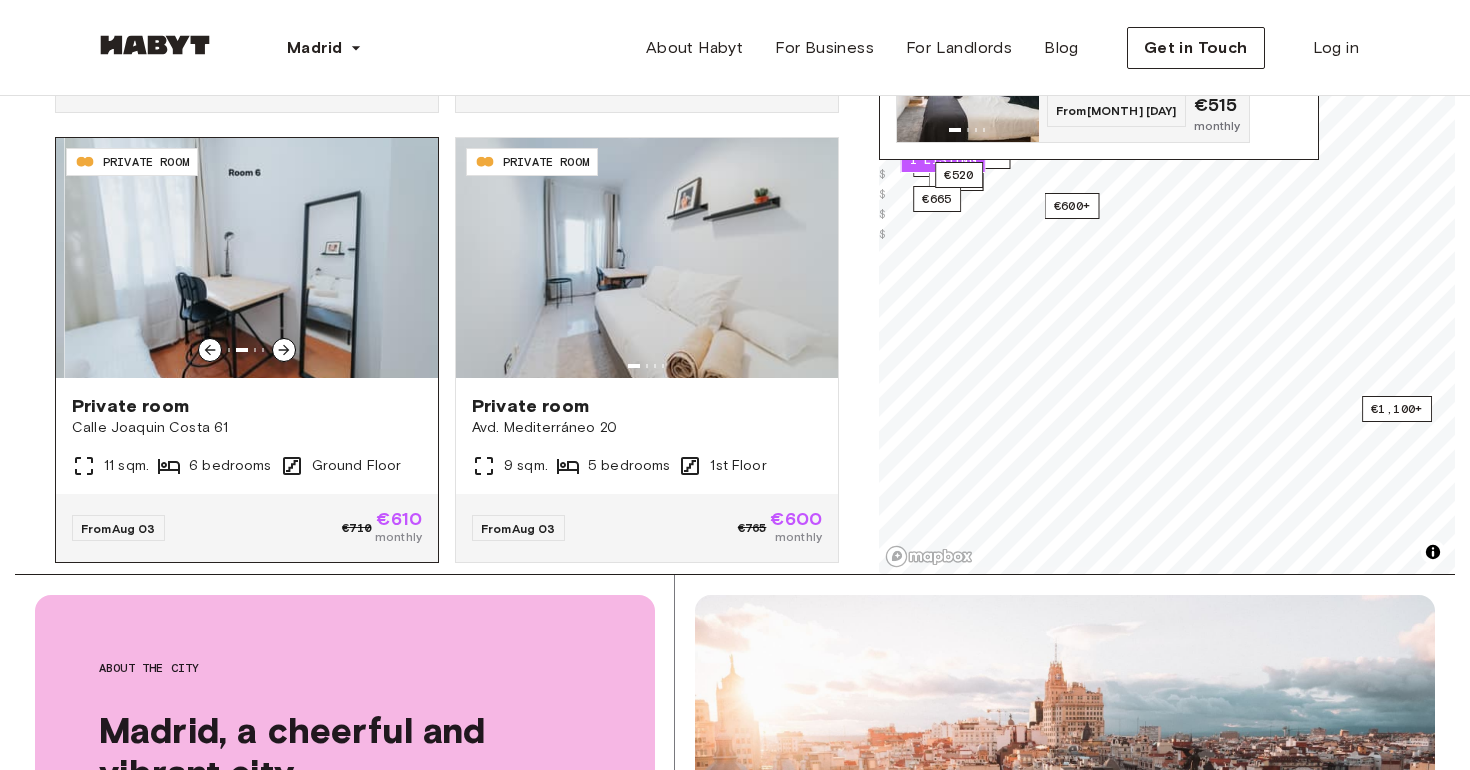 click 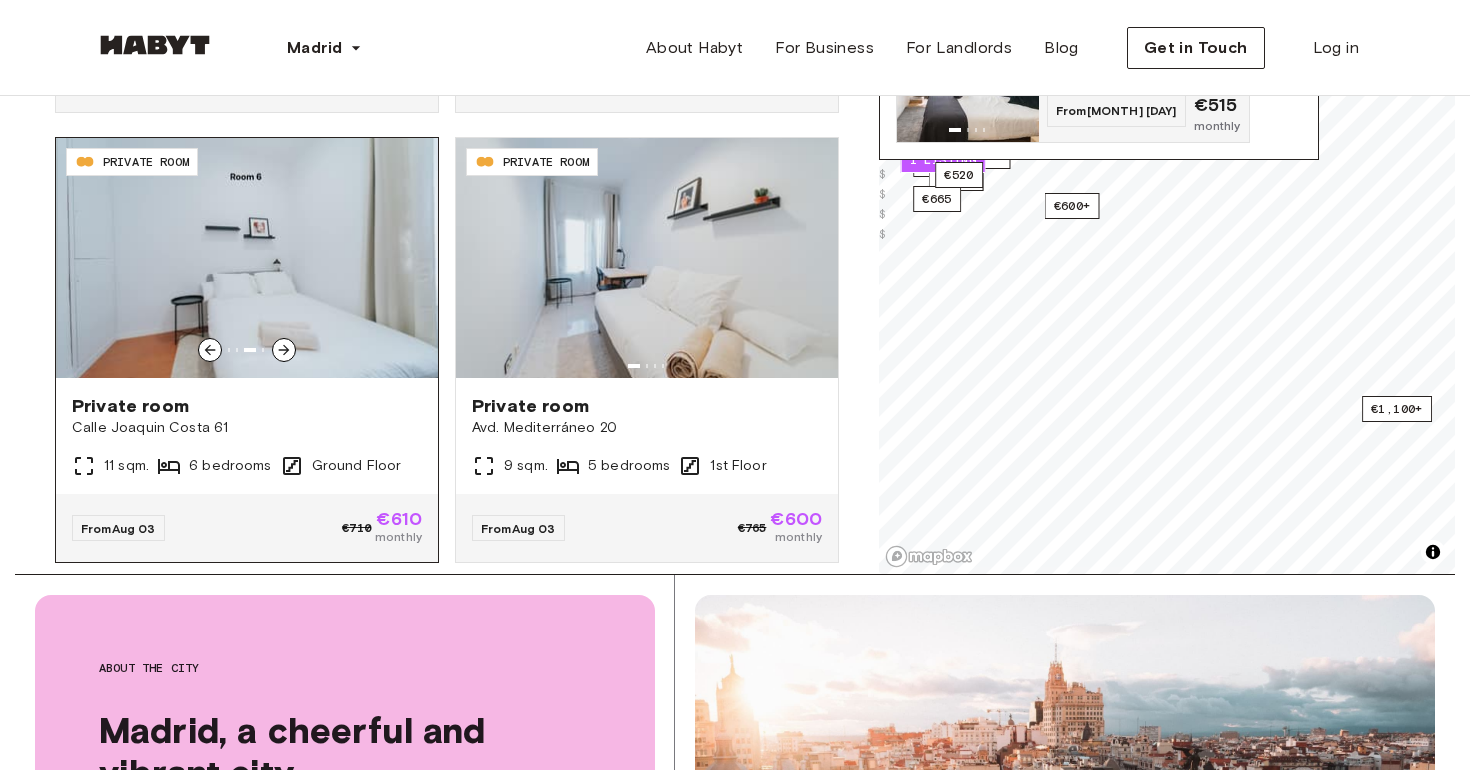 click 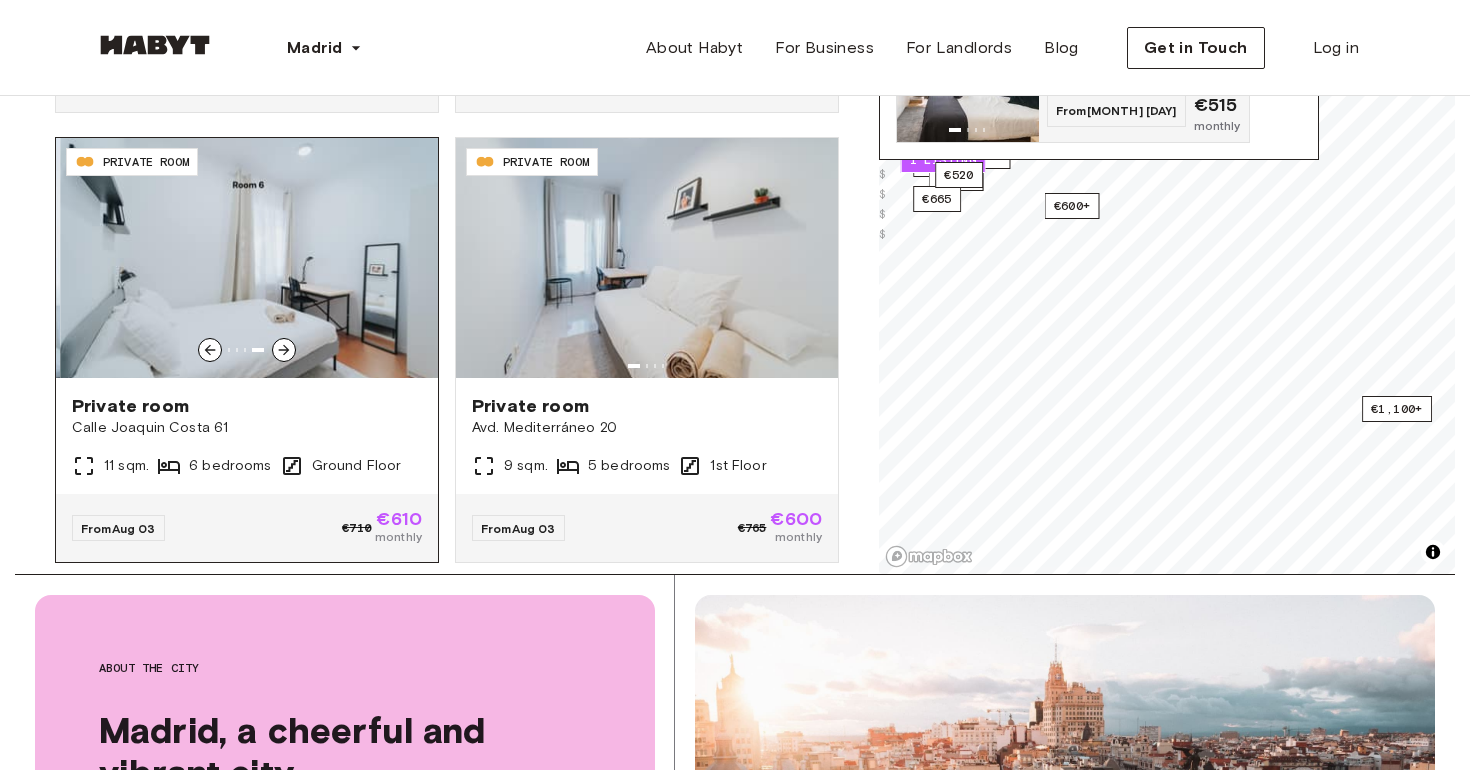 click 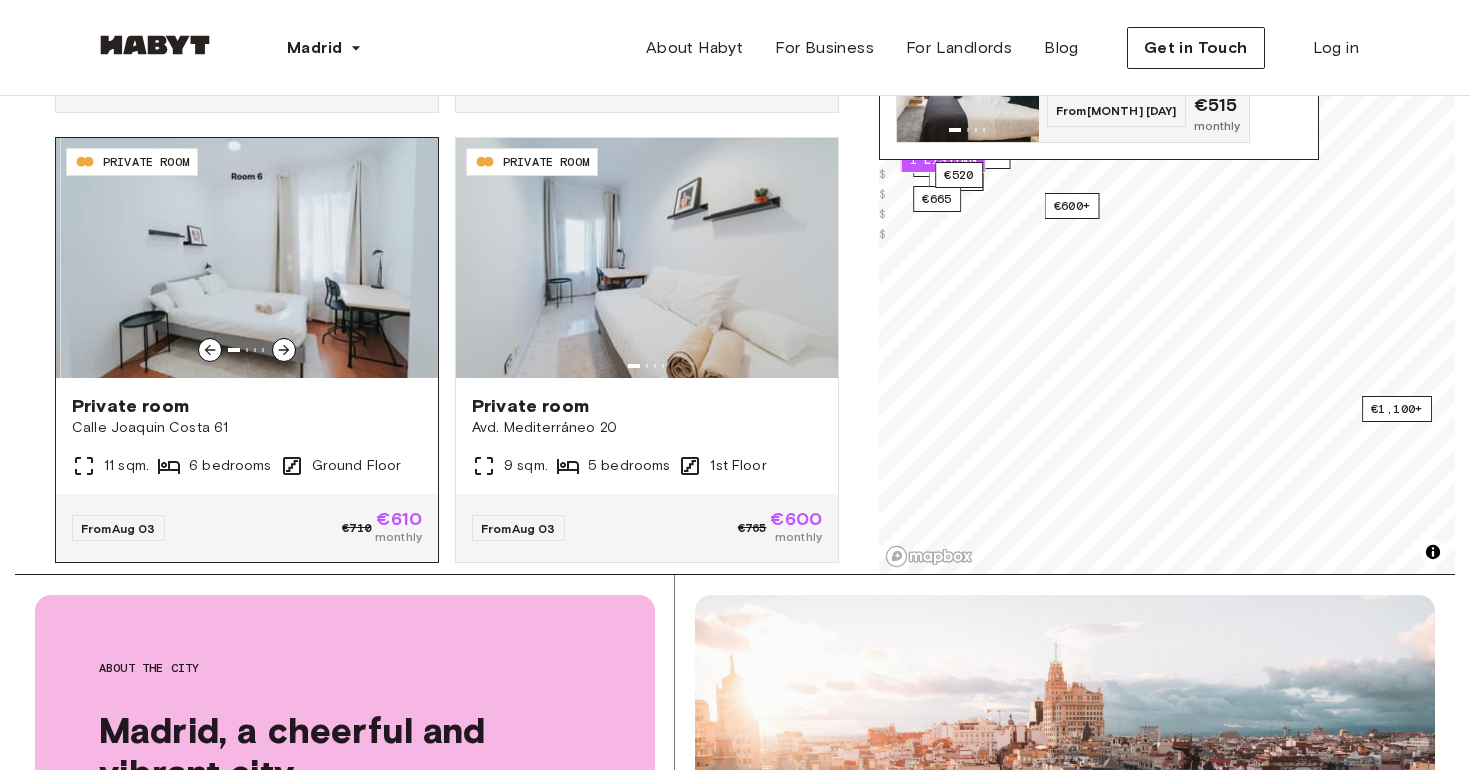 click 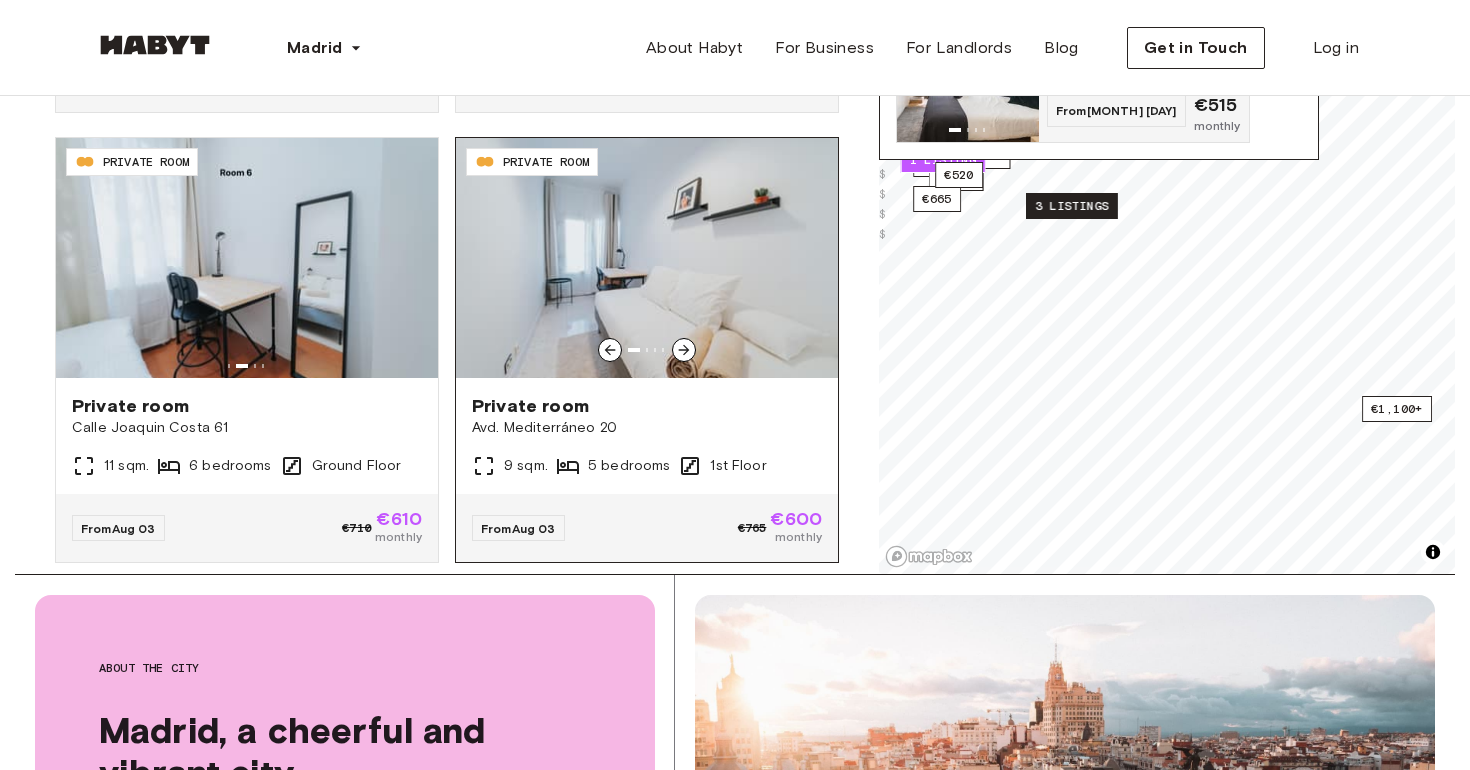 click 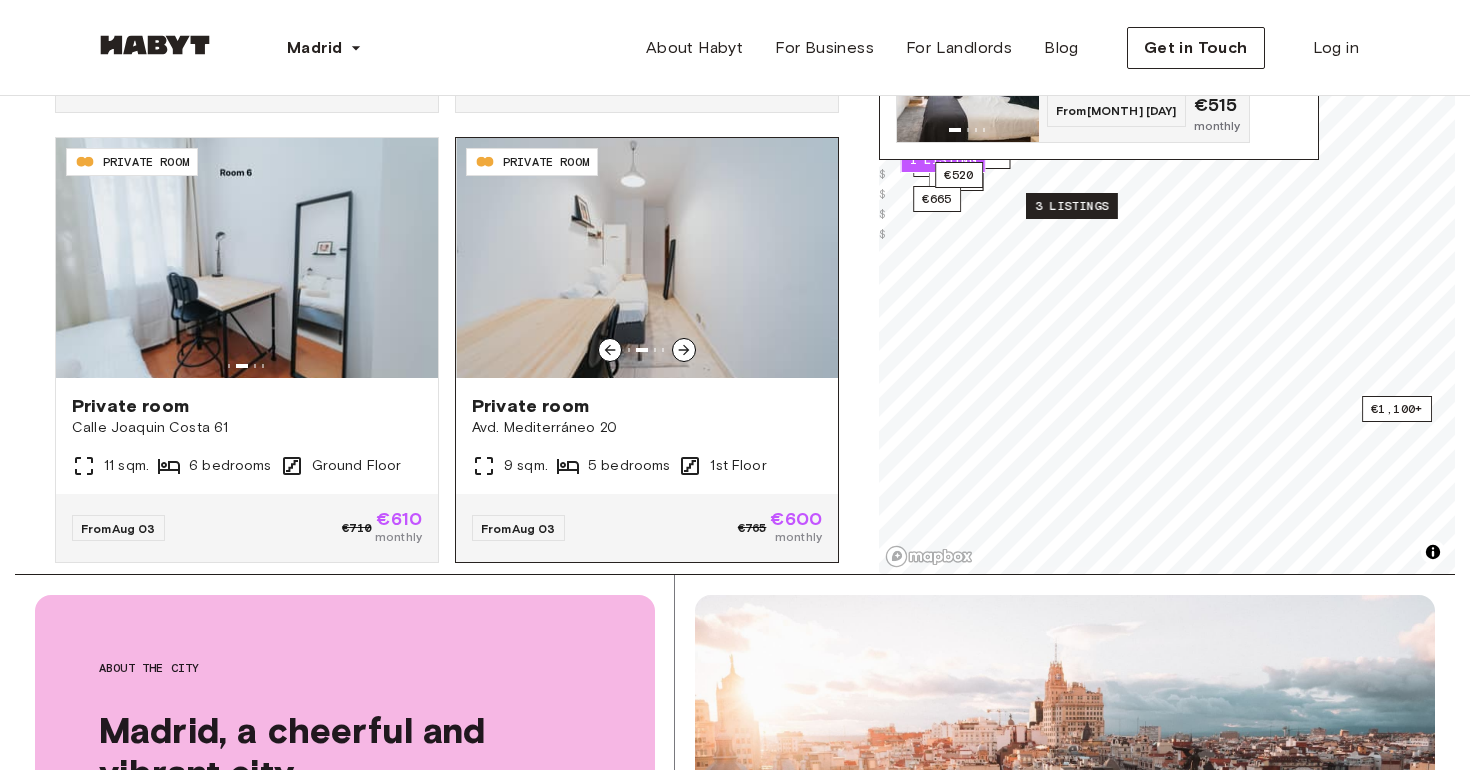 click 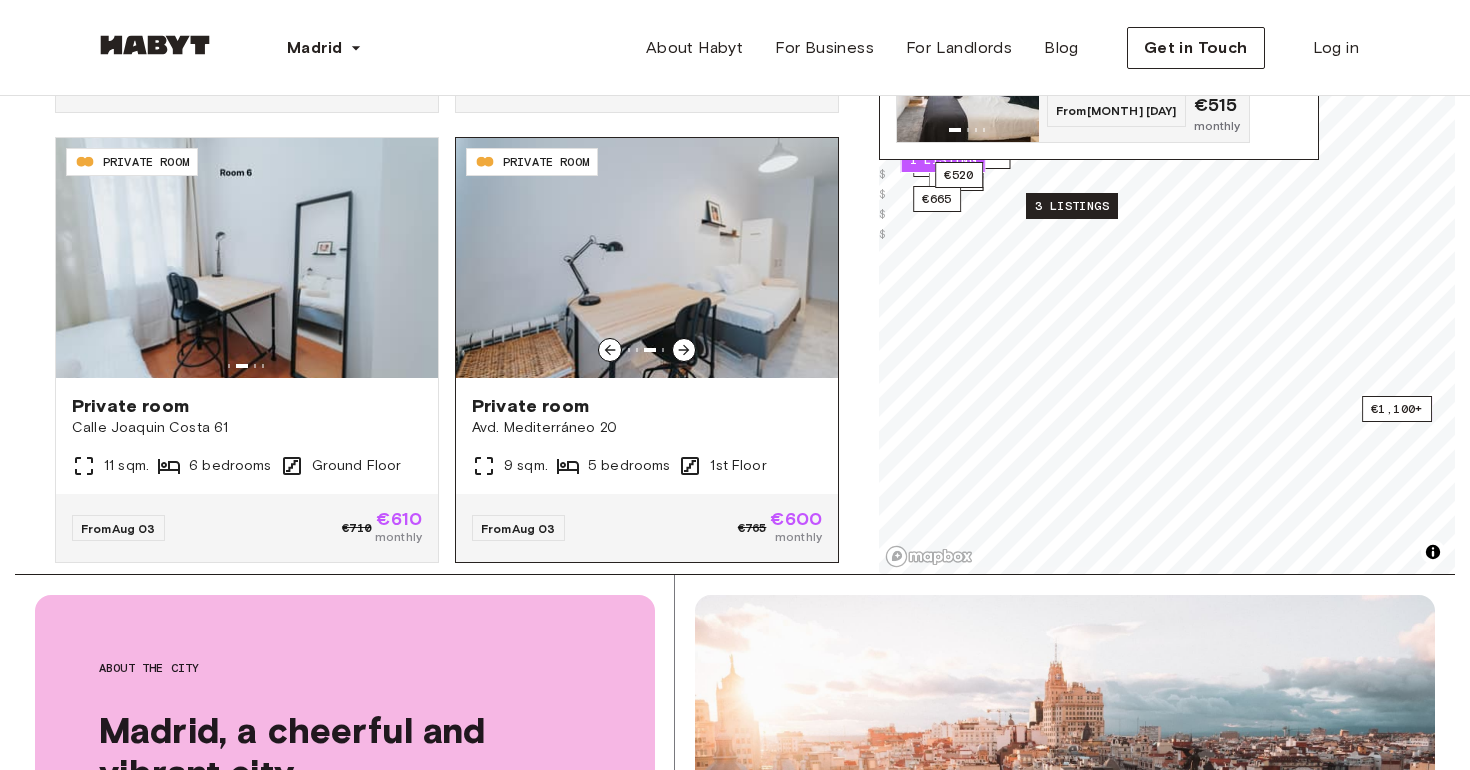 click 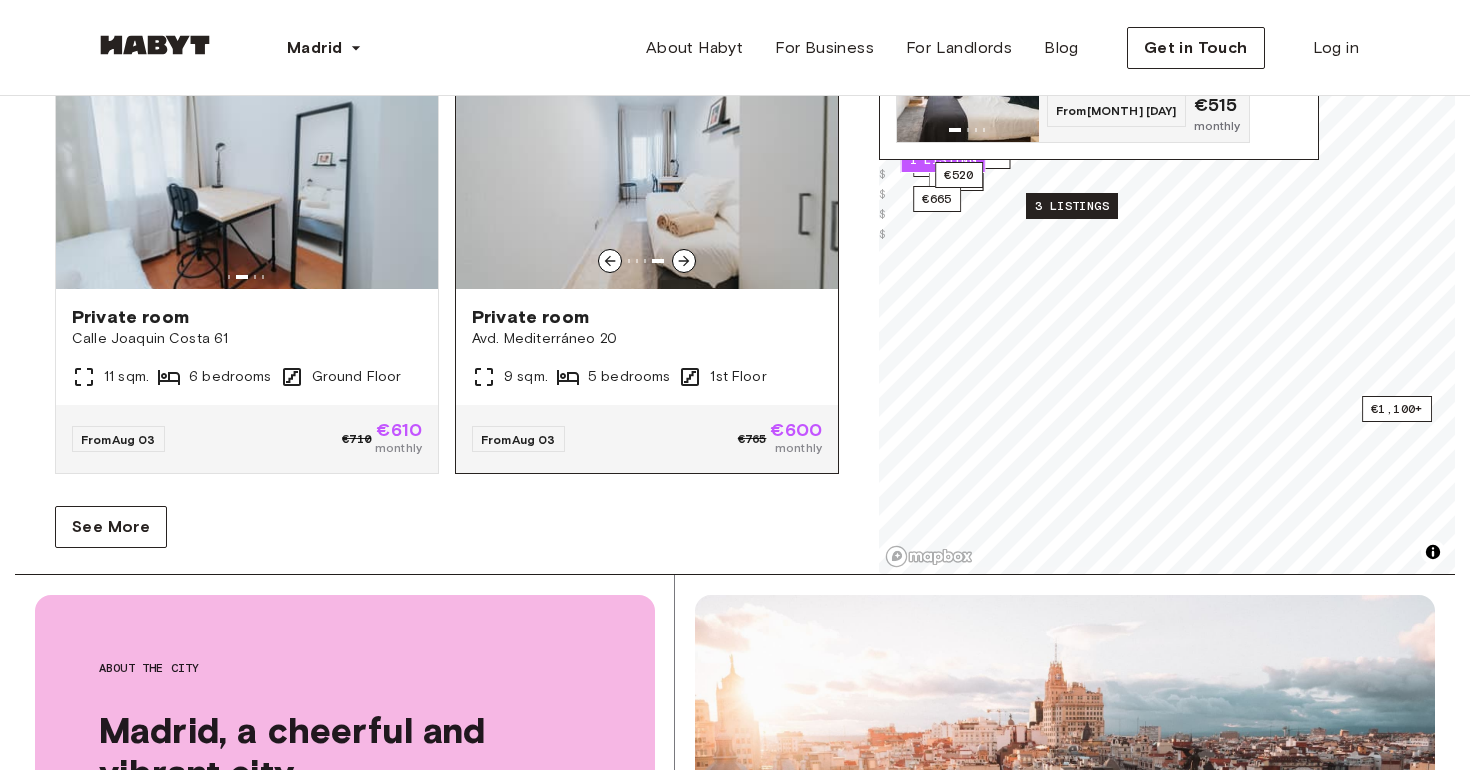 scroll, scrollTop: 8320, scrollLeft: 0, axis: vertical 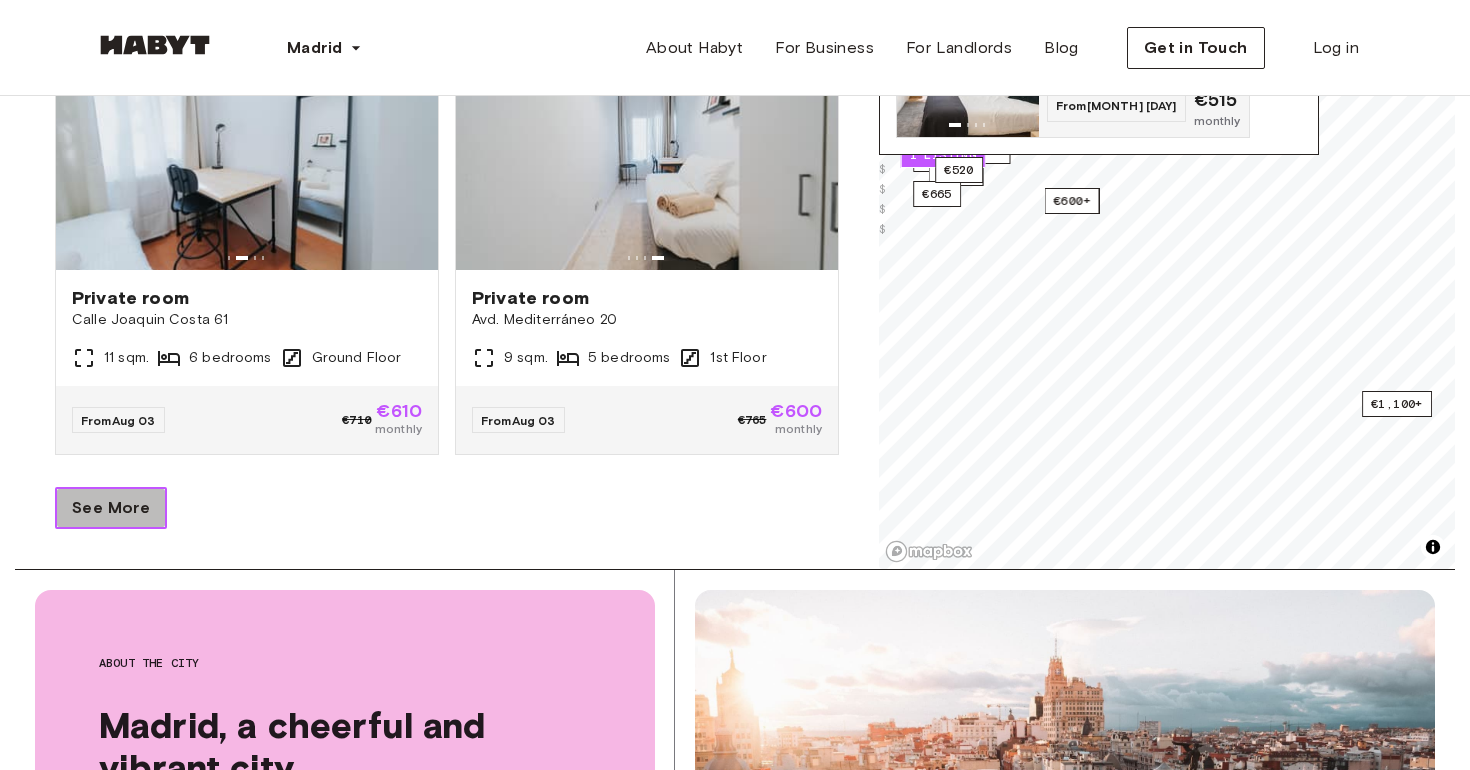 click on "See More" at bounding box center (111, 508) 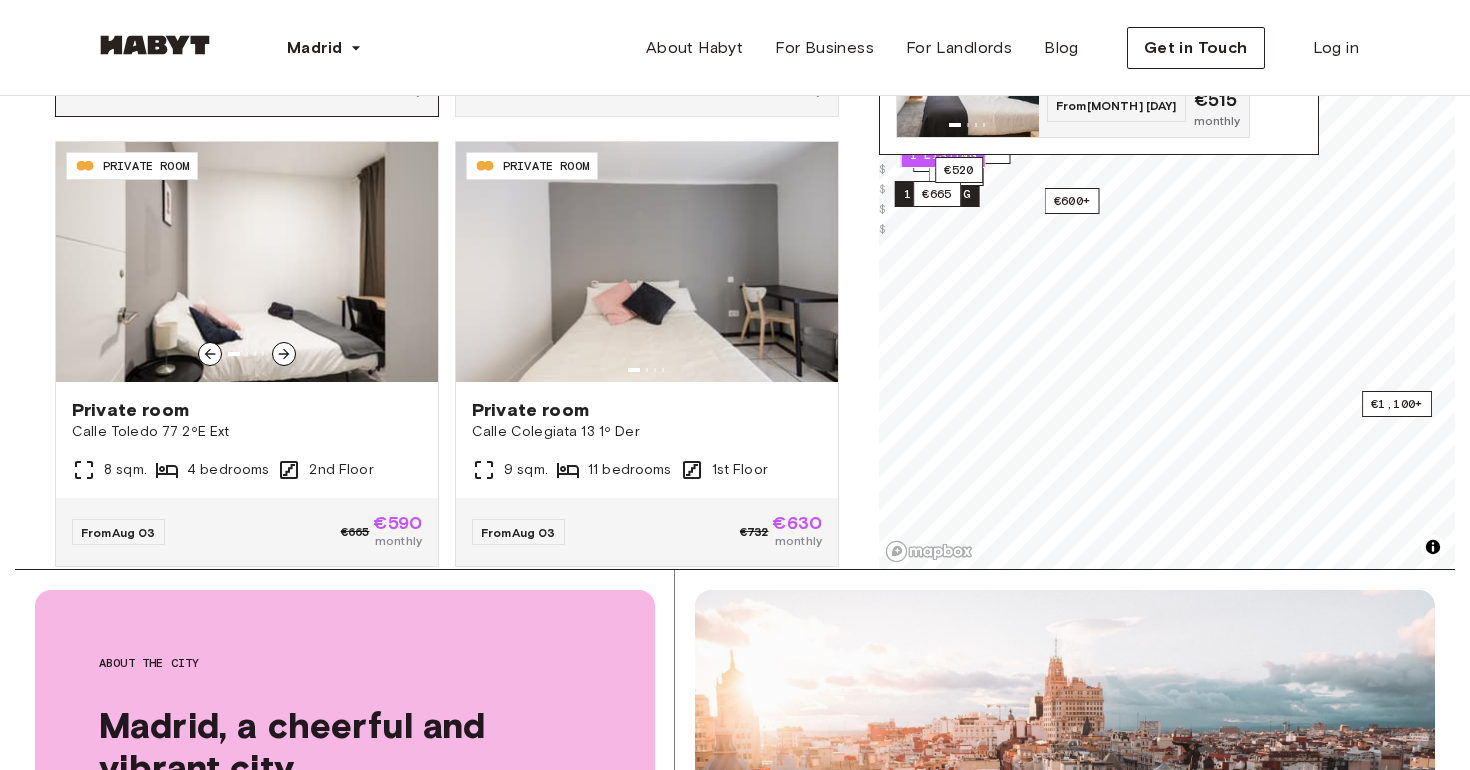 scroll, scrollTop: 8657, scrollLeft: 0, axis: vertical 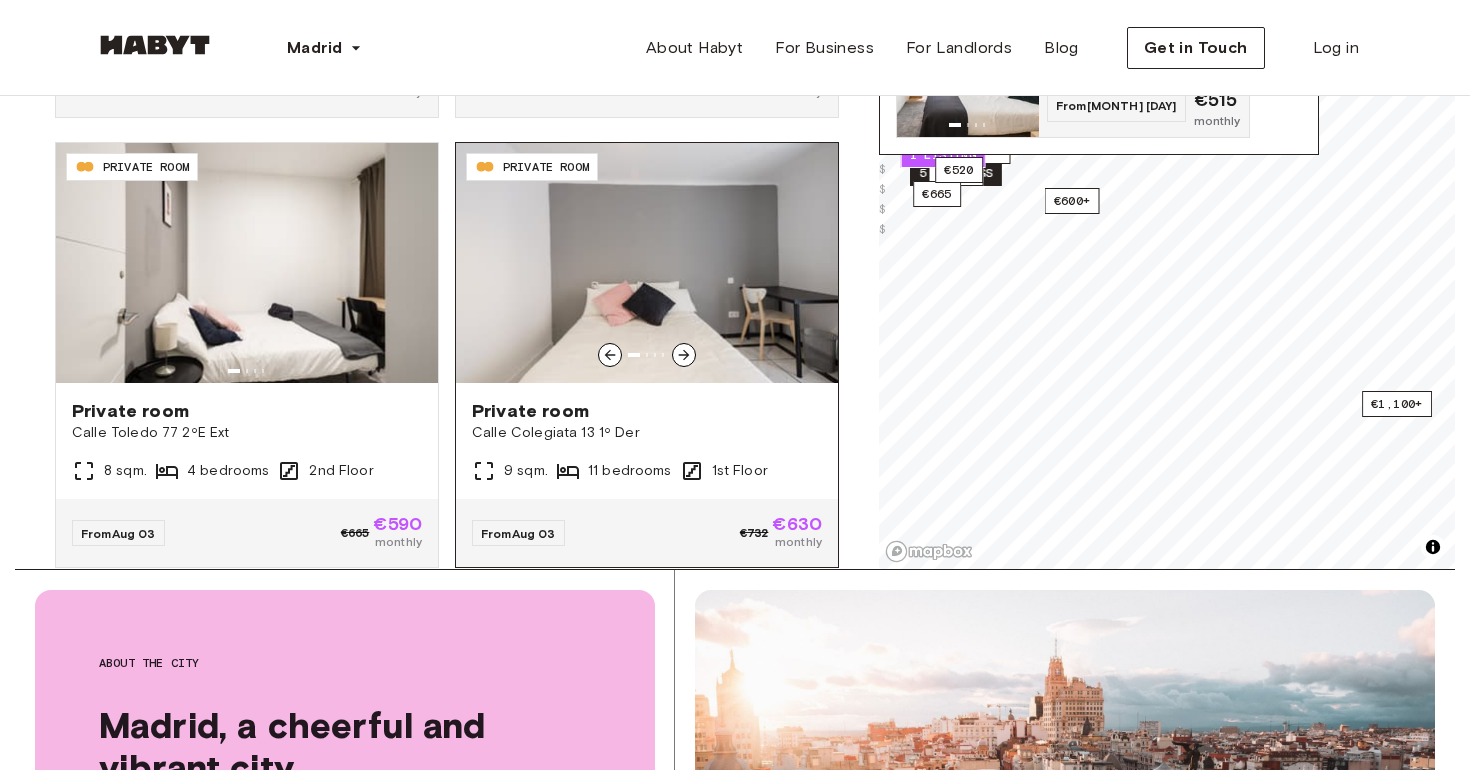 click 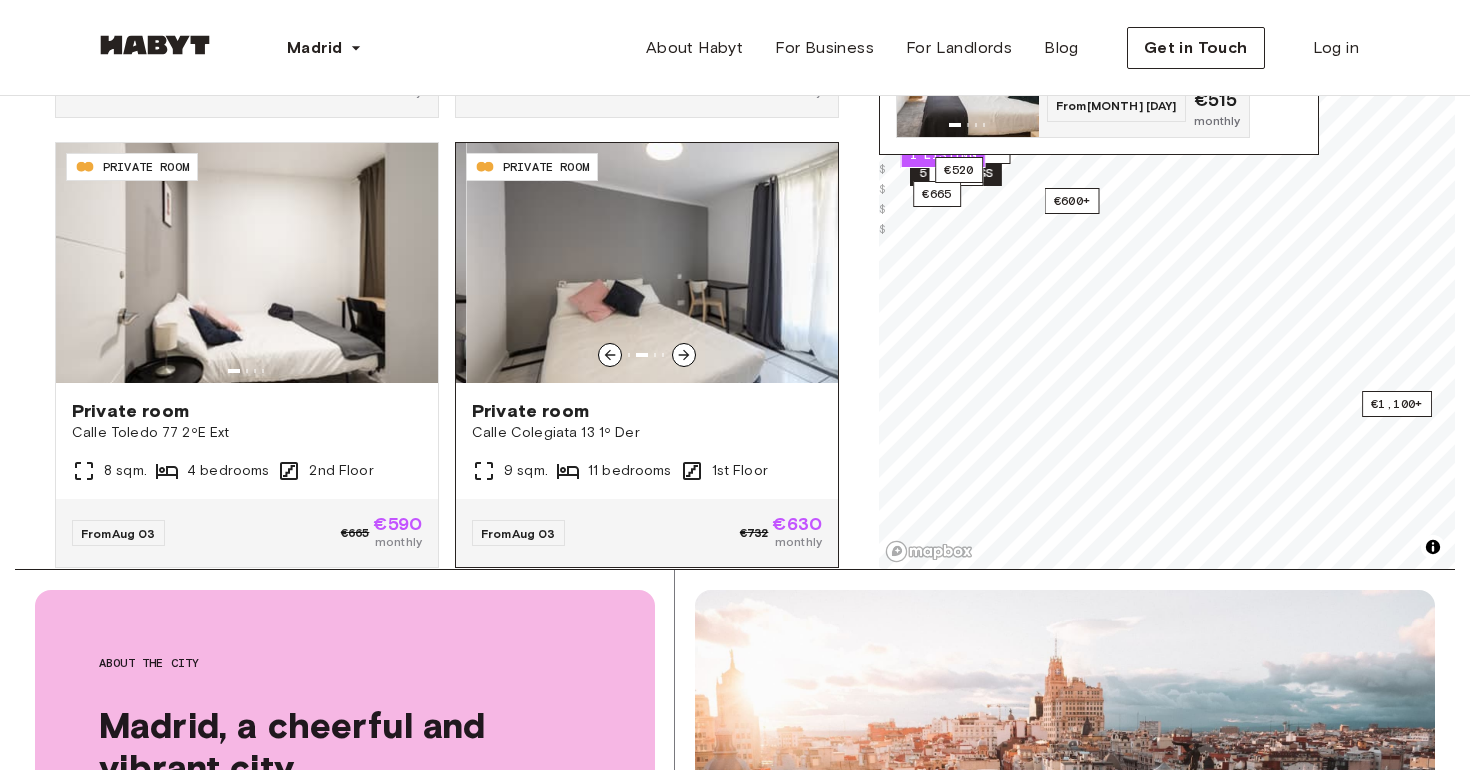 click 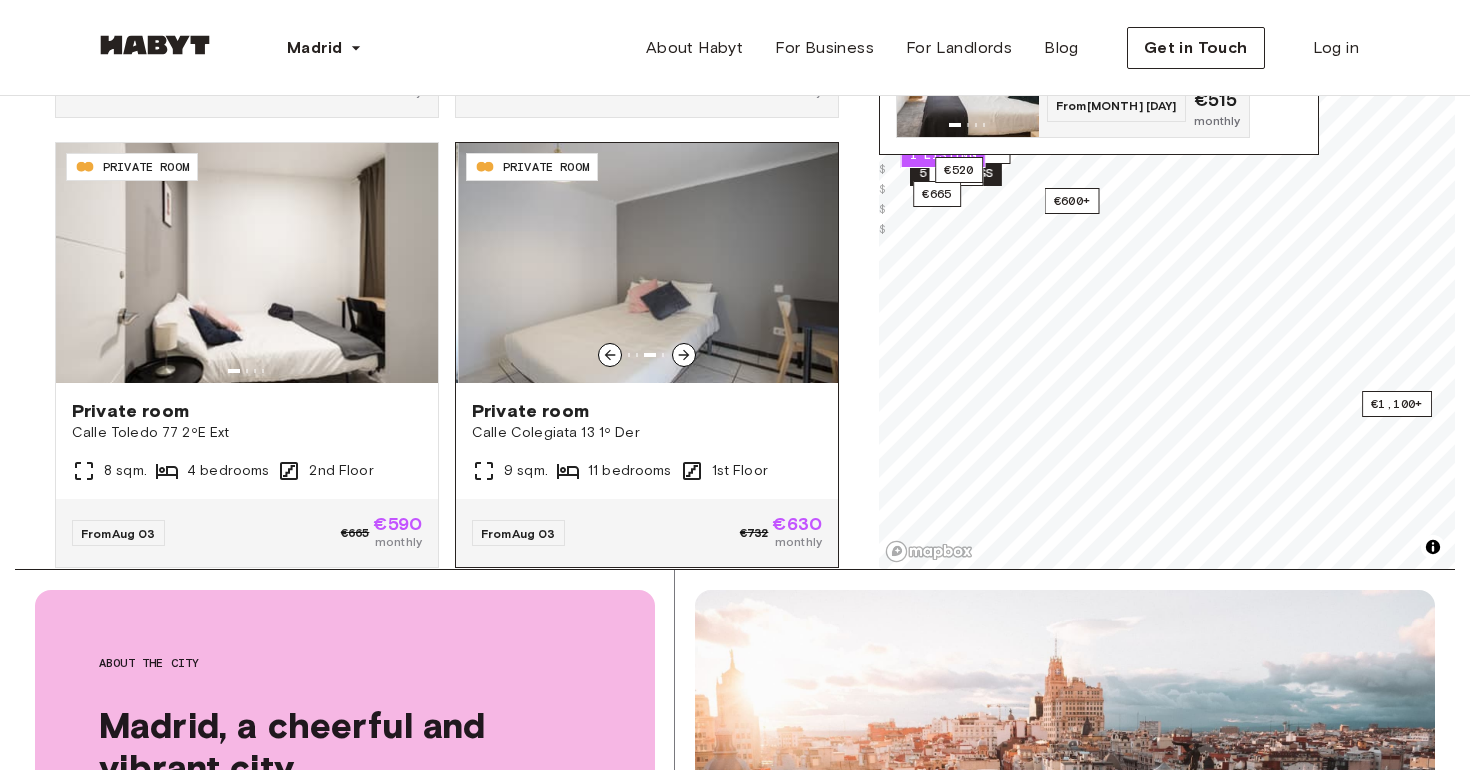 click 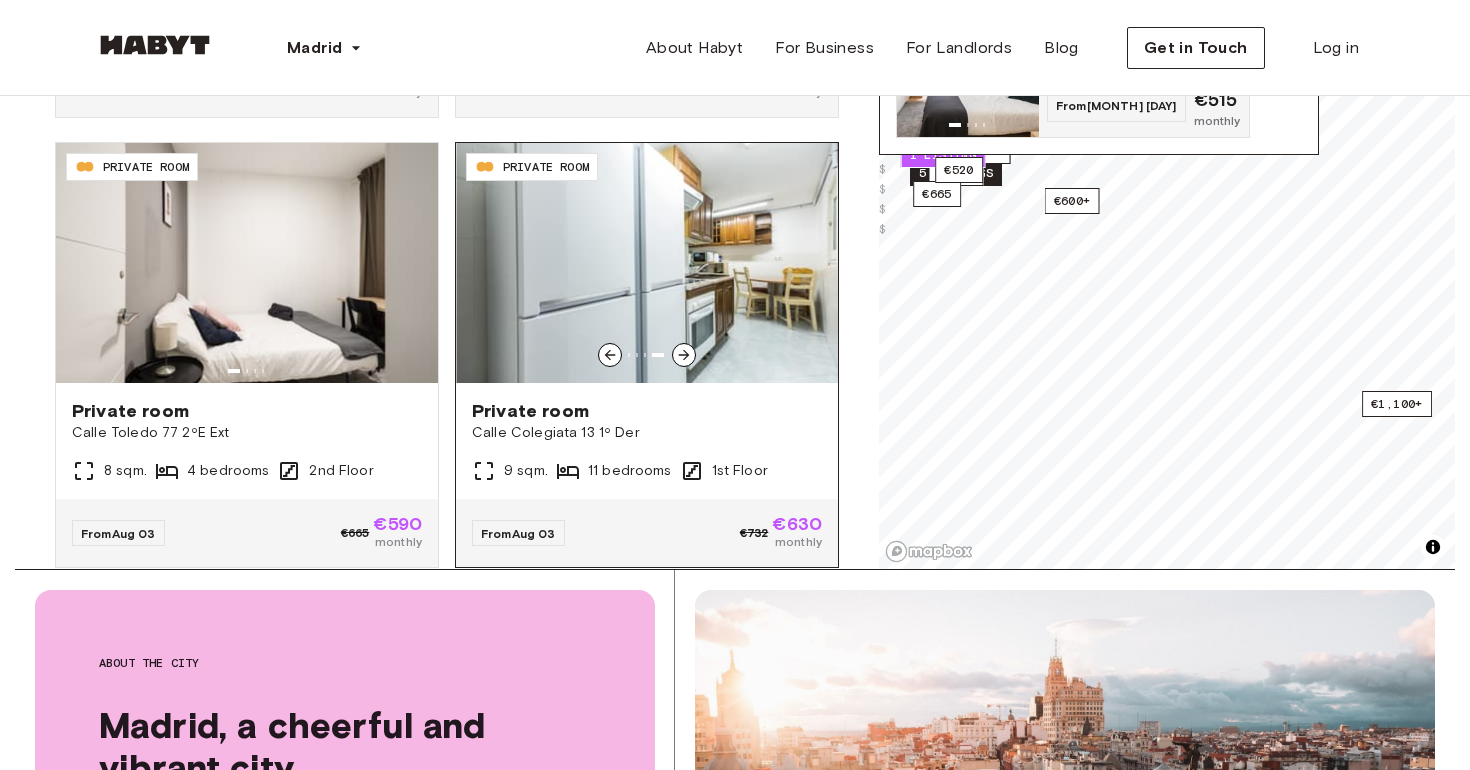 click 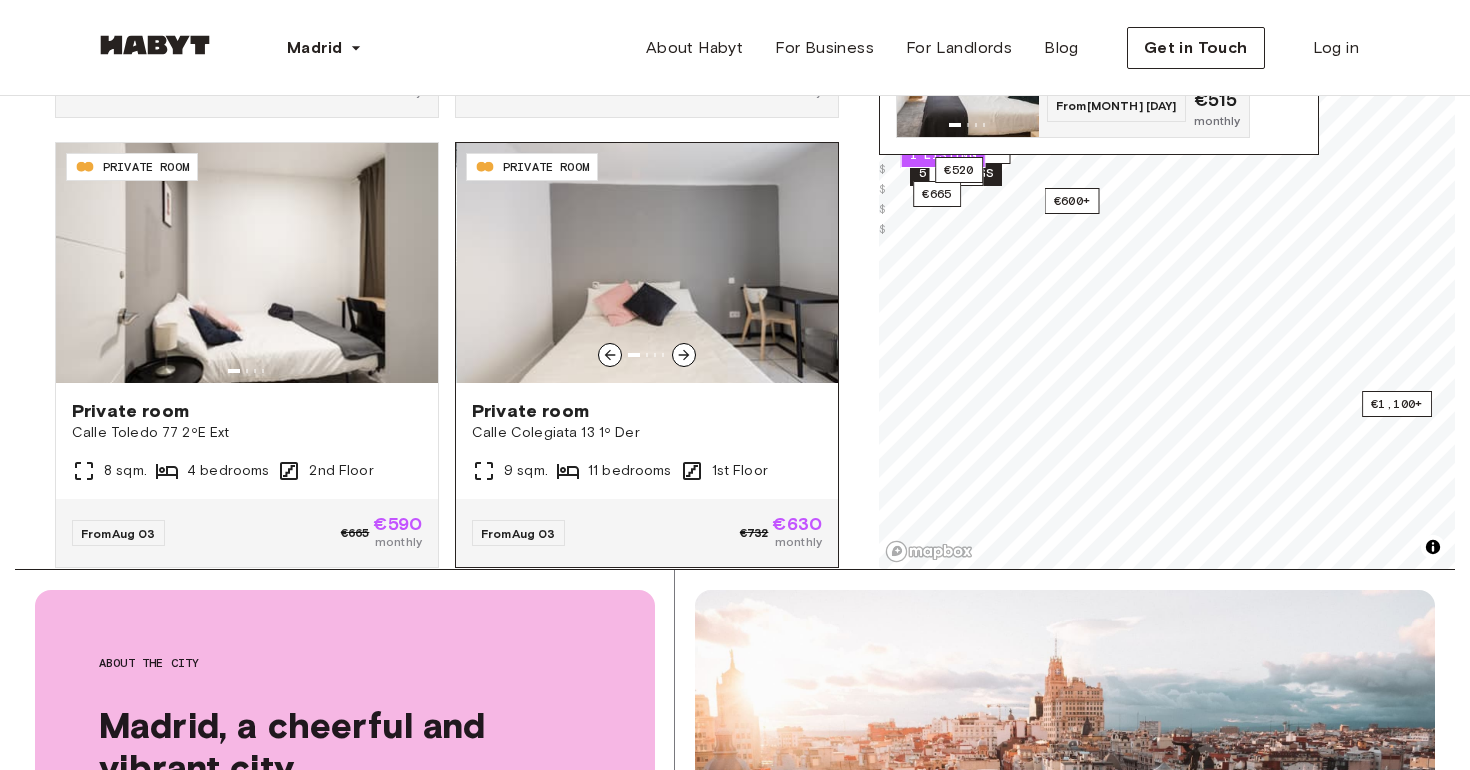 click 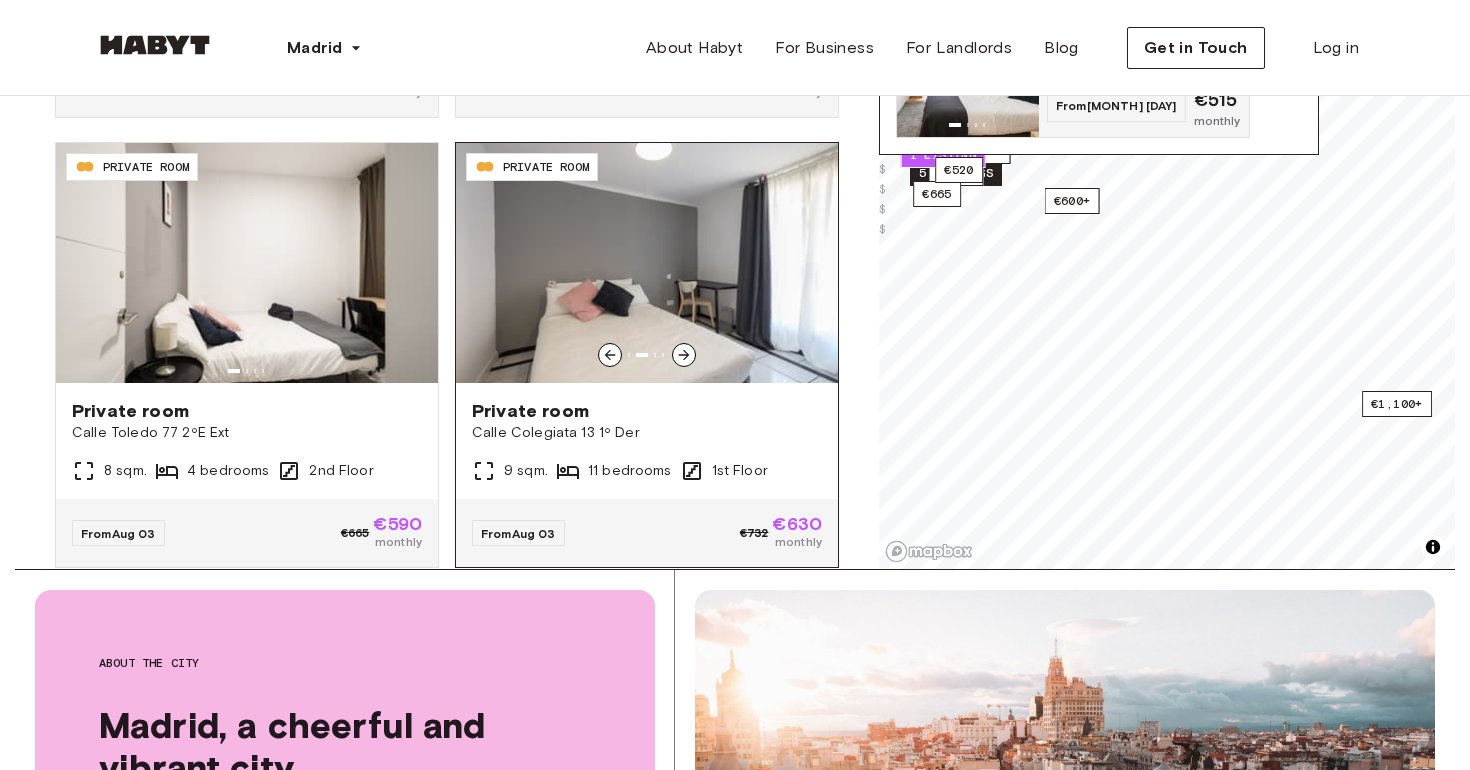 click 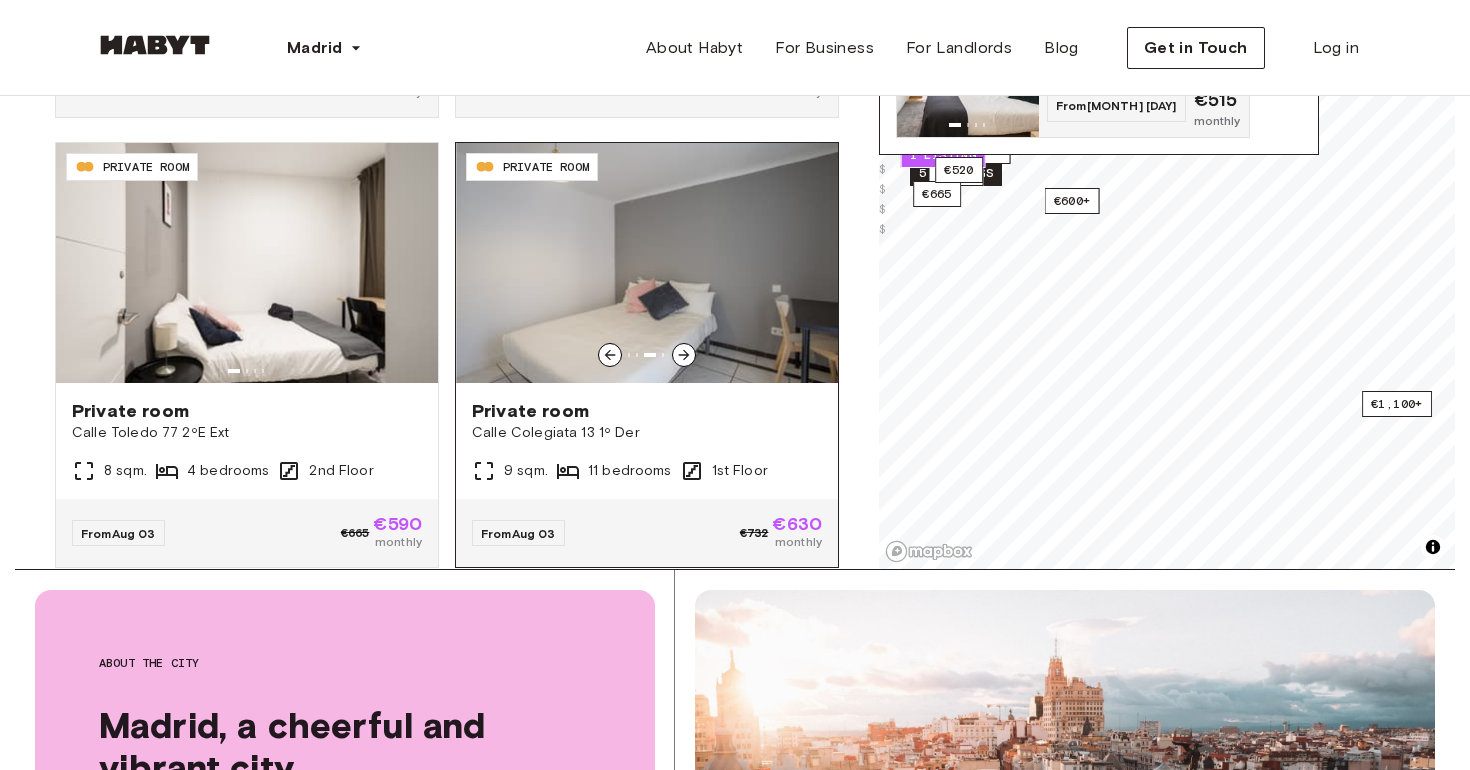 click 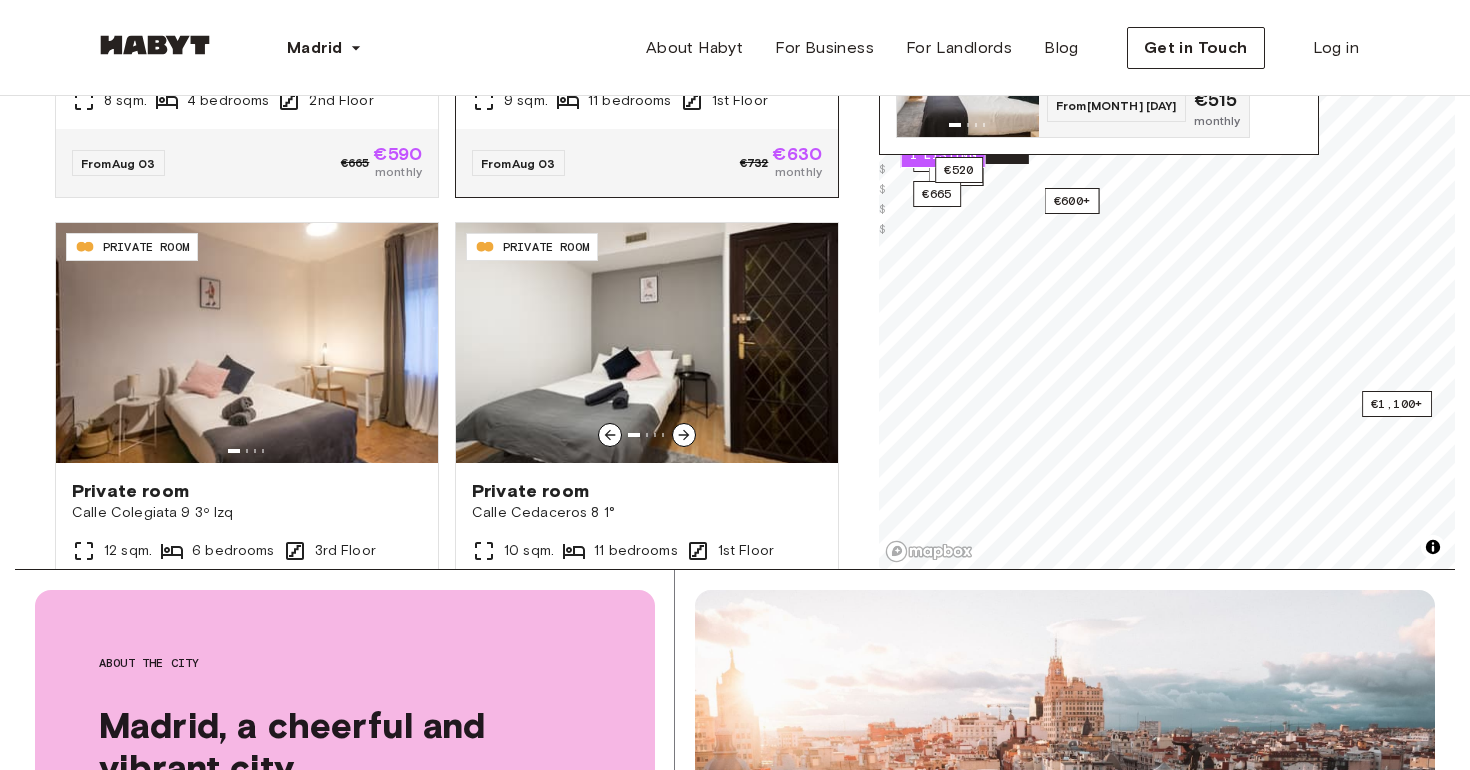 scroll, scrollTop: 9061, scrollLeft: 0, axis: vertical 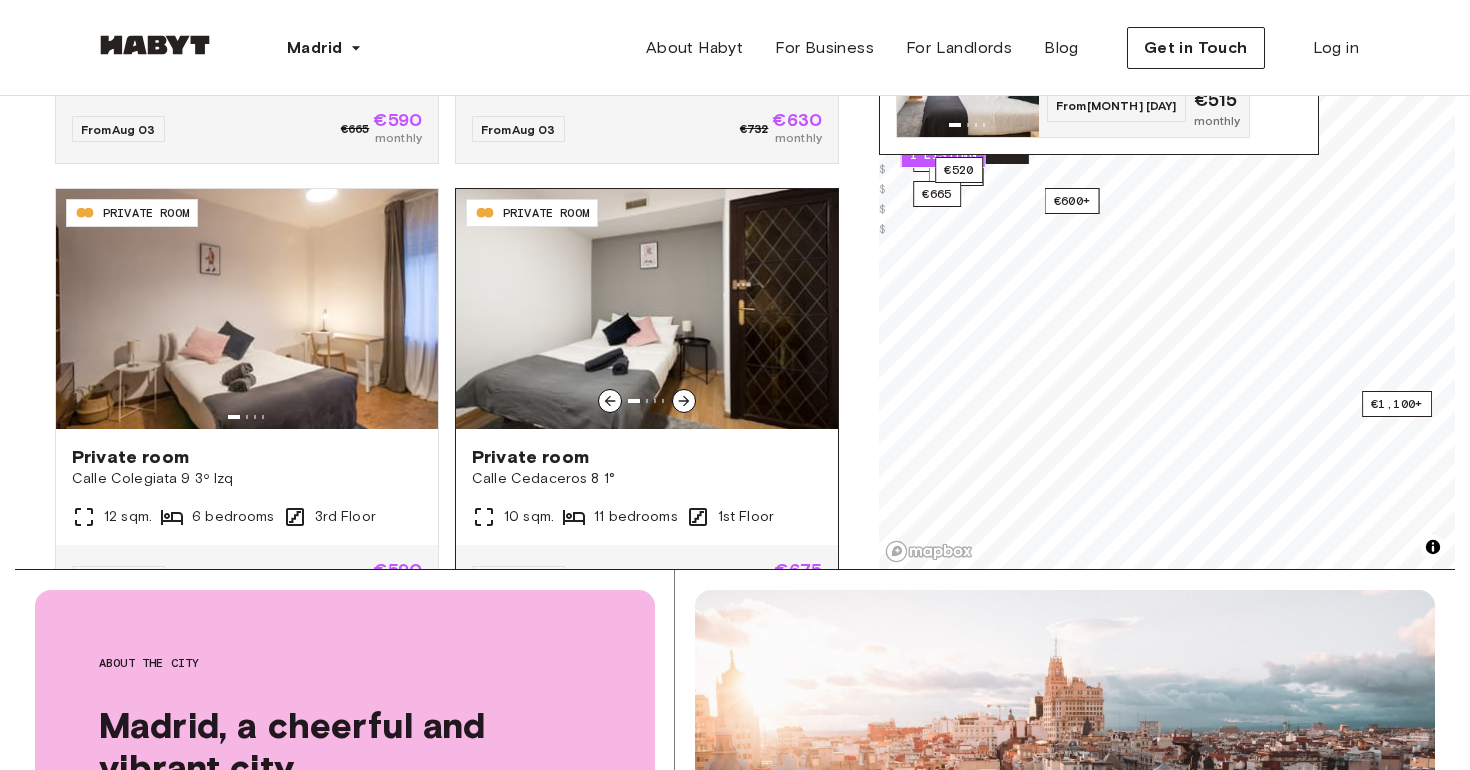 click at bounding box center (684, 401) 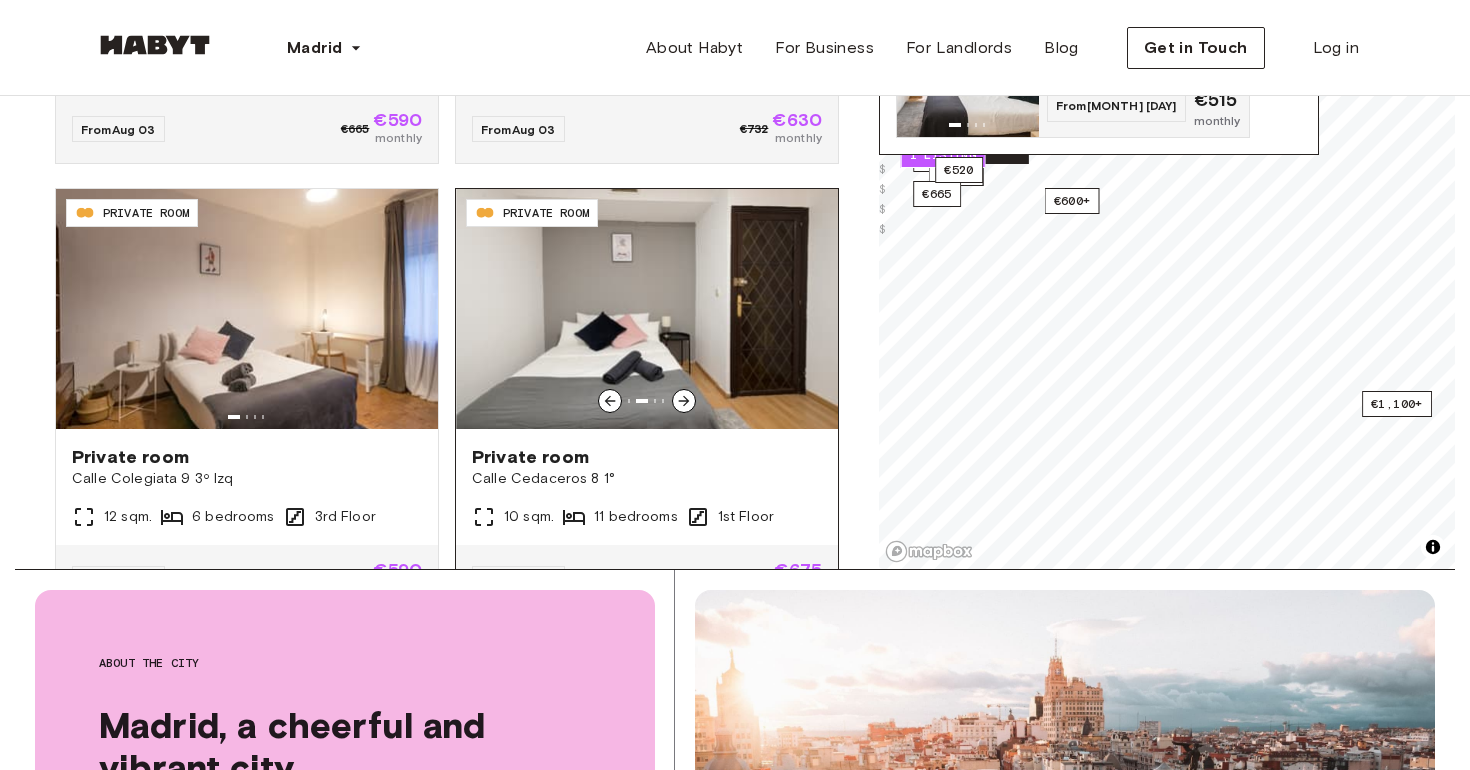 click at bounding box center [684, 401] 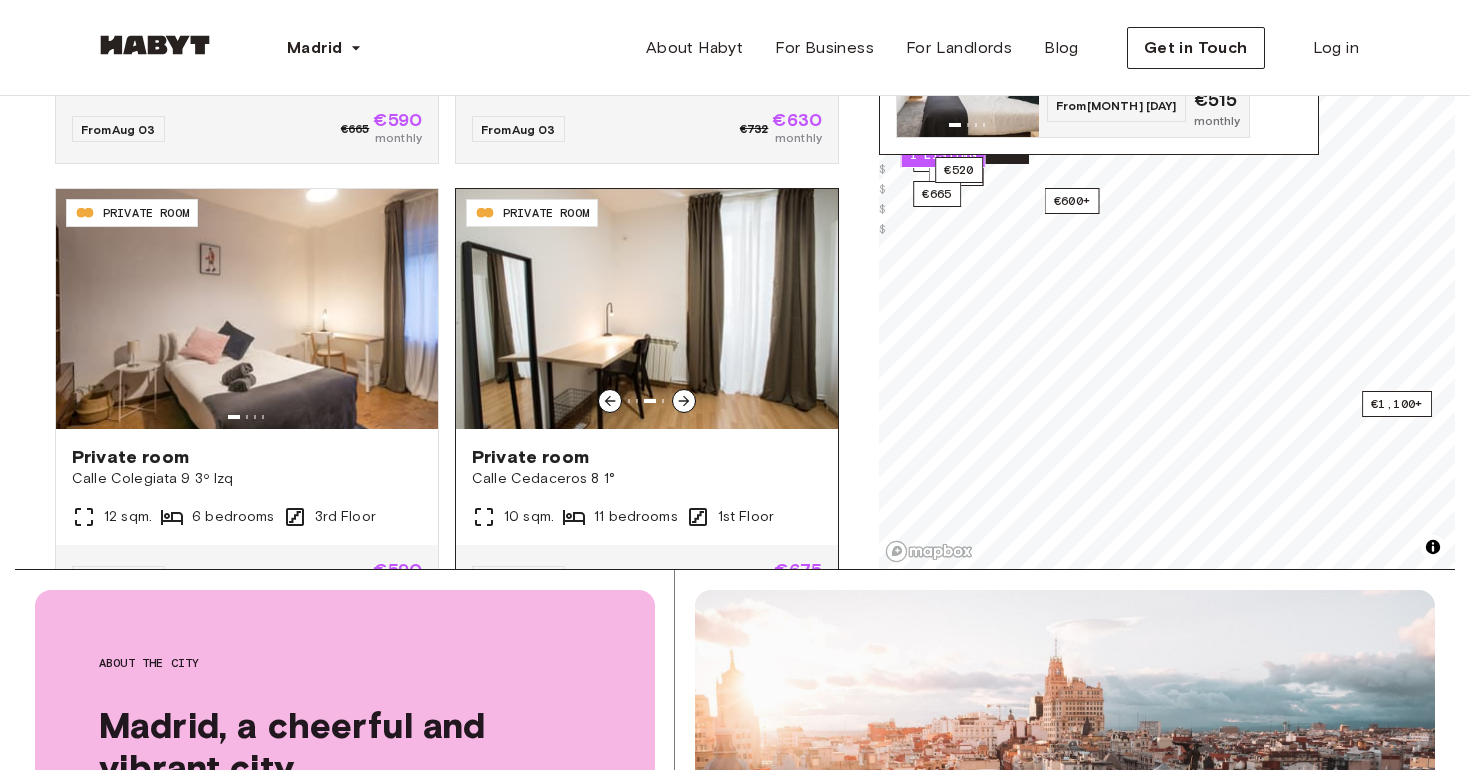 click at bounding box center (684, 401) 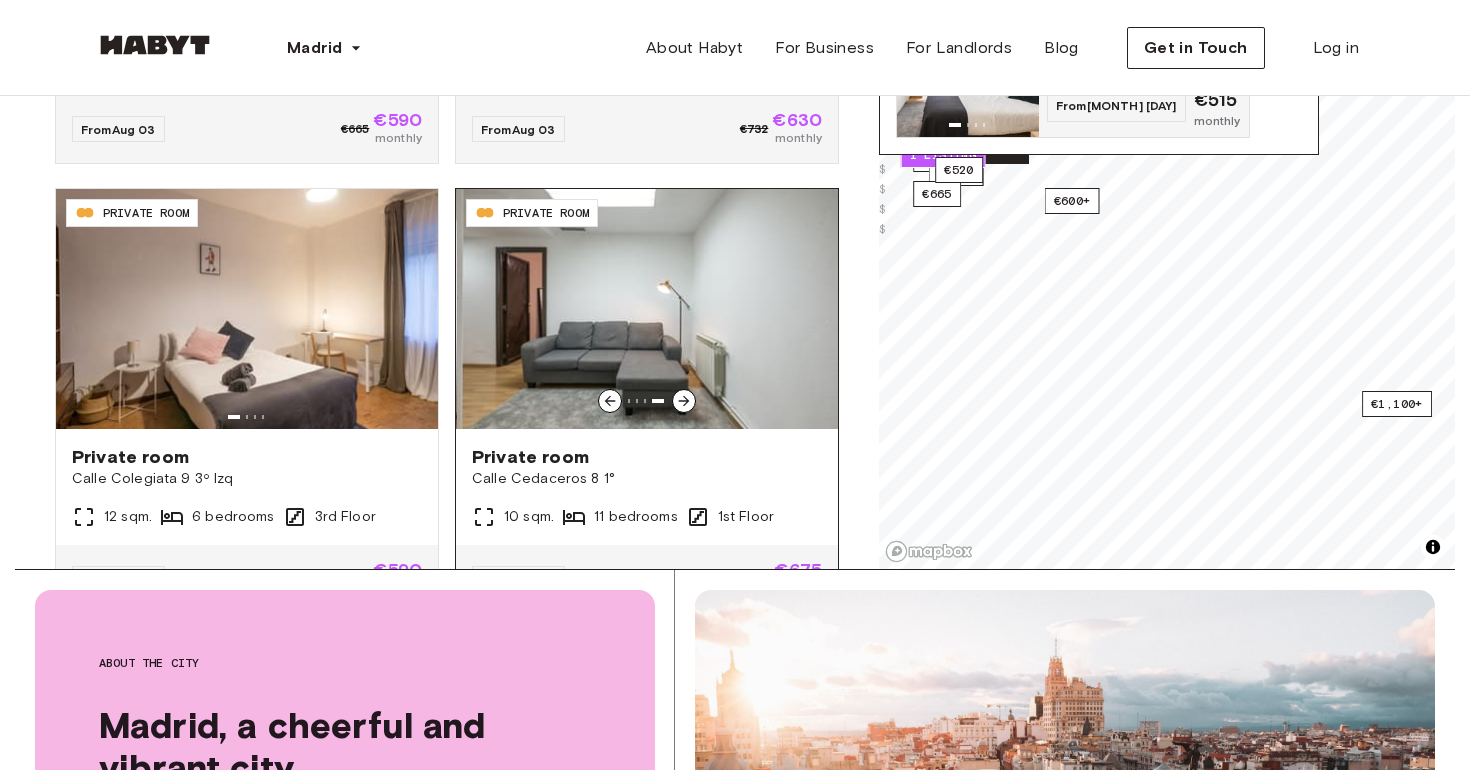 click at bounding box center [684, 401] 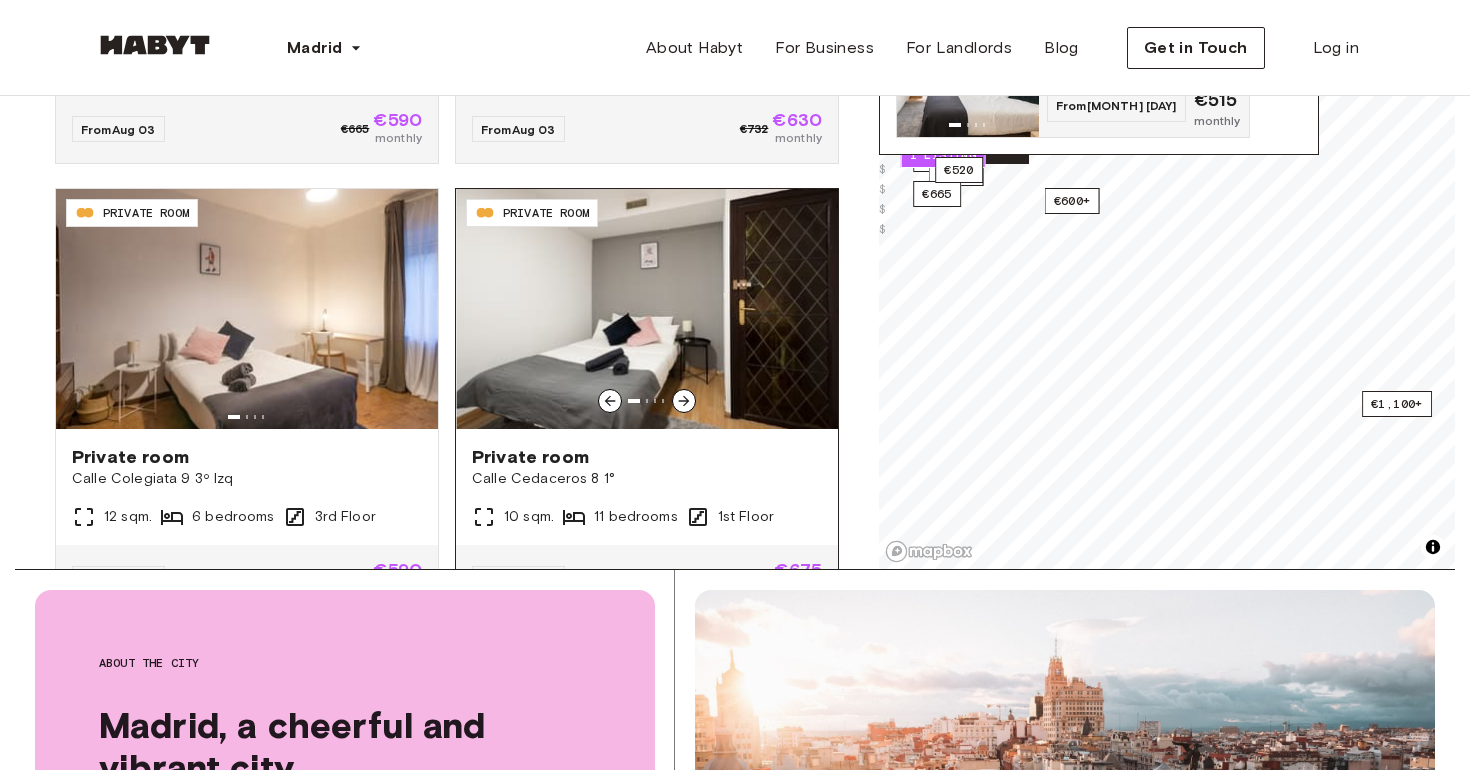 click at bounding box center (684, 401) 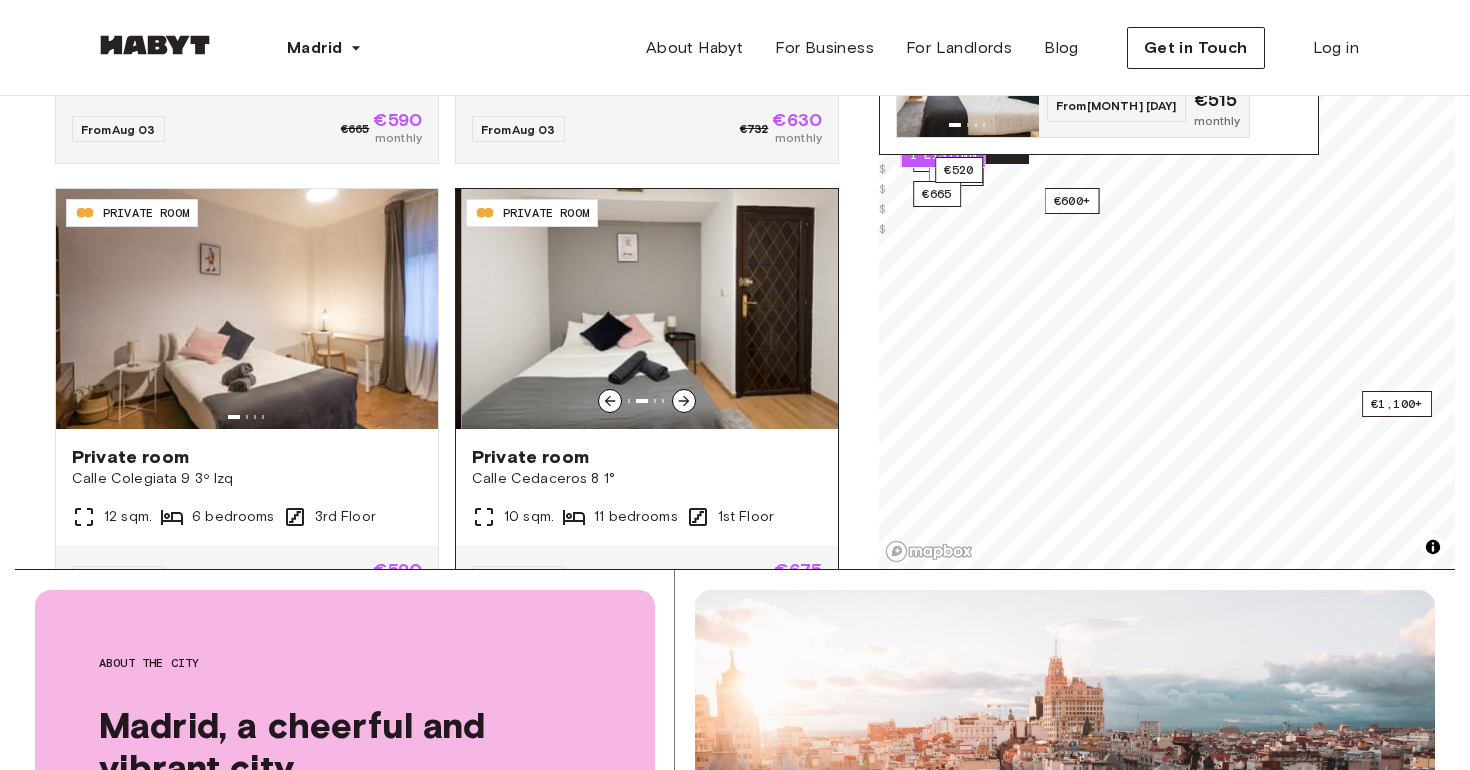 click at bounding box center (684, 401) 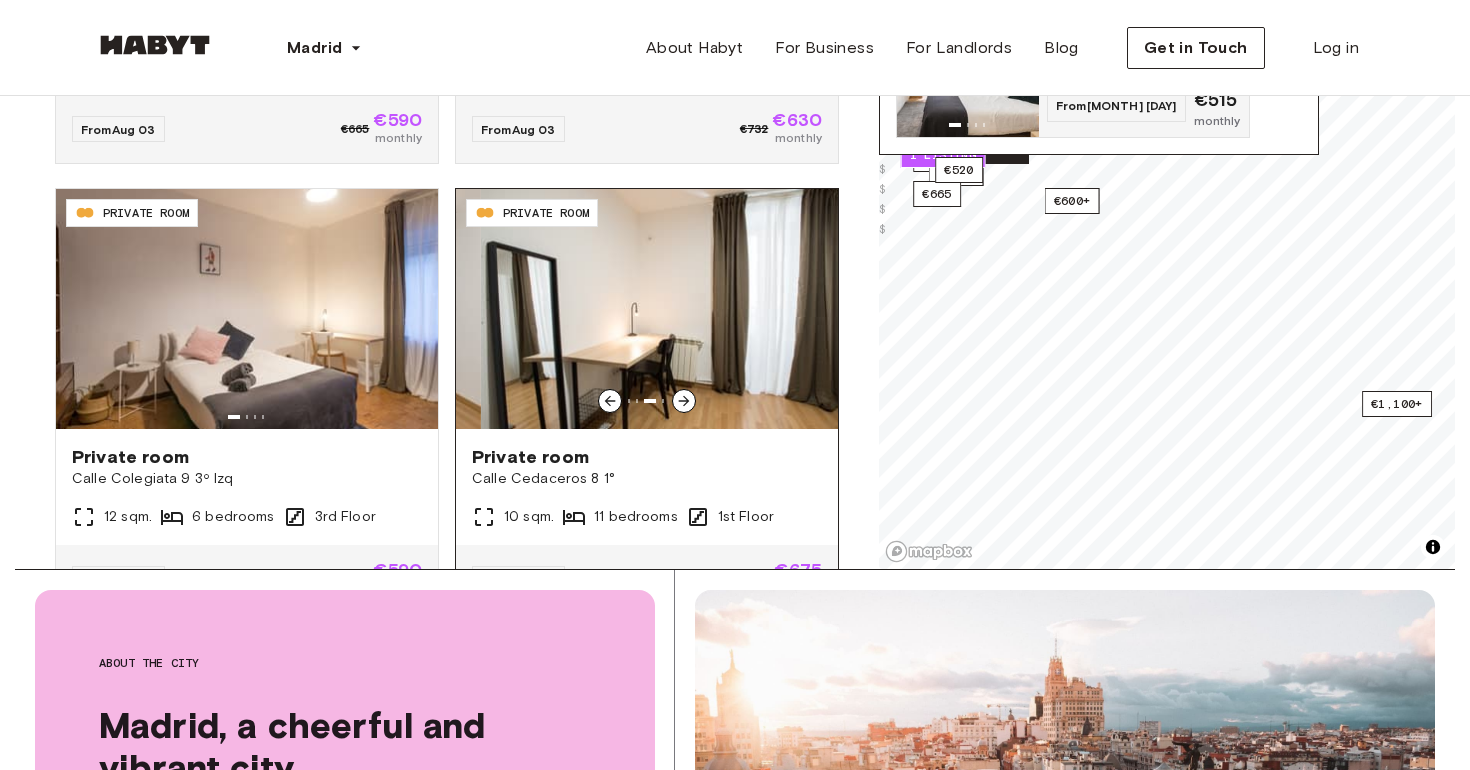 click at bounding box center (684, 401) 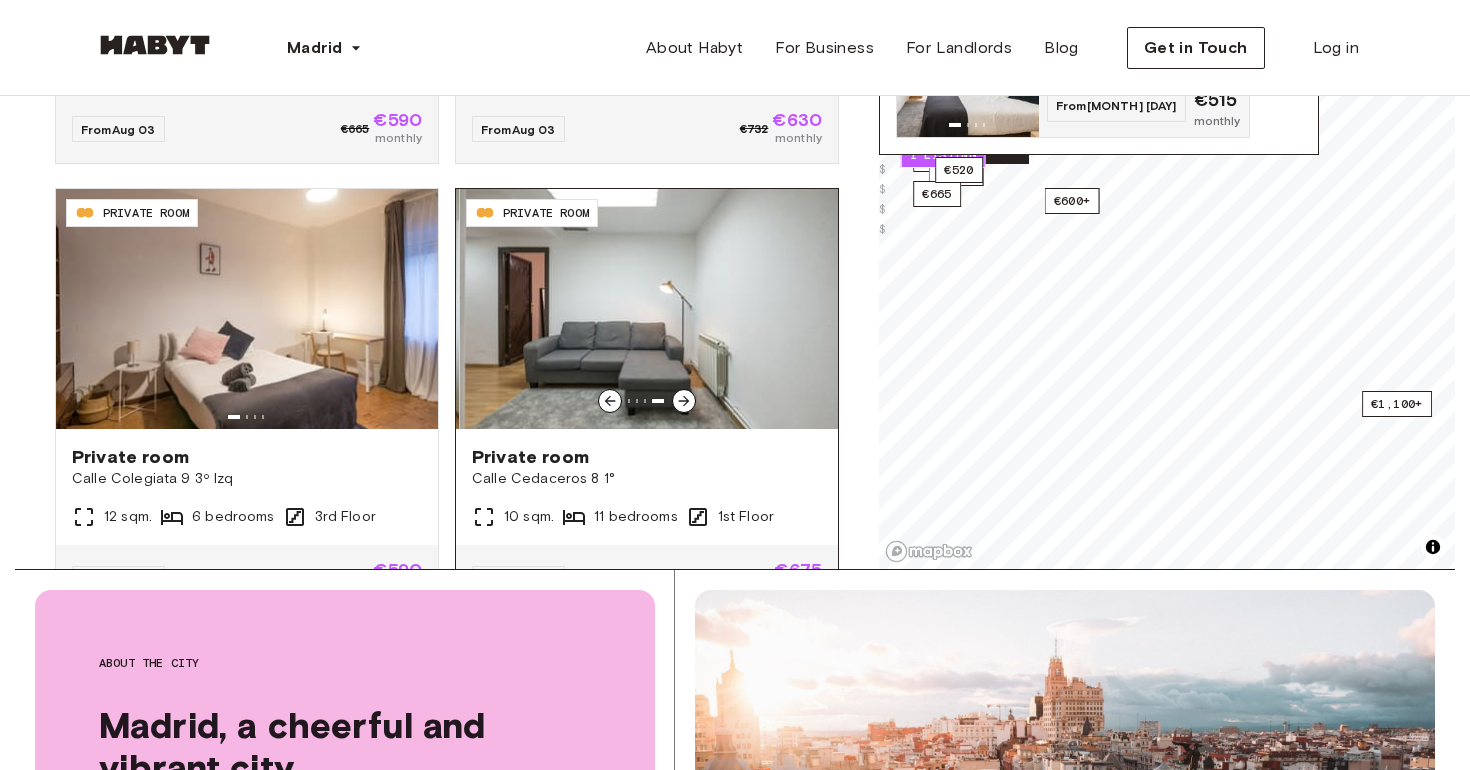 click at bounding box center [684, 401] 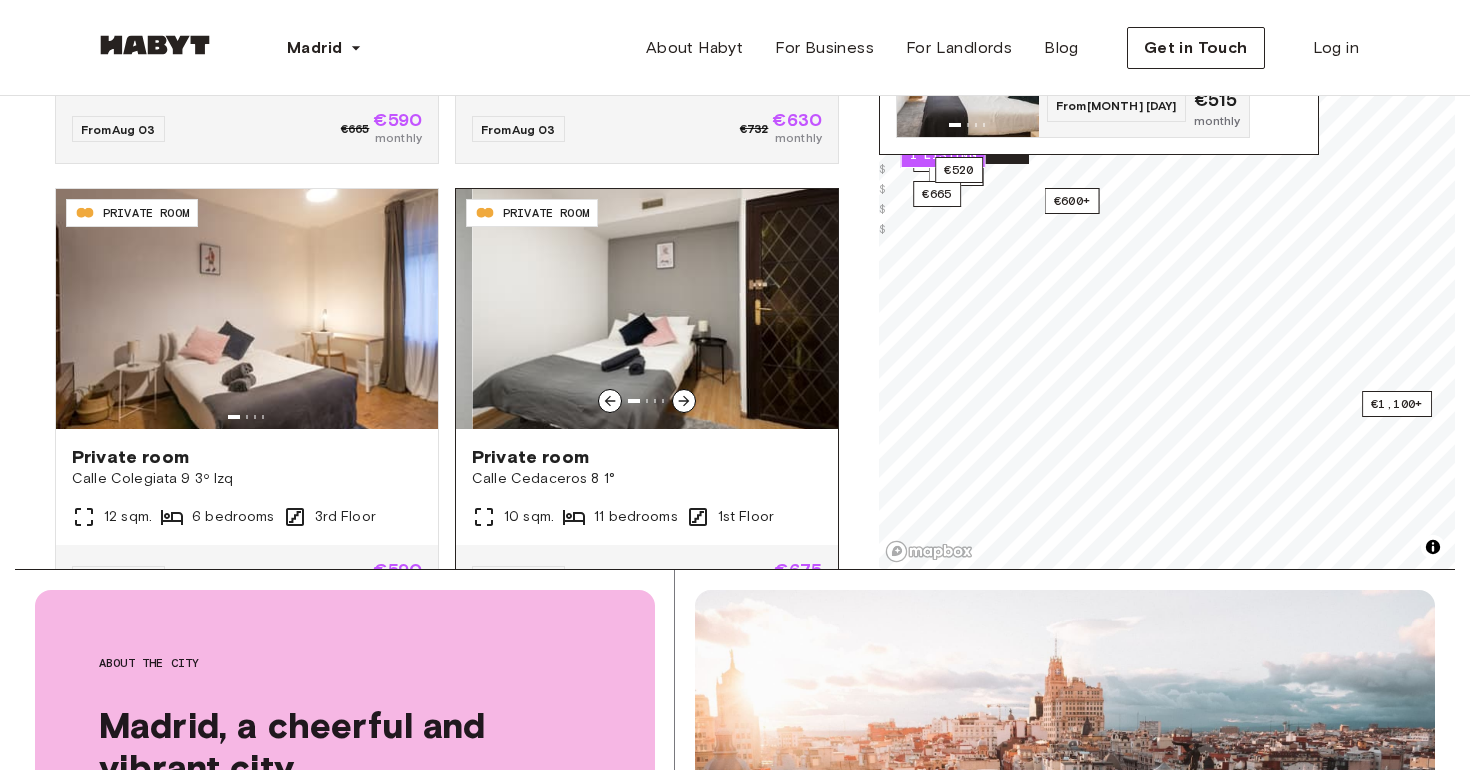 click at bounding box center [684, 401] 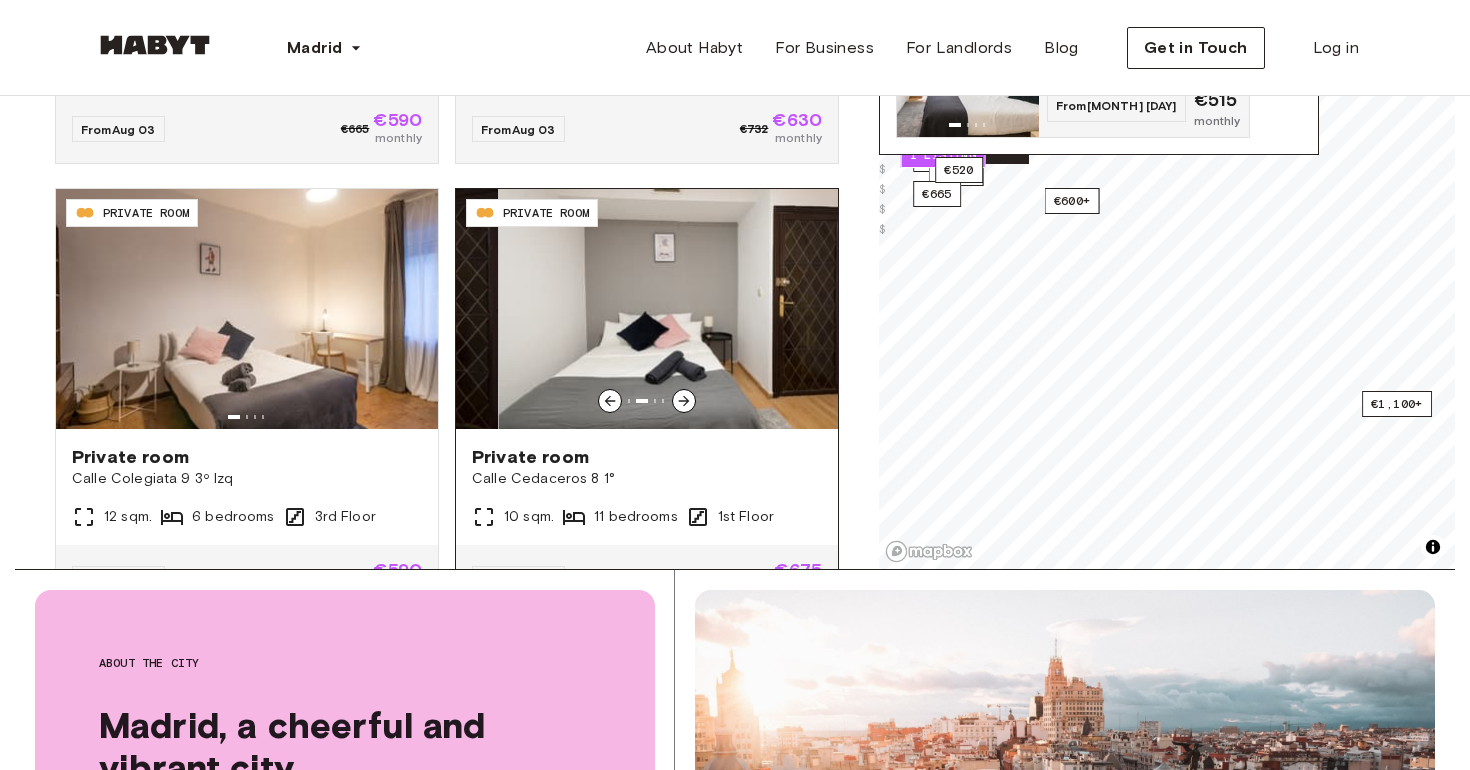 click at bounding box center [684, 401] 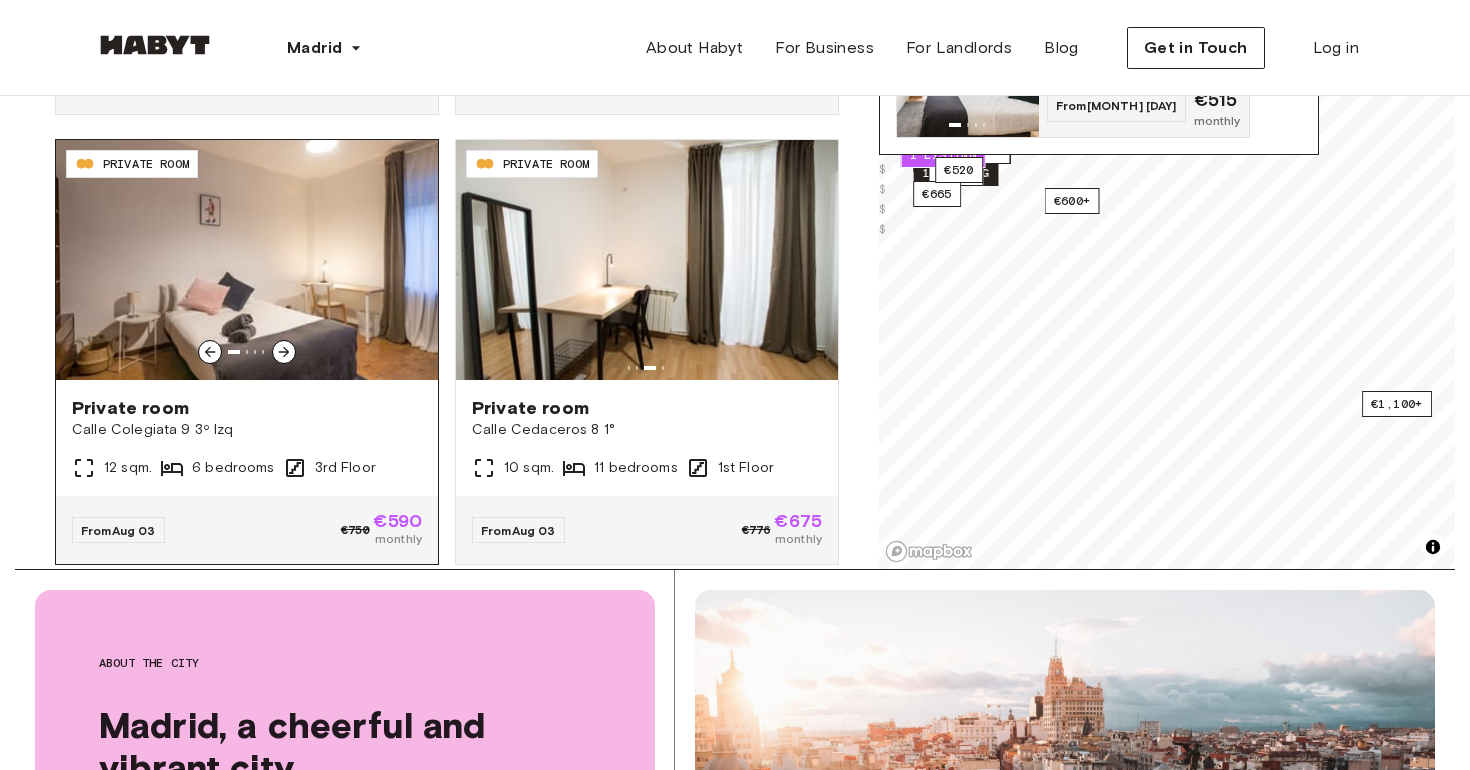 scroll, scrollTop: 9130, scrollLeft: 0, axis: vertical 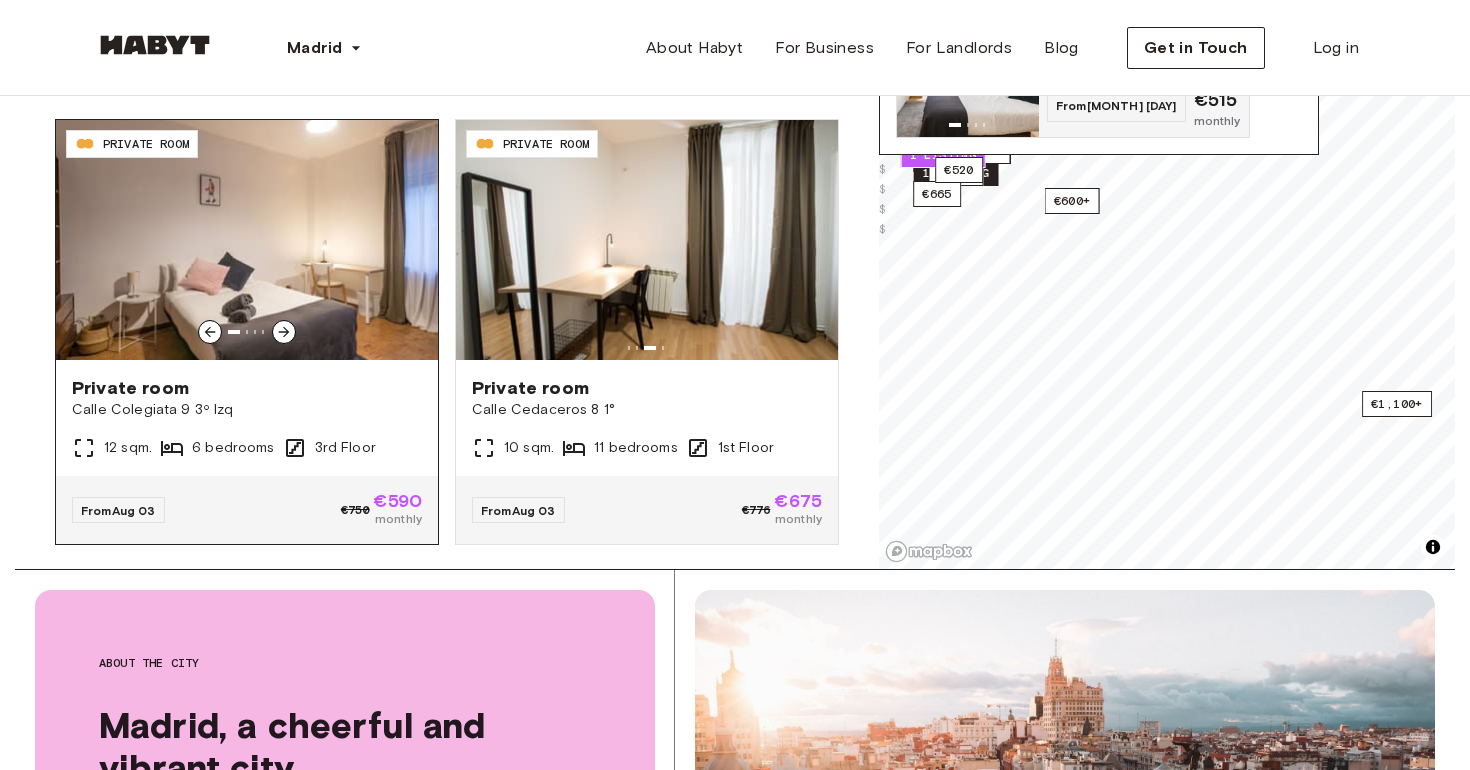 click 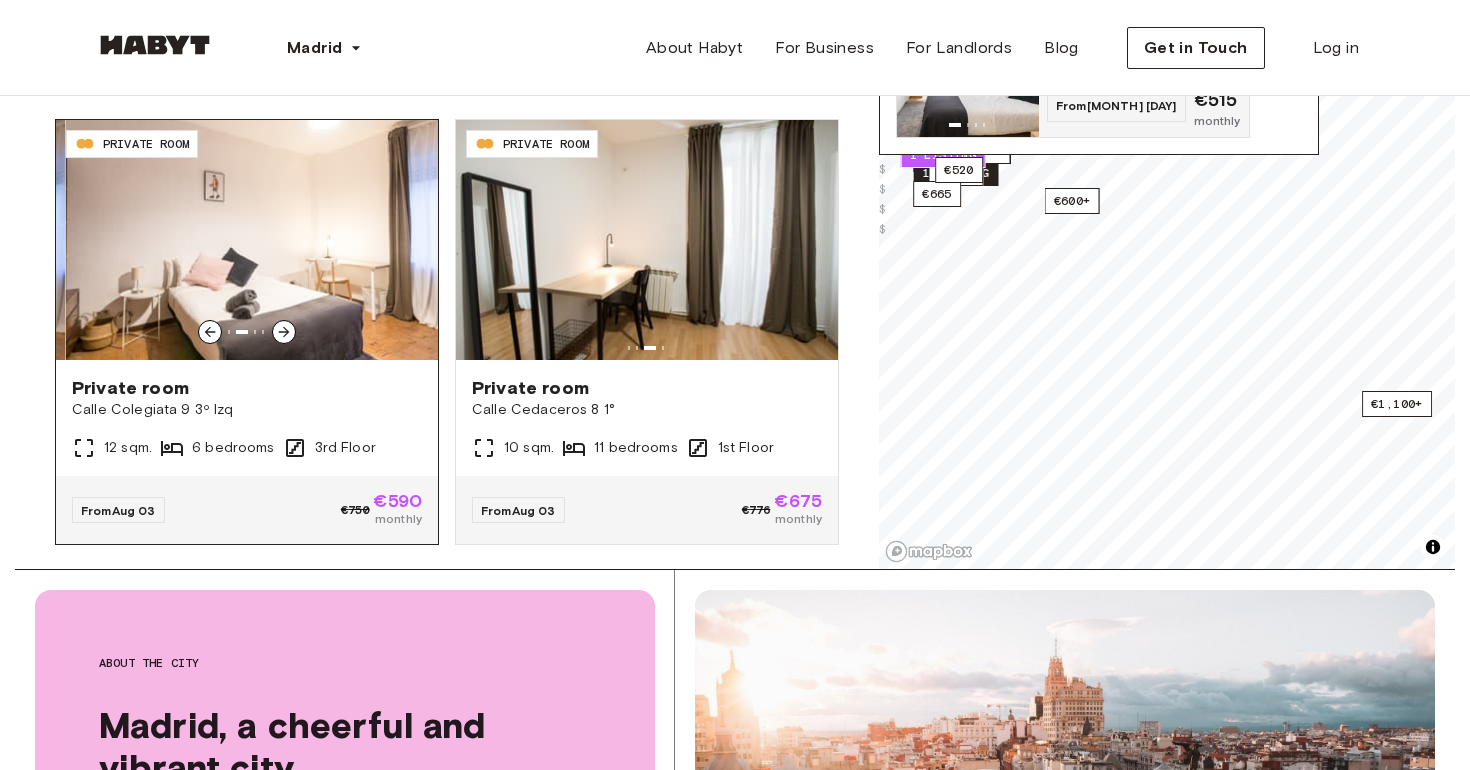 click 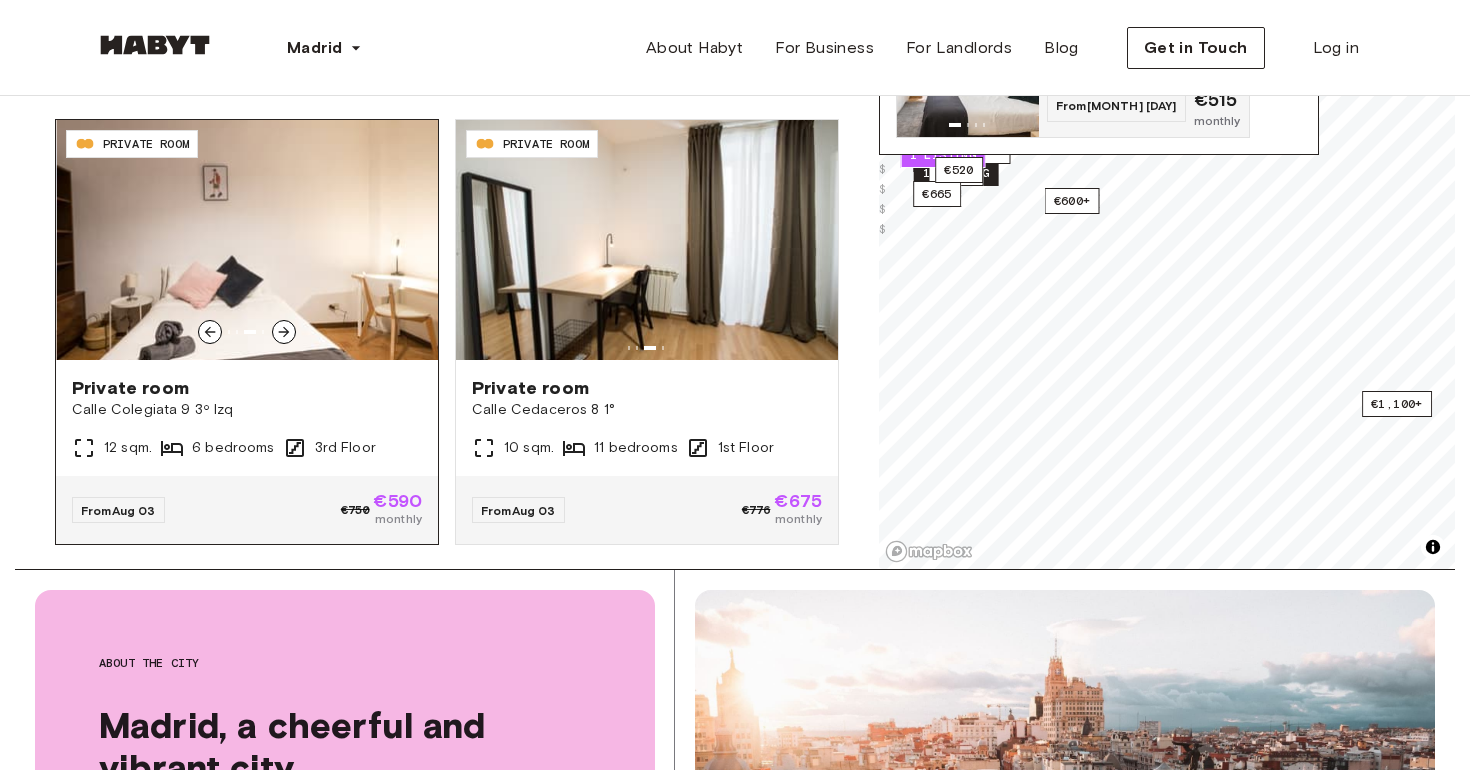 click 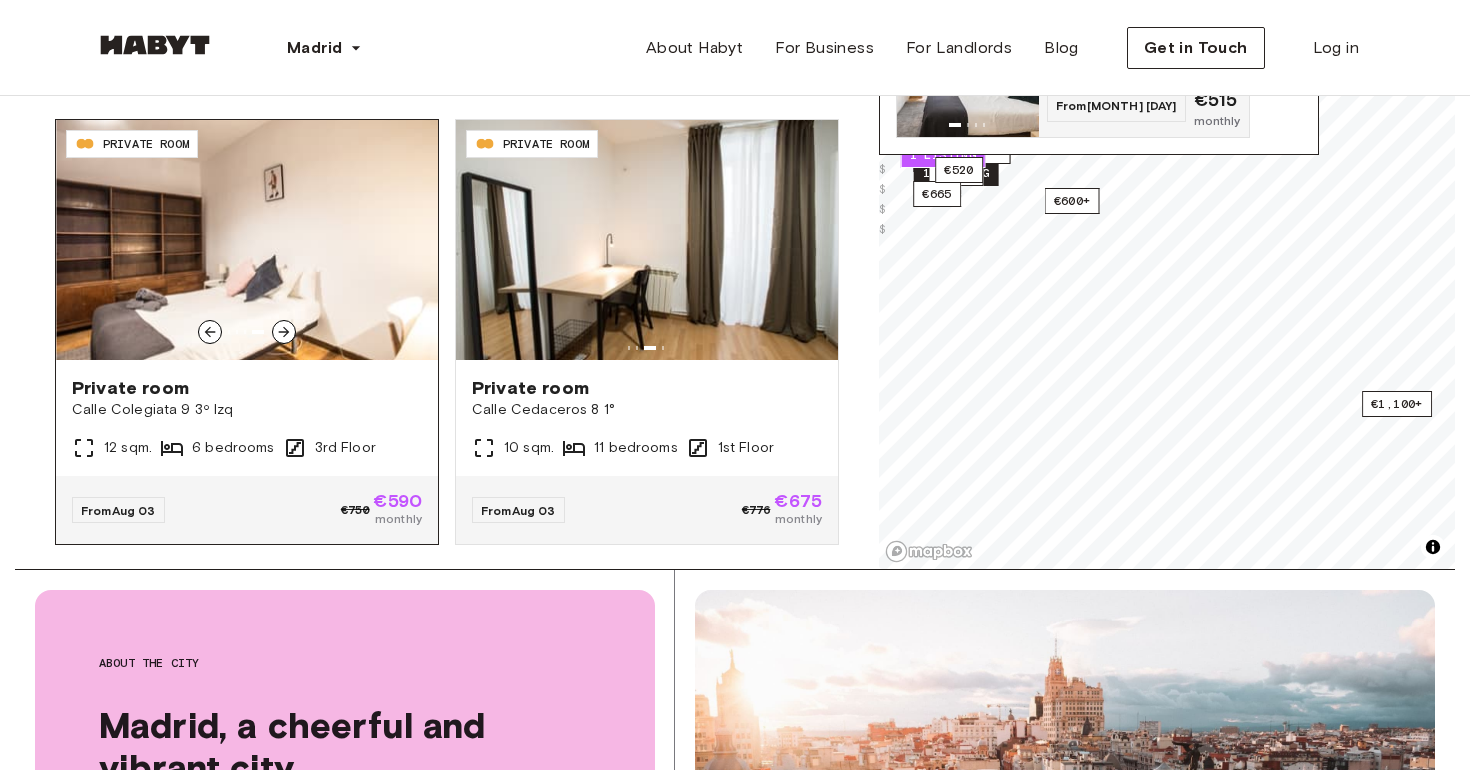 click 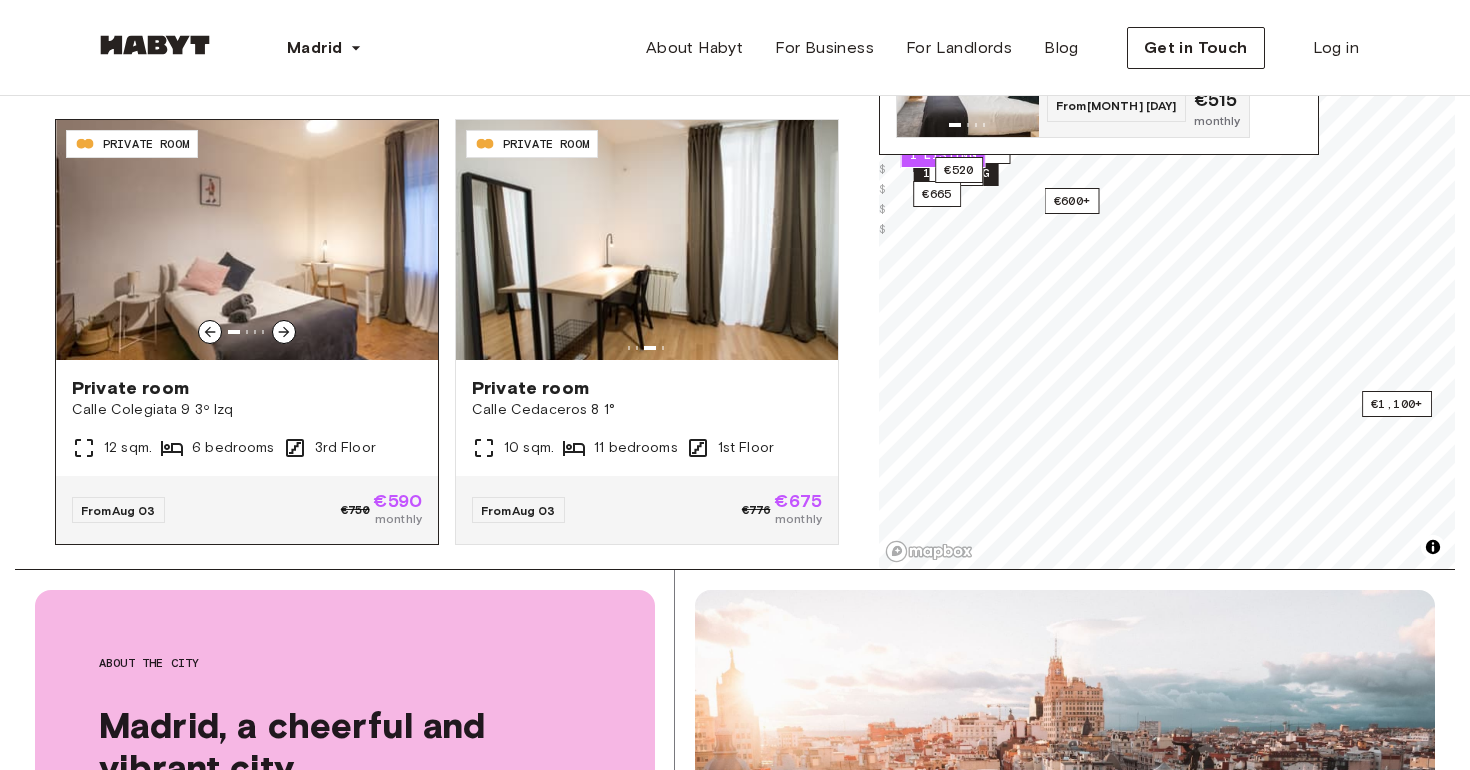 click 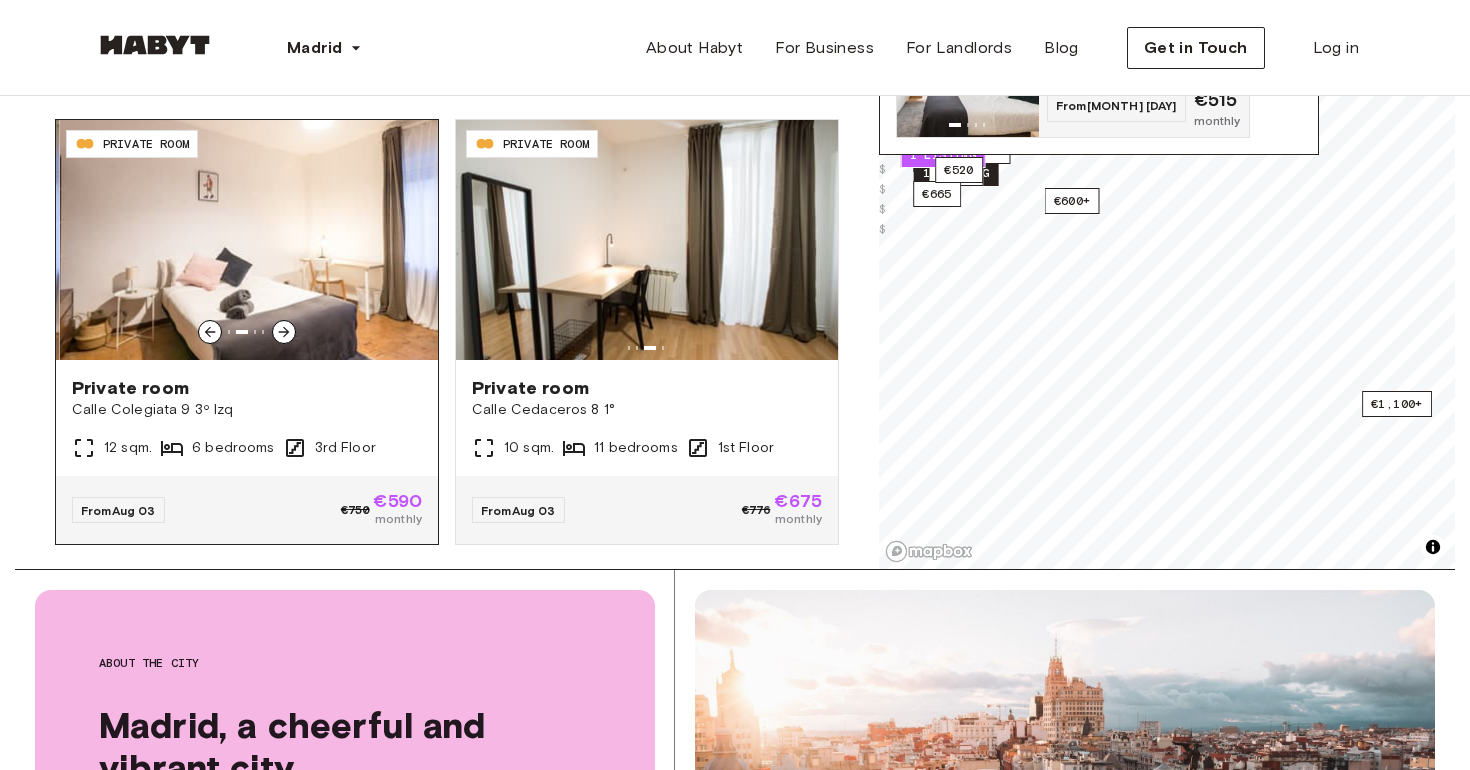 click 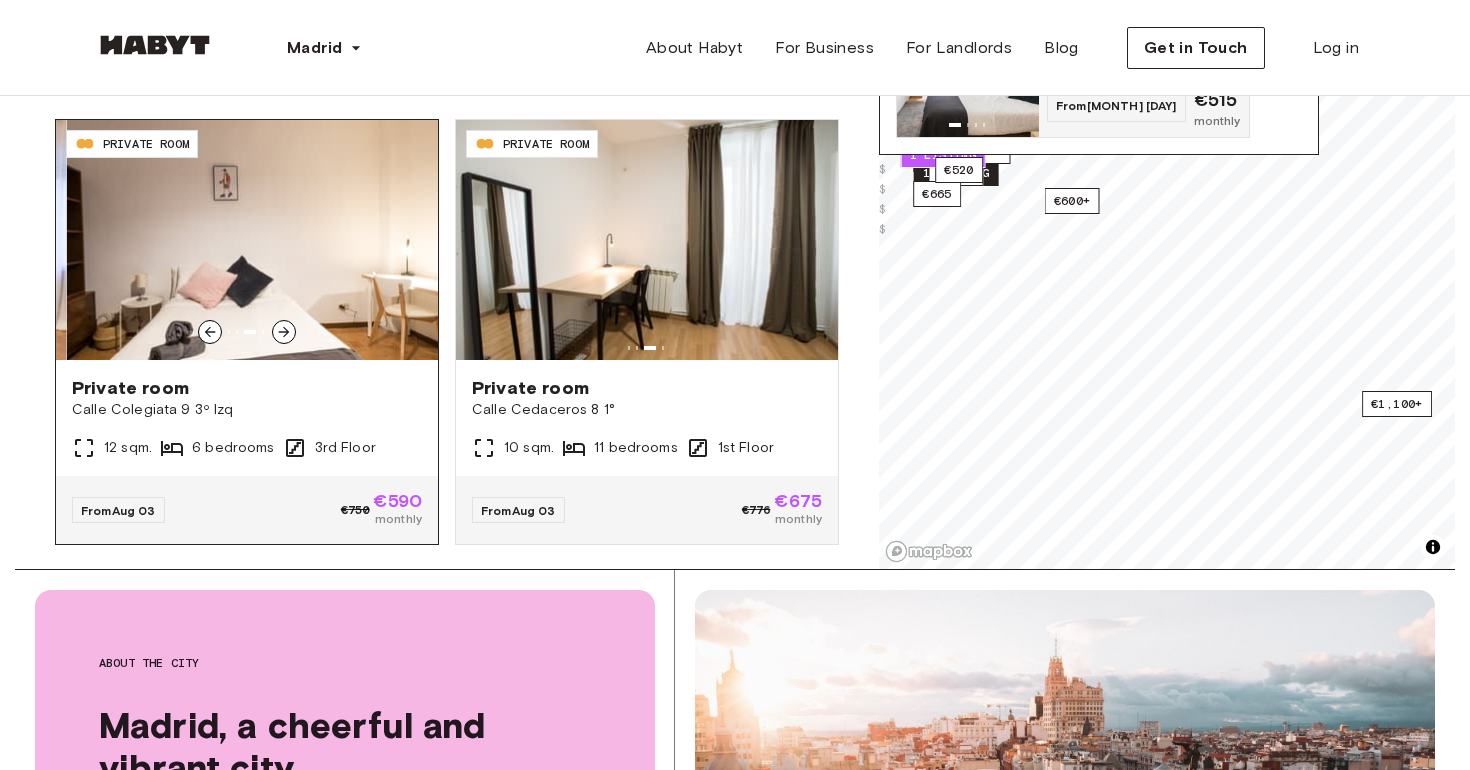 click 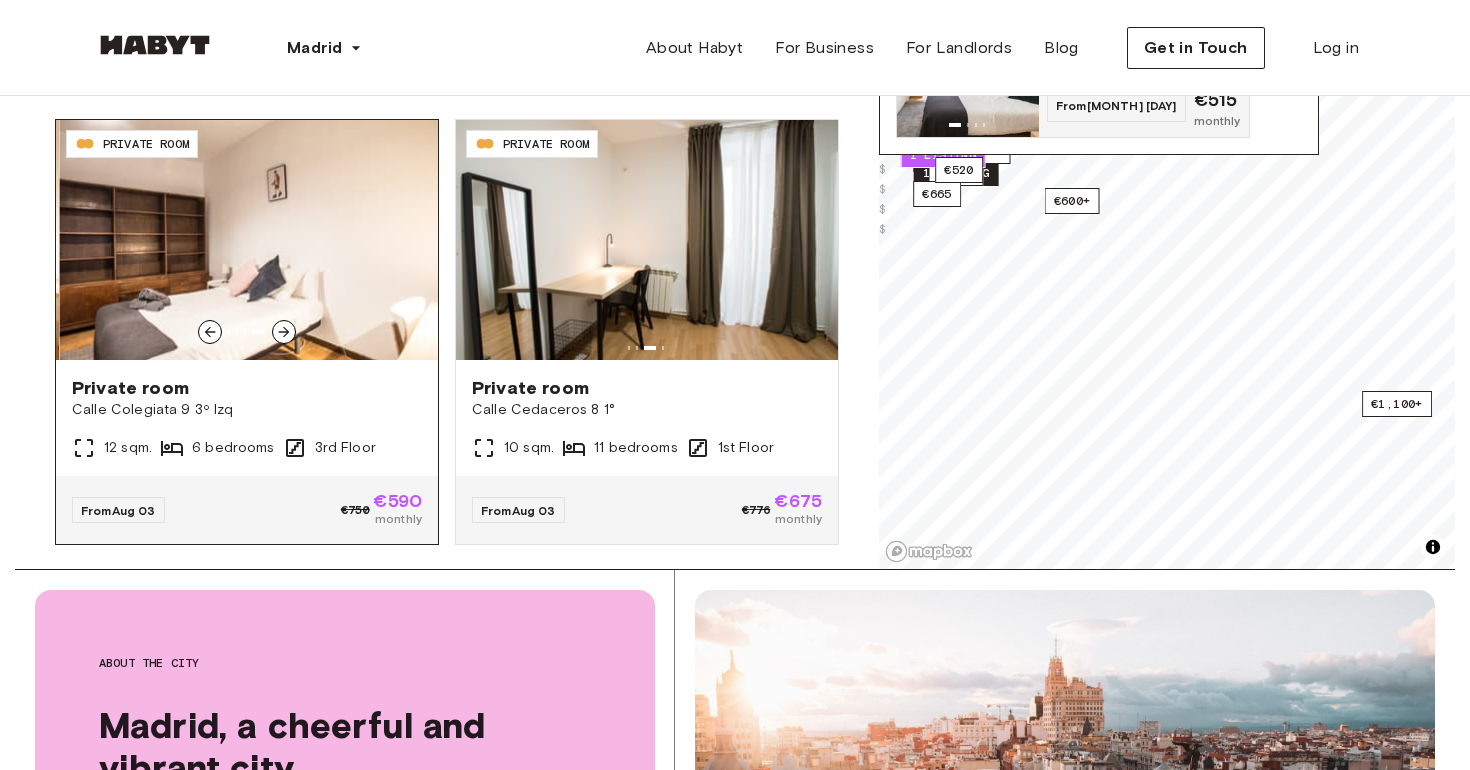 click 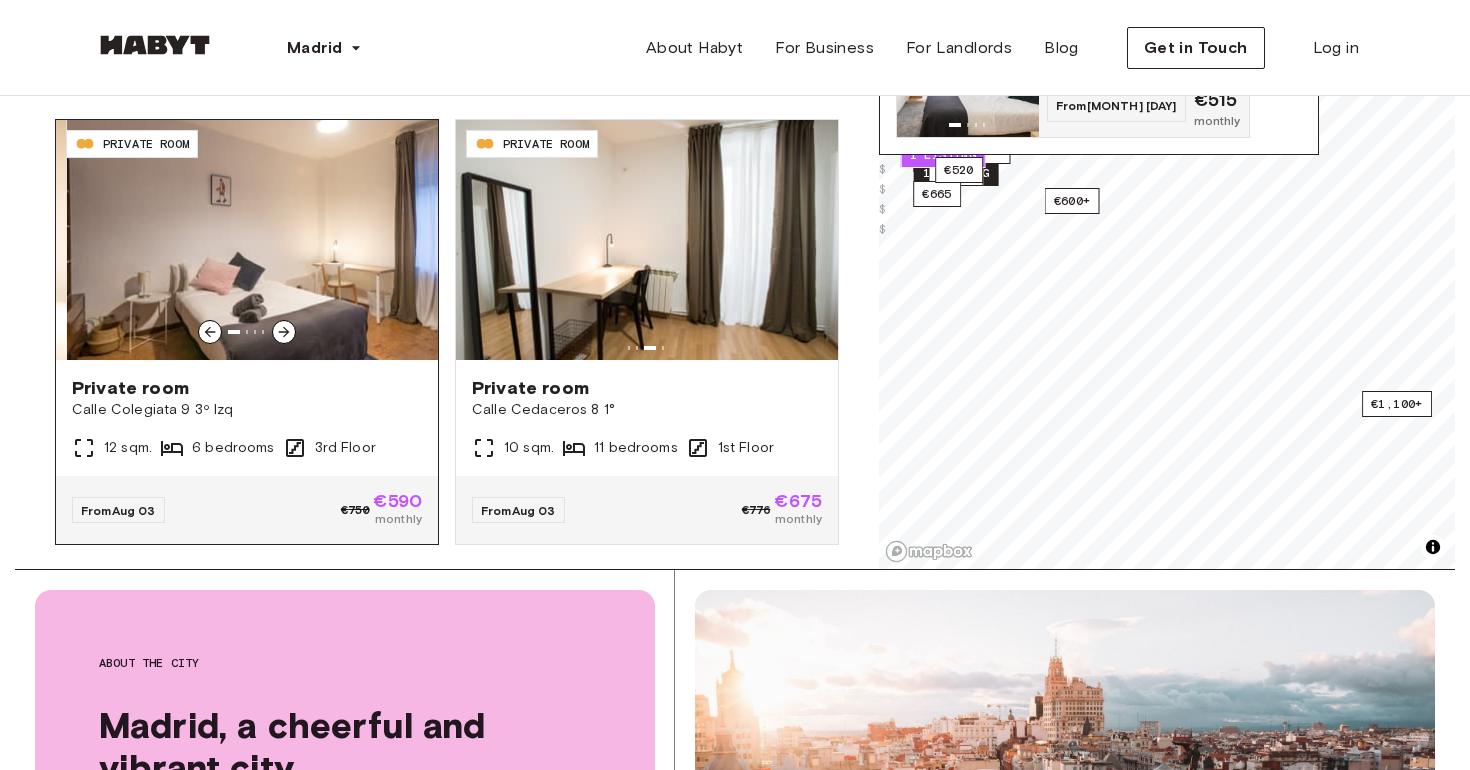 click 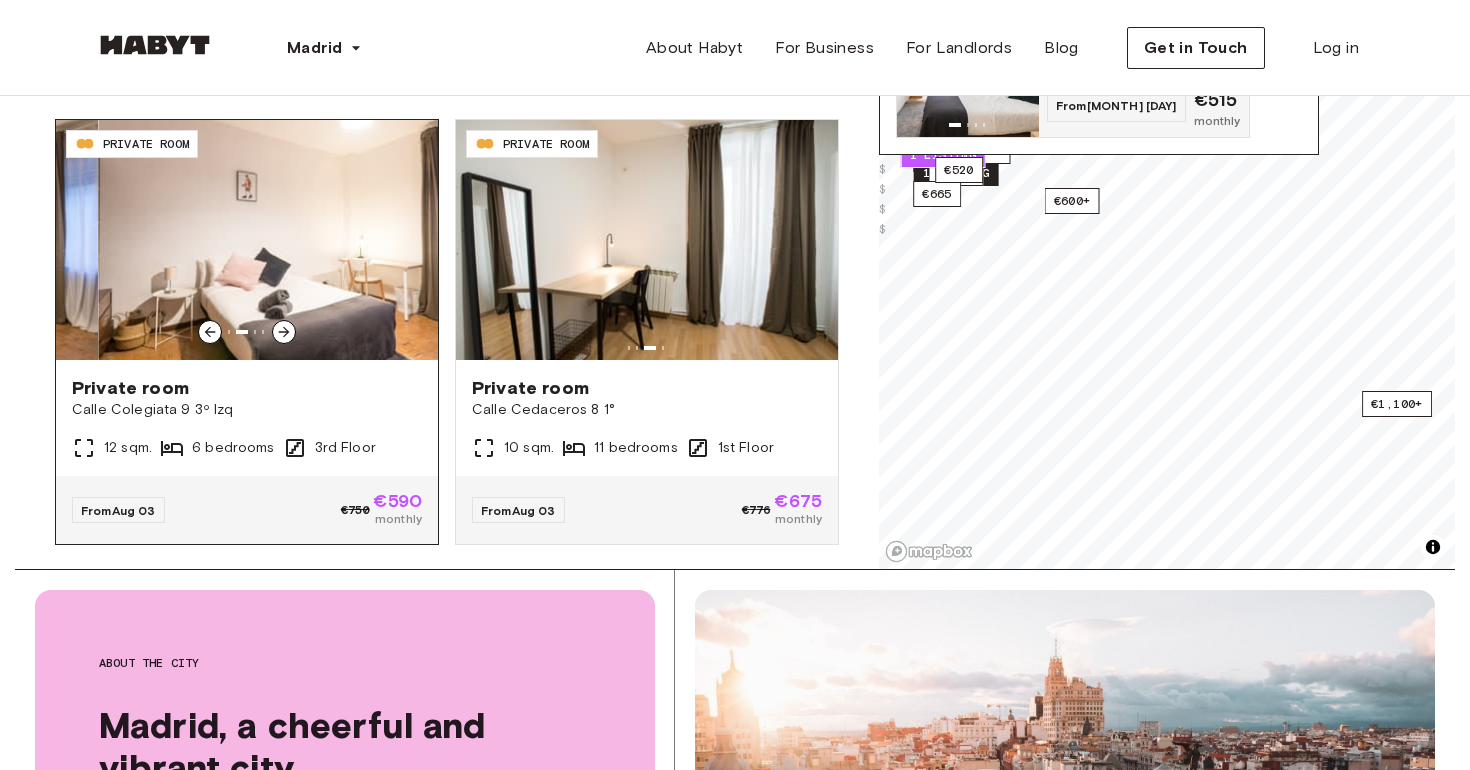 click 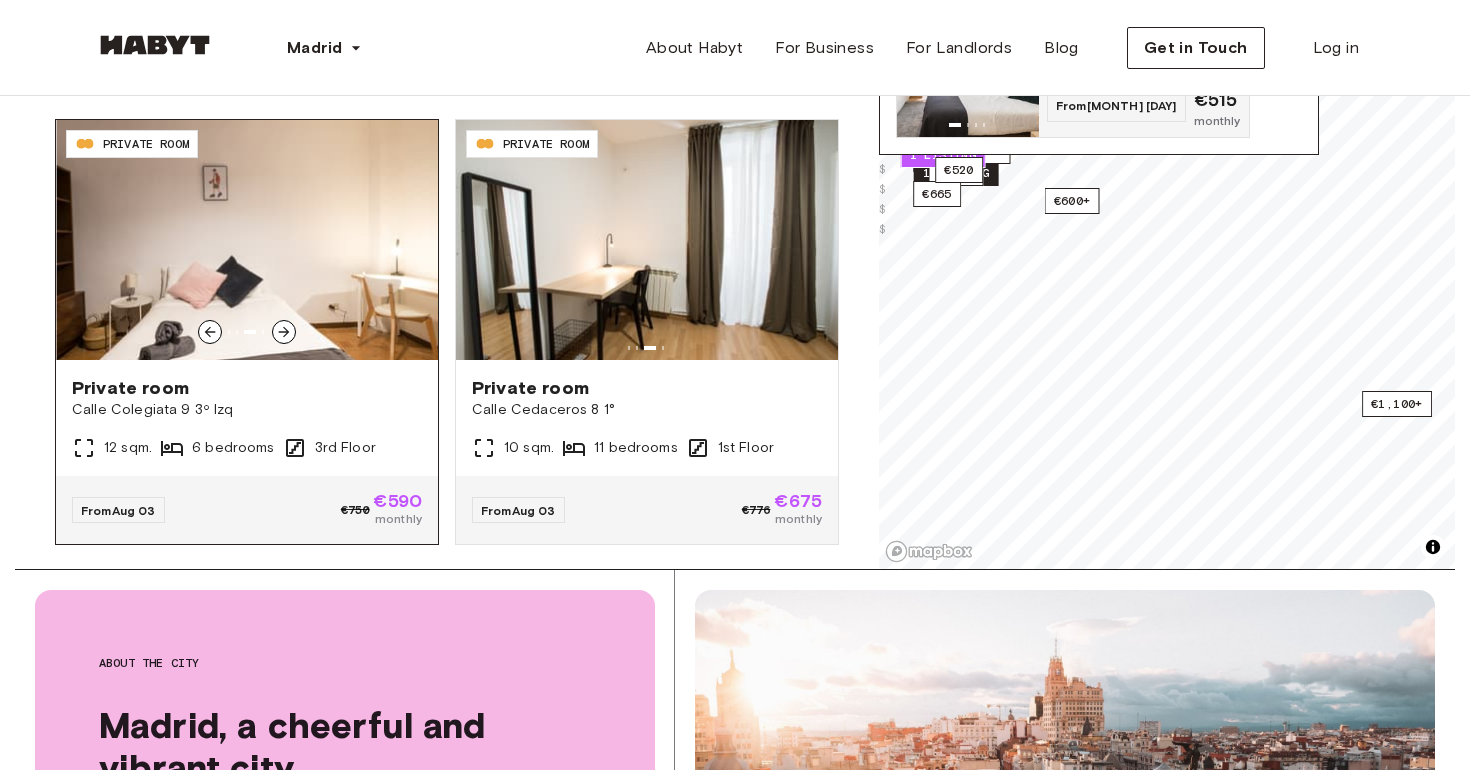 click at bounding box center [247, 240] 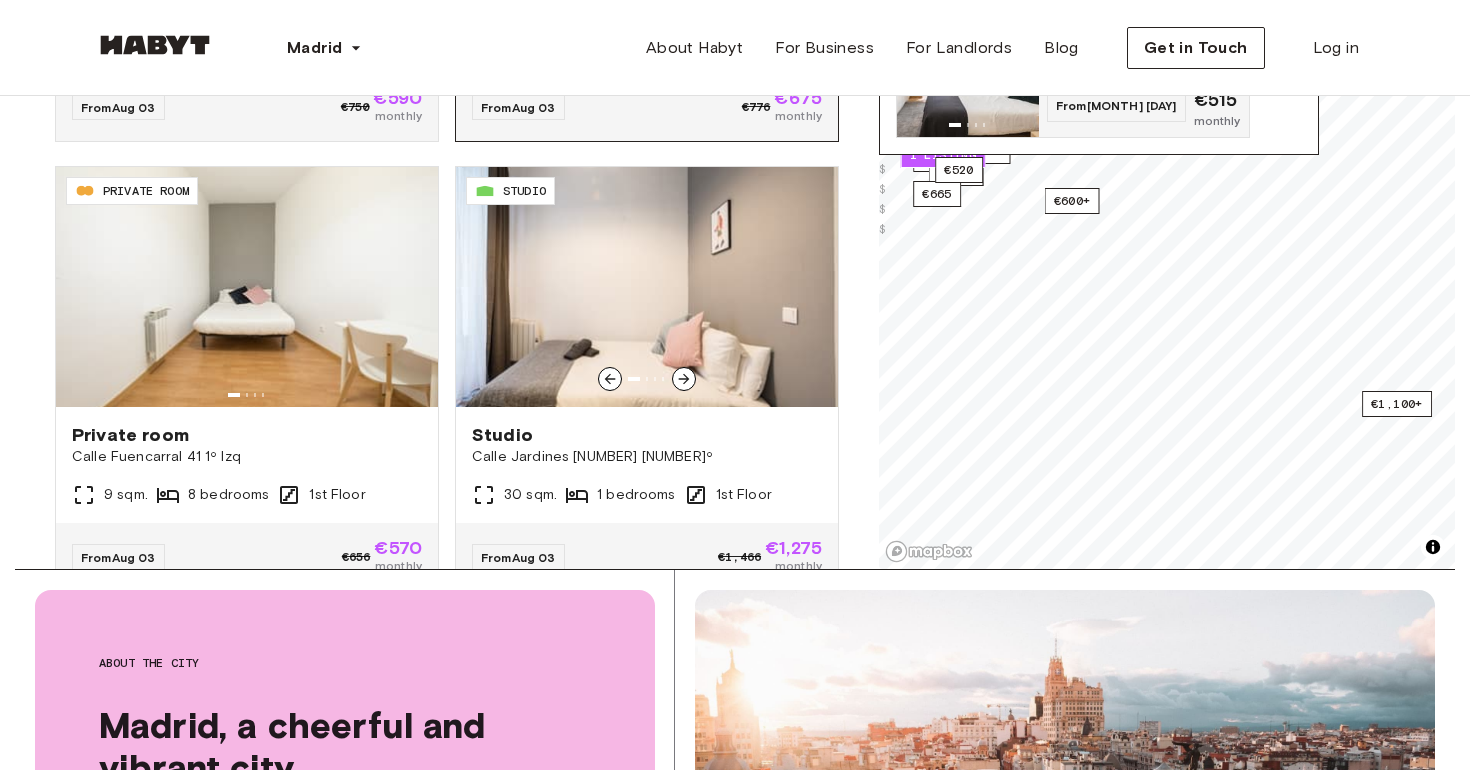 scroll, scrollTop: 9537, scrollLeft: 0, axis: vertical 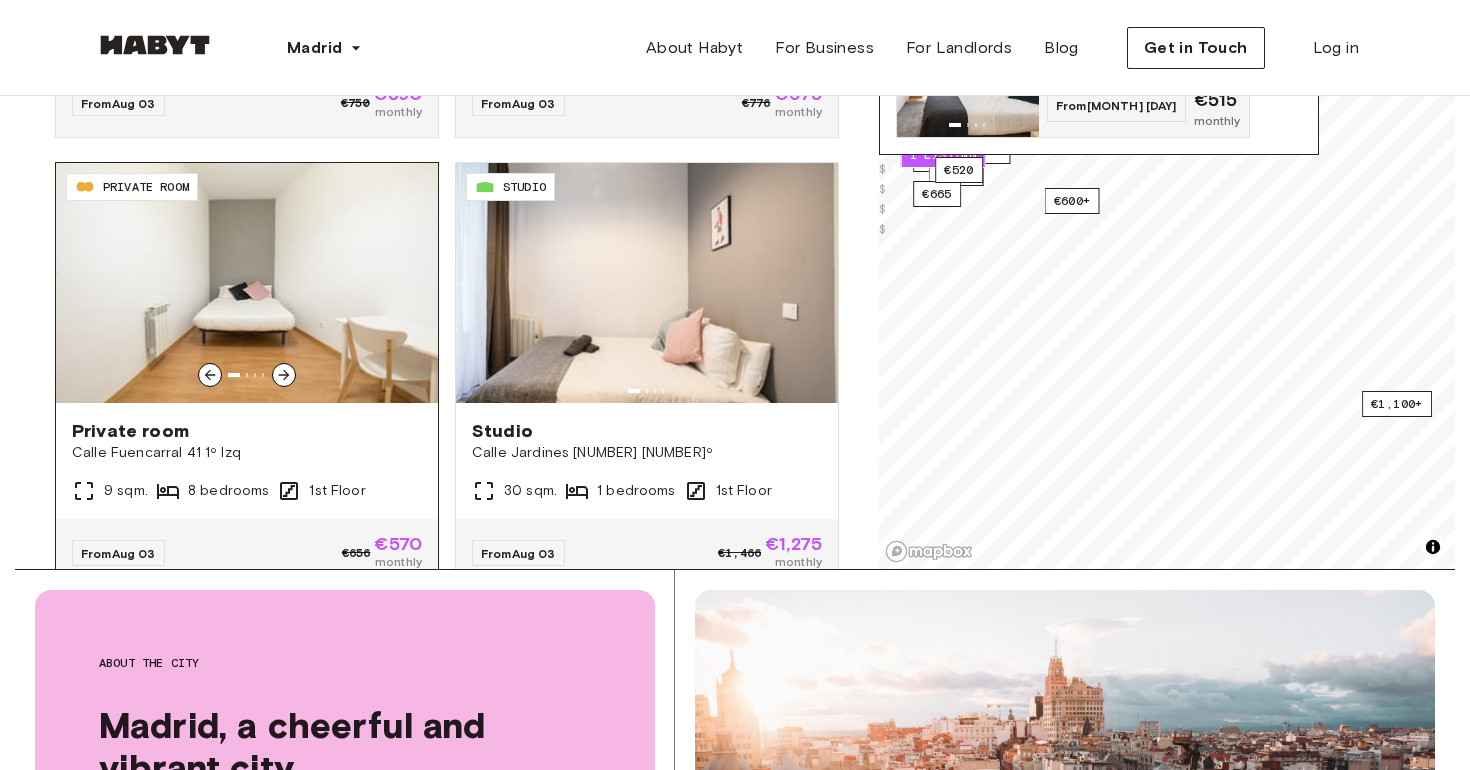 click 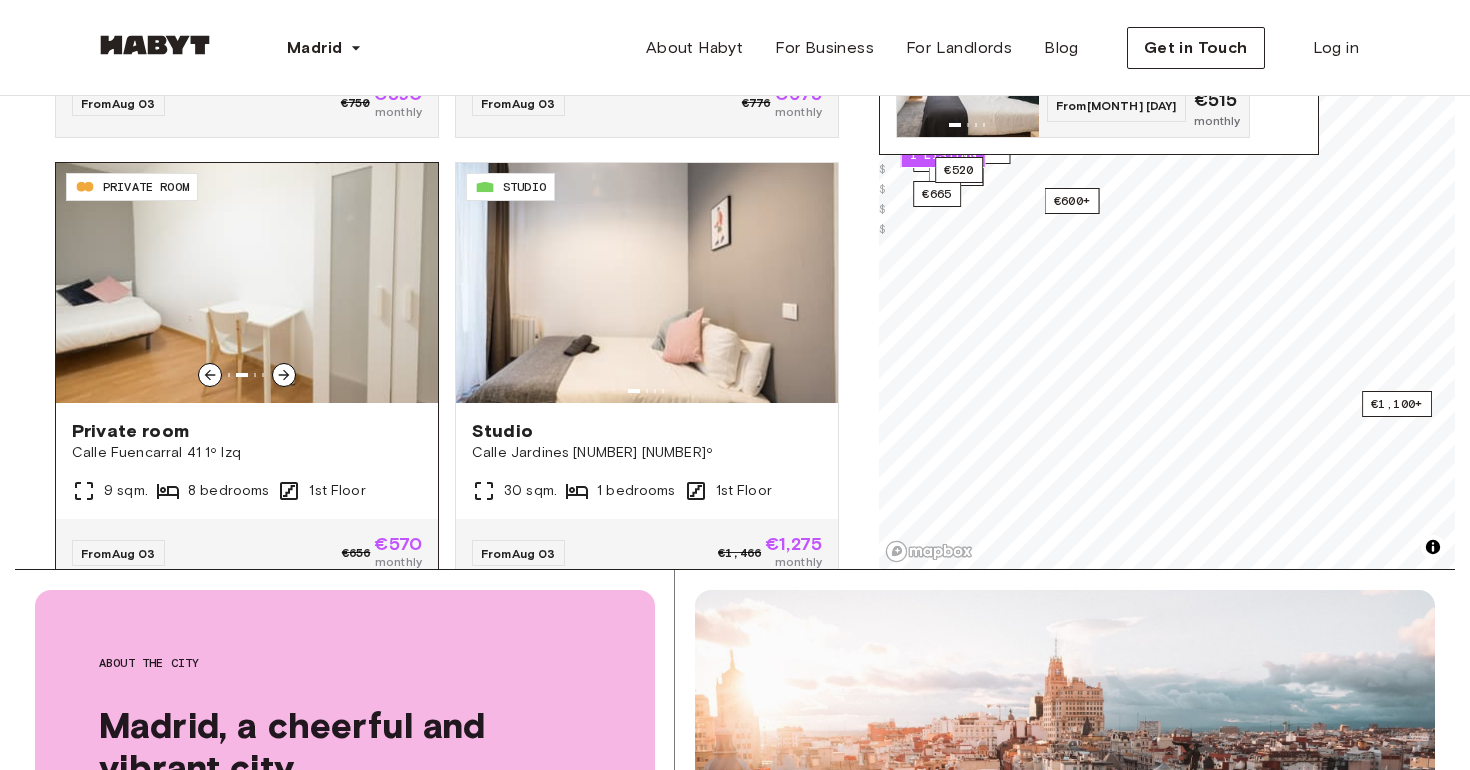 click 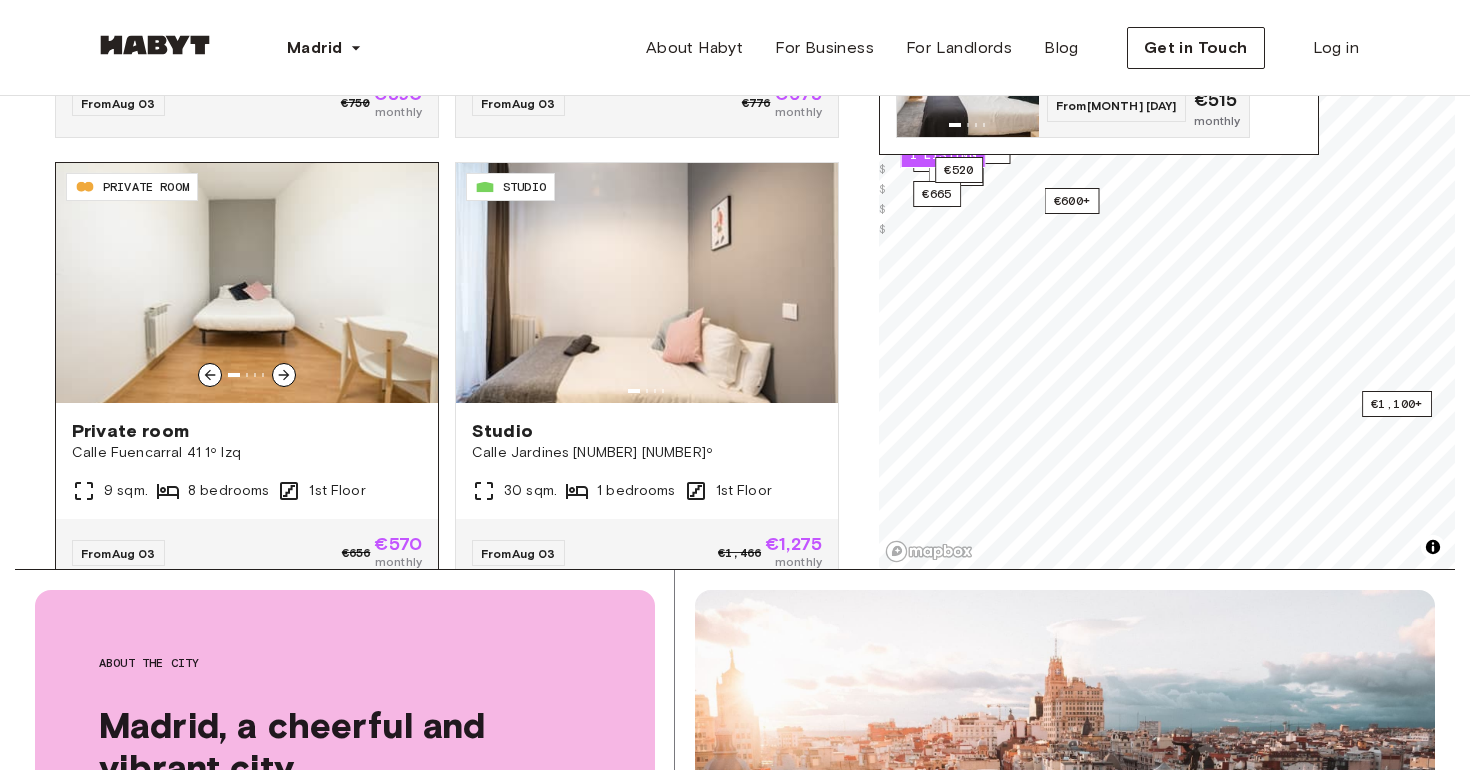 click 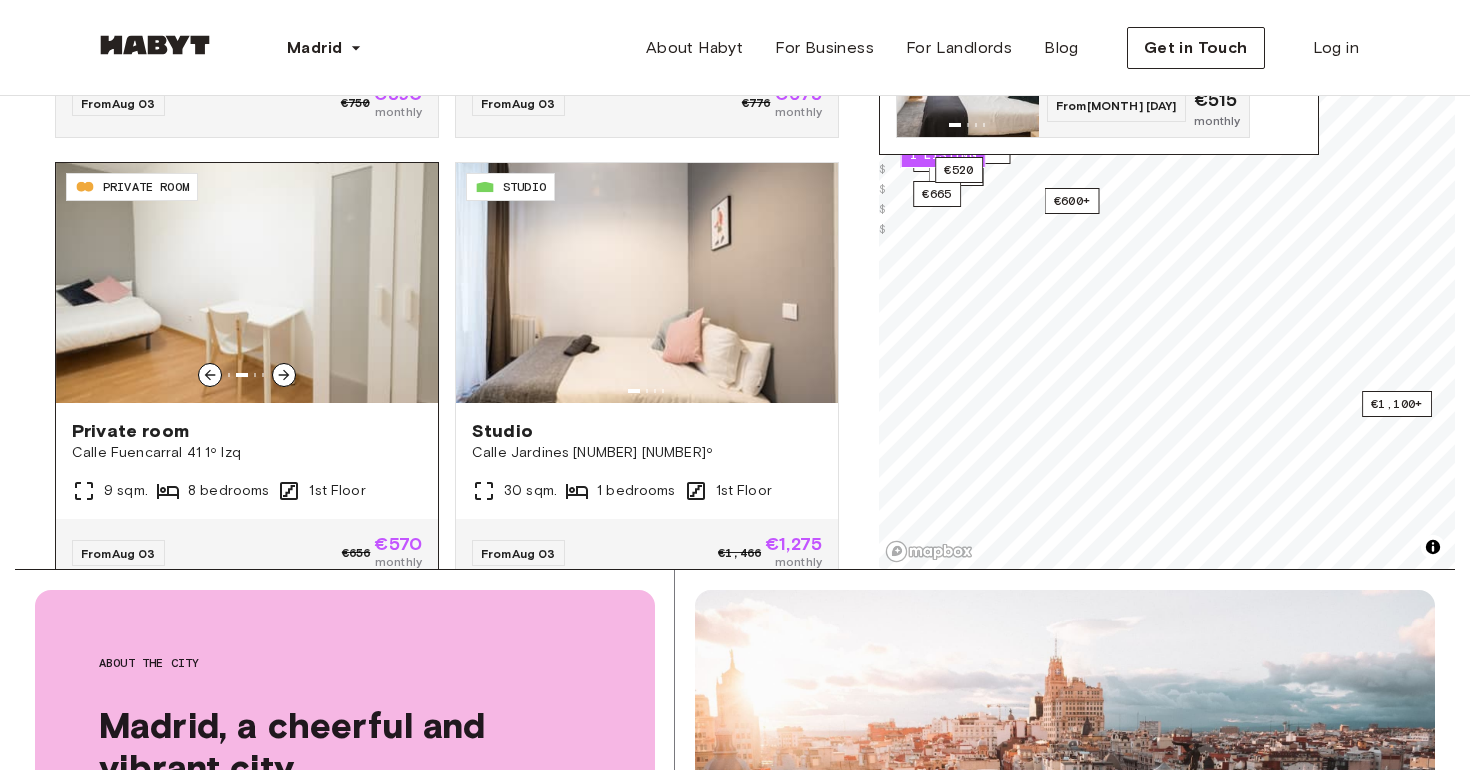 click 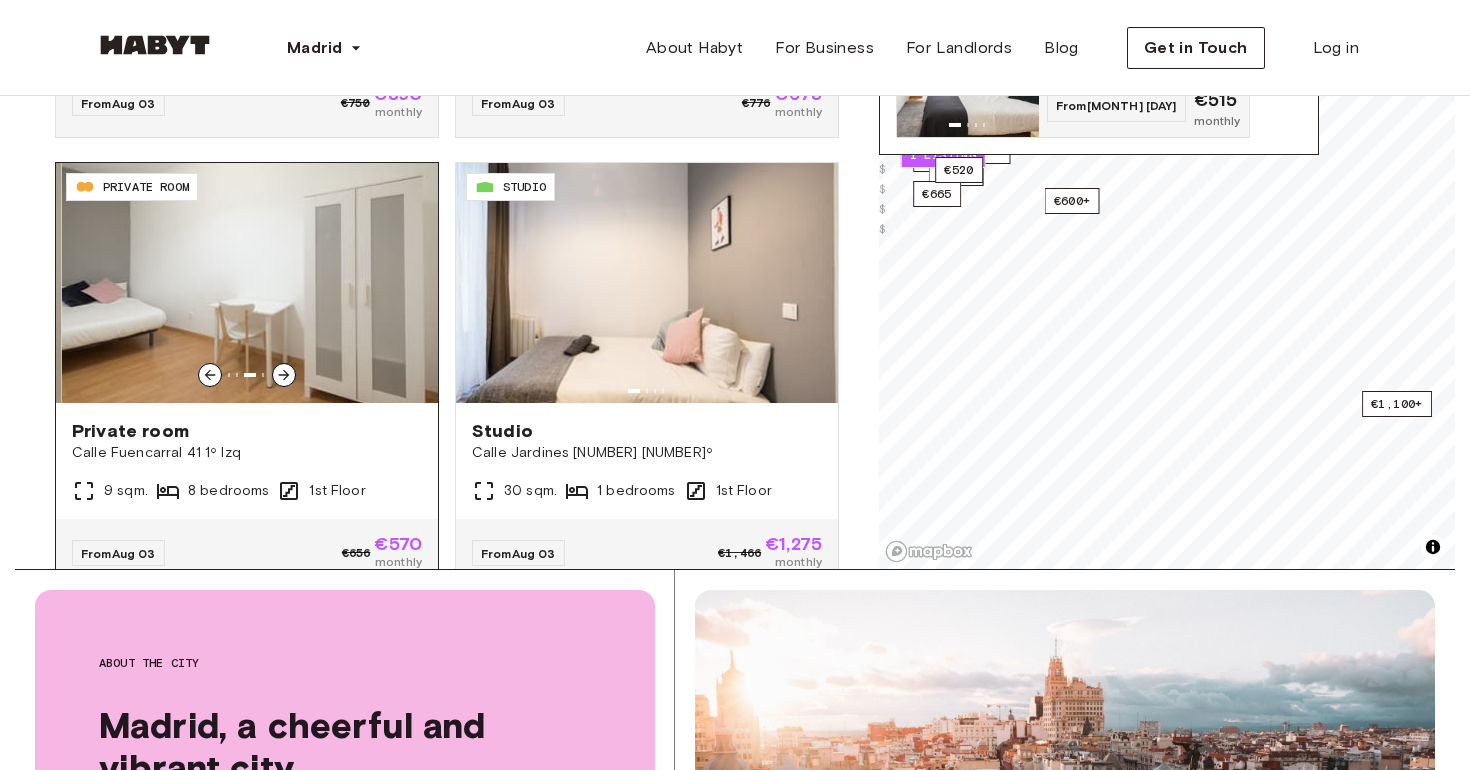 click 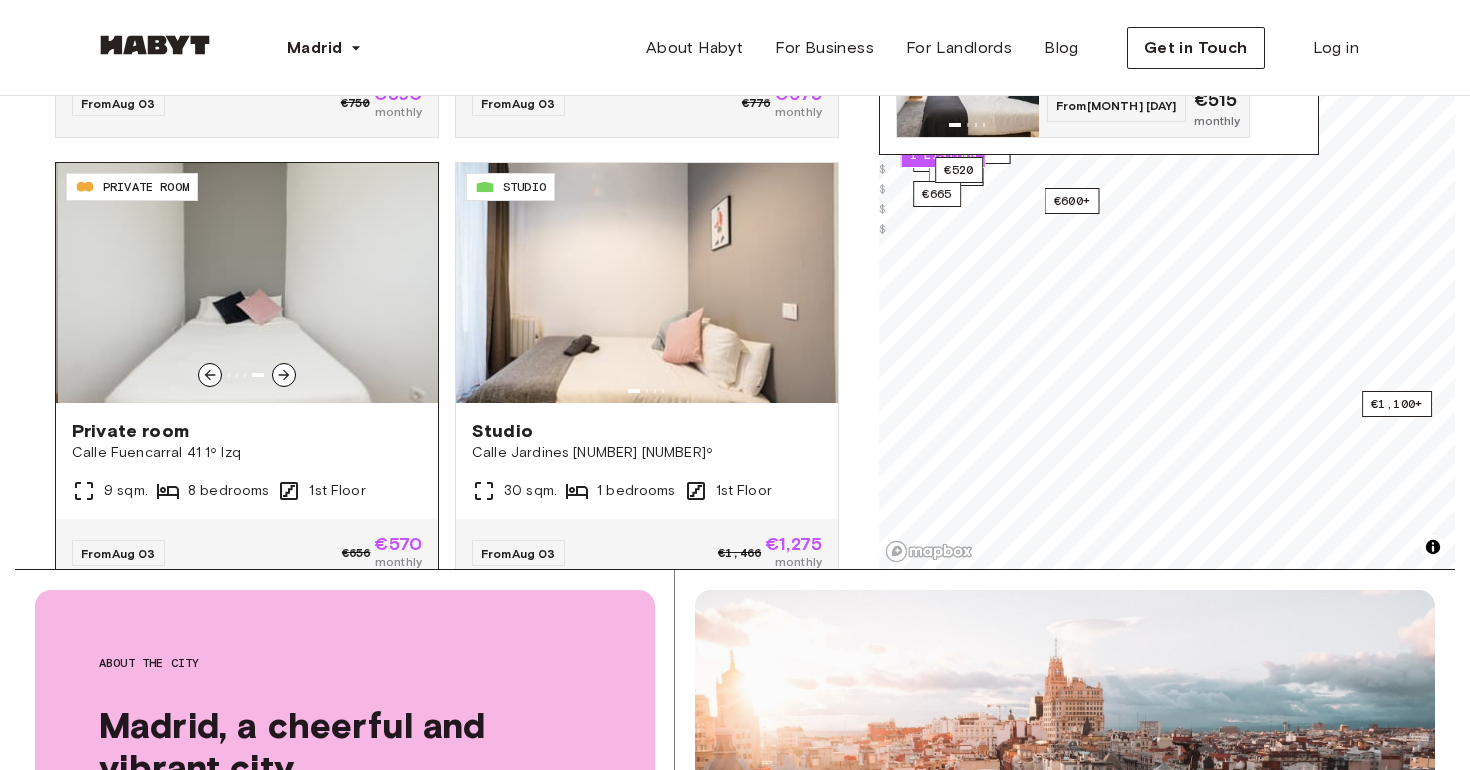click 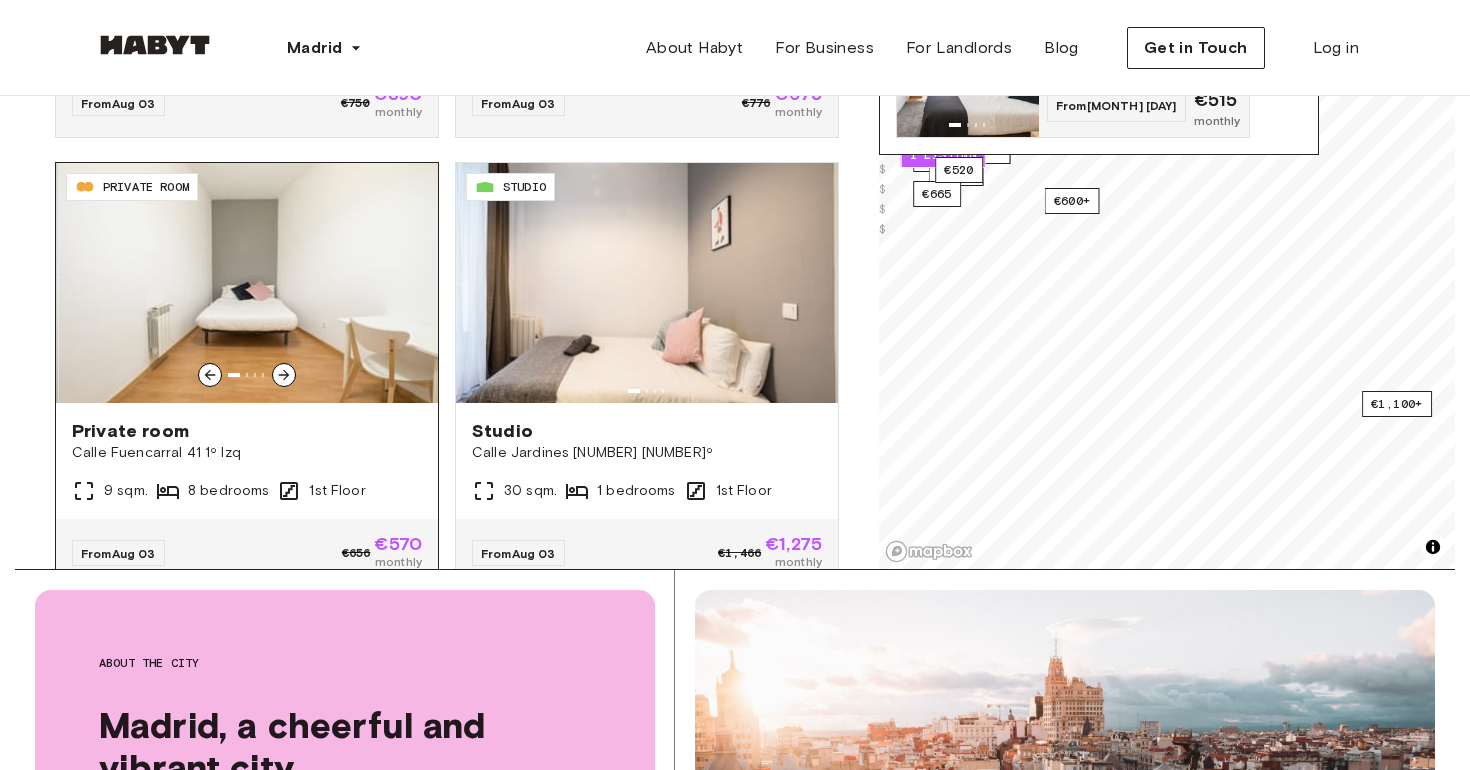 click 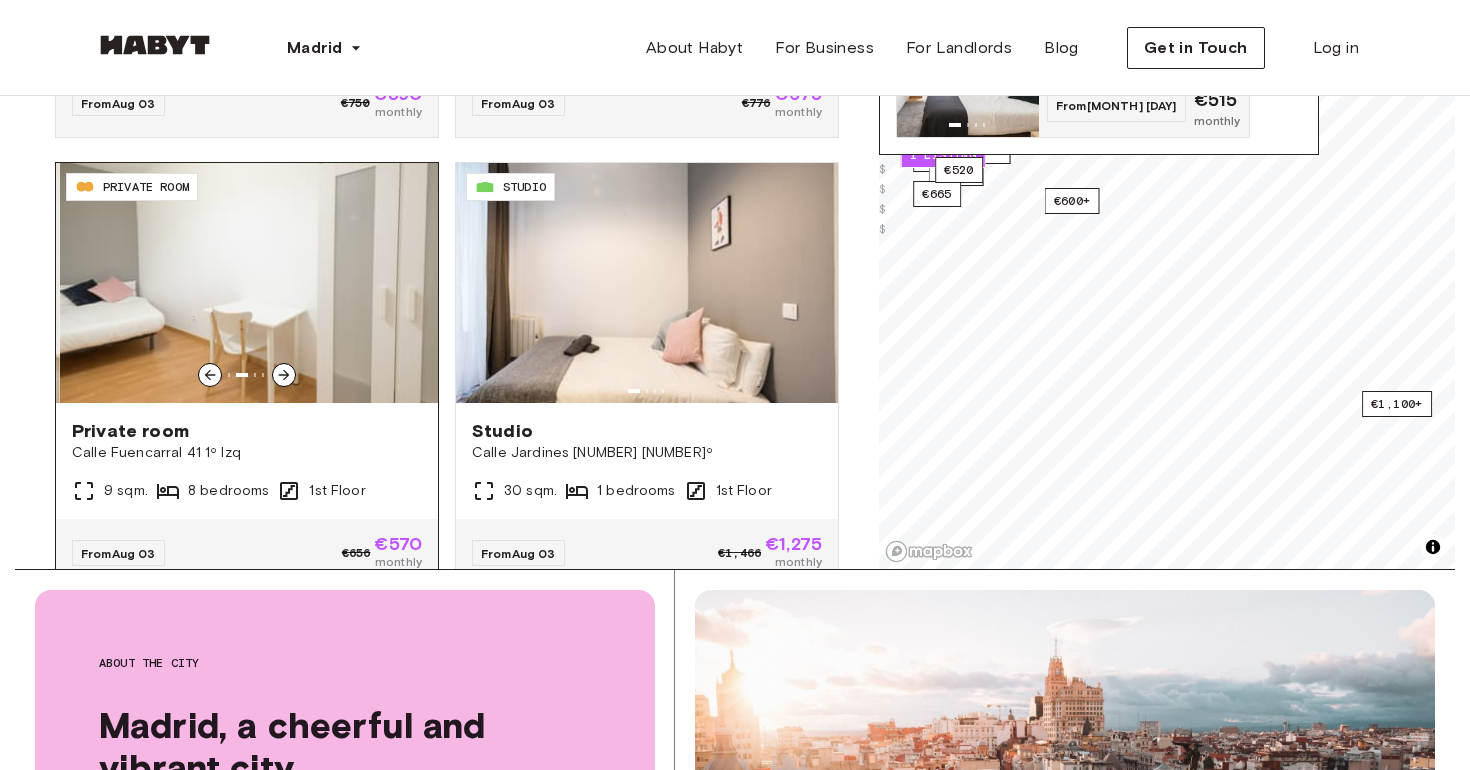 click 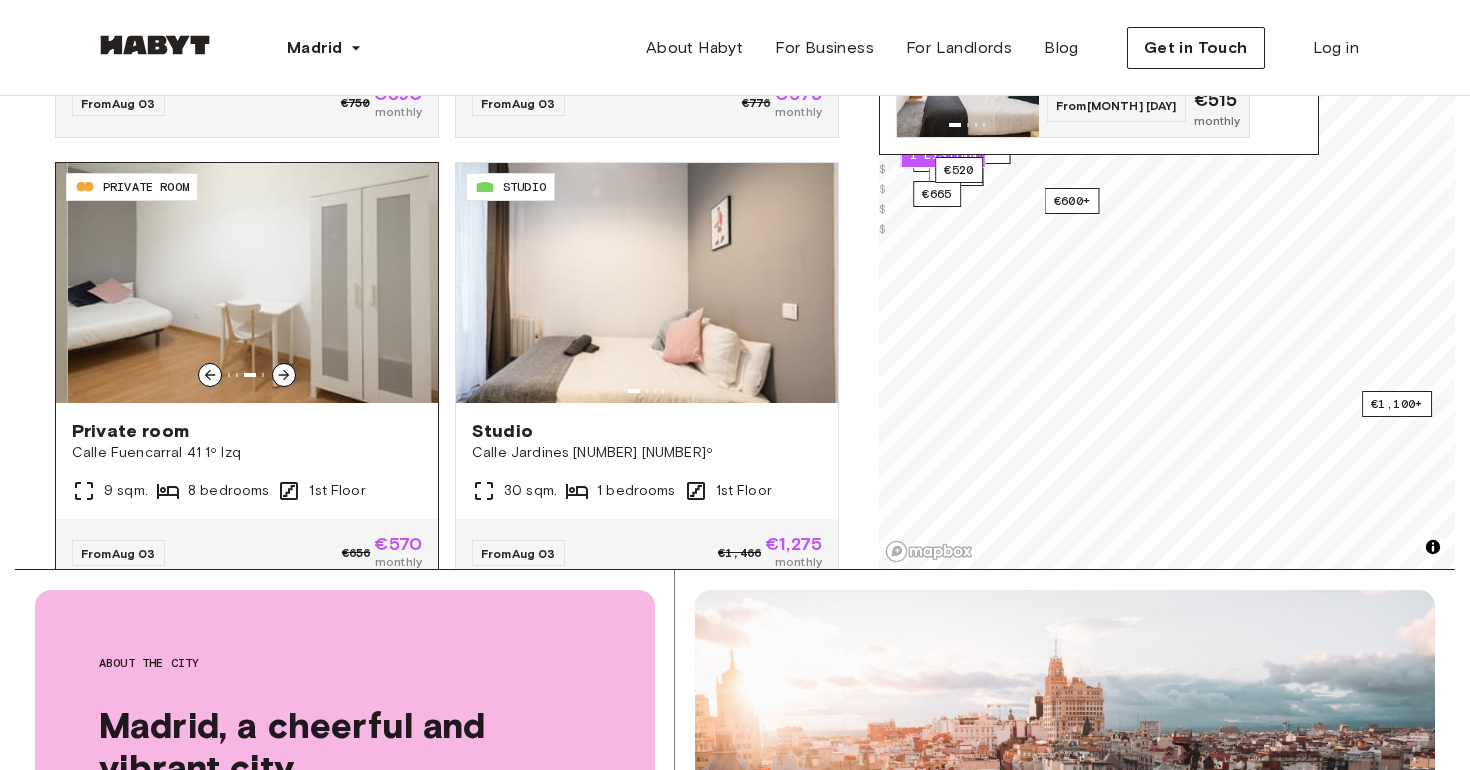 click 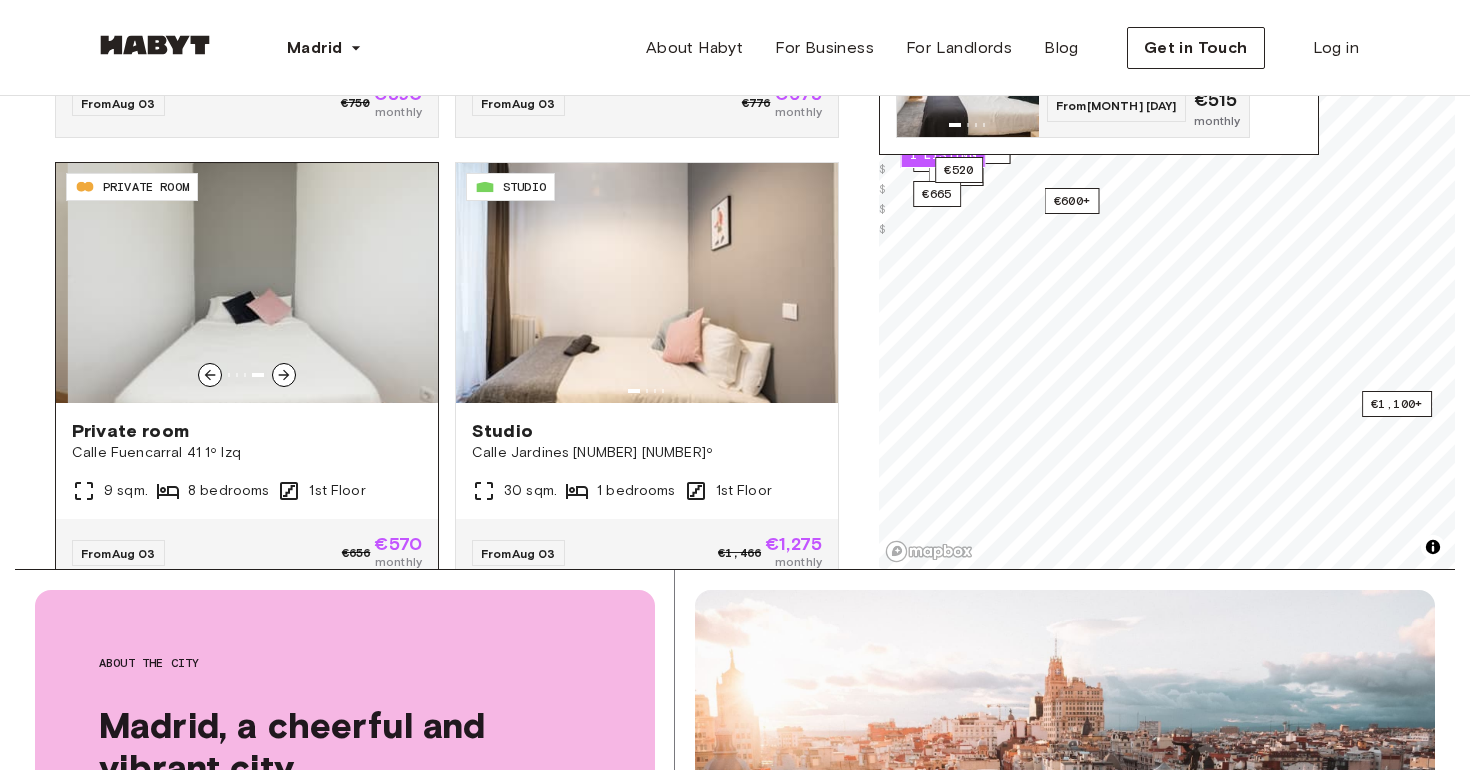 click 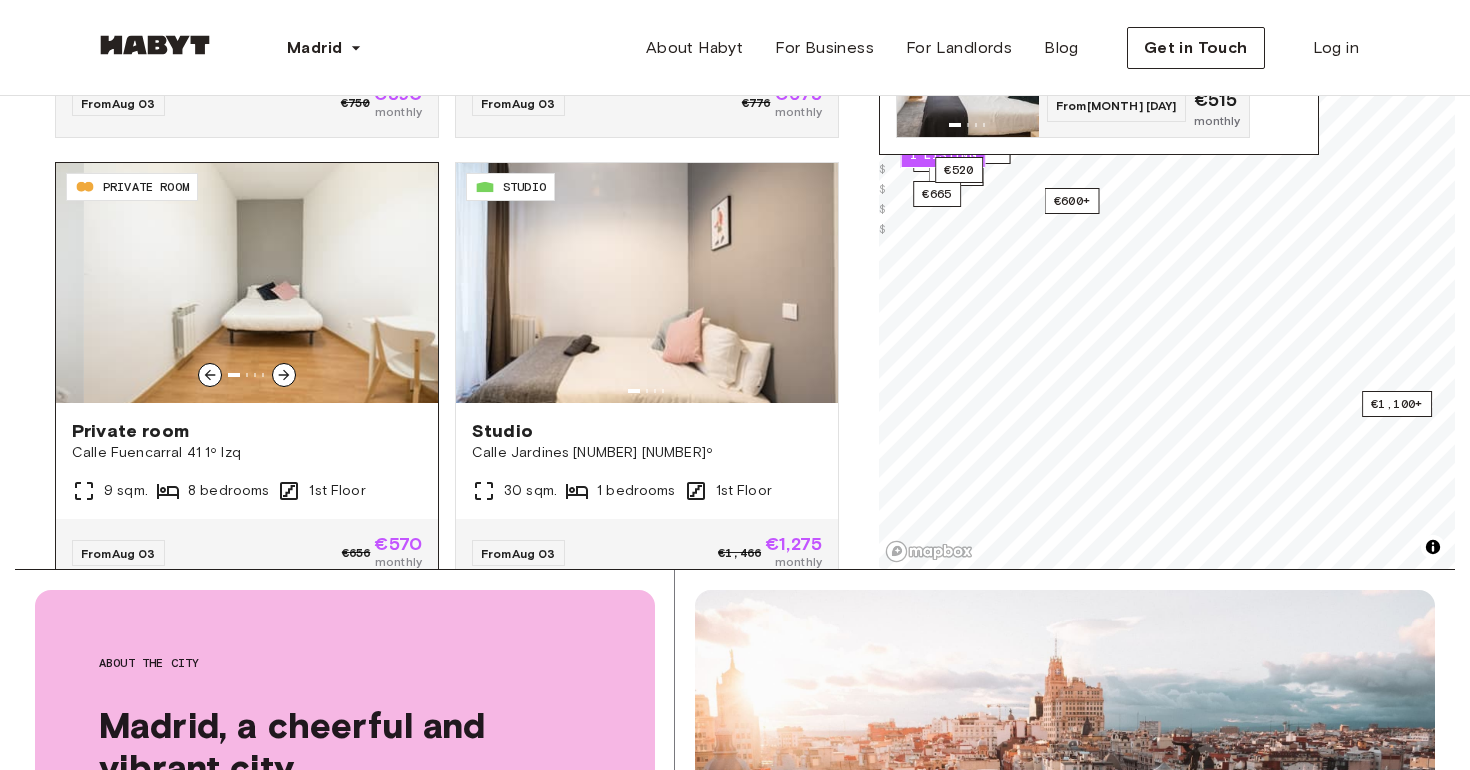click 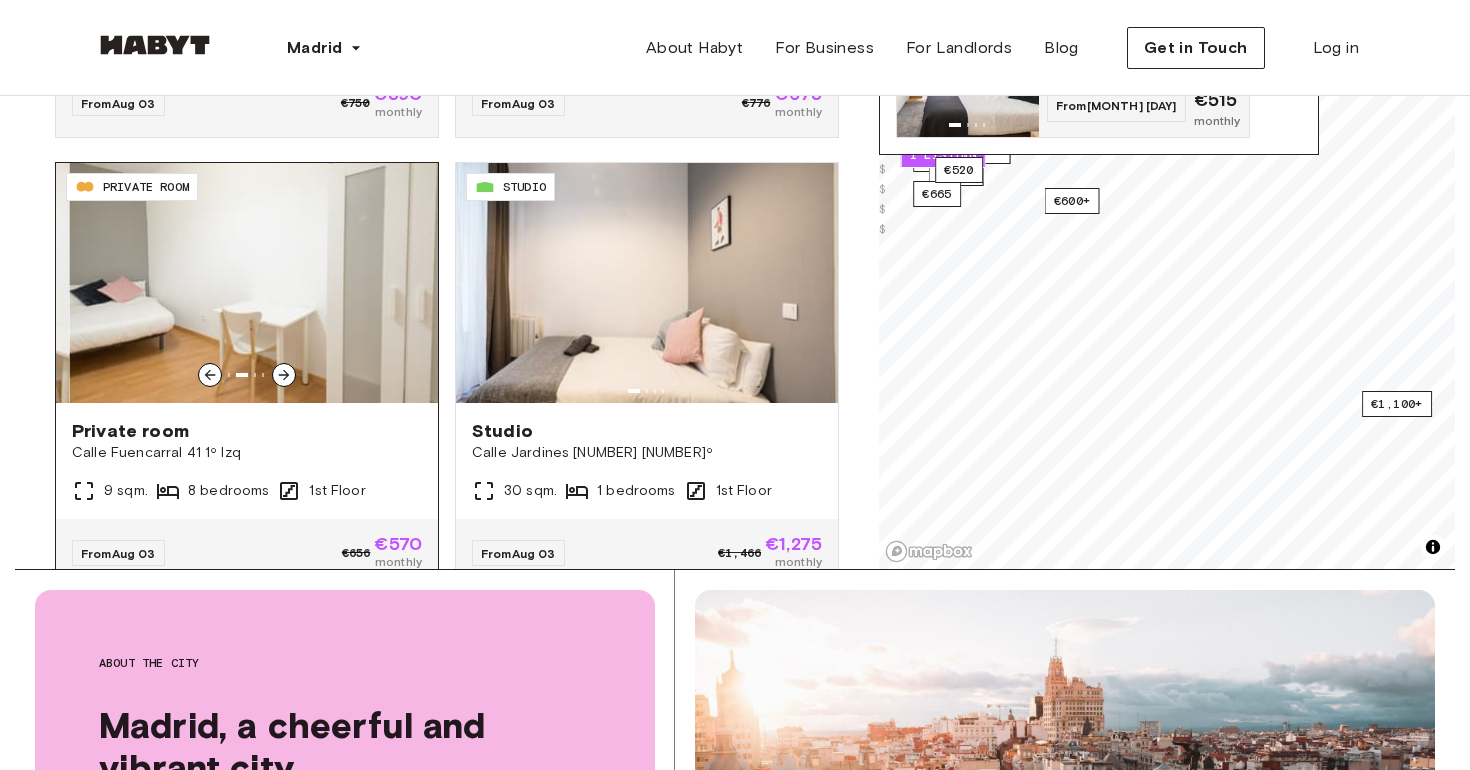 click 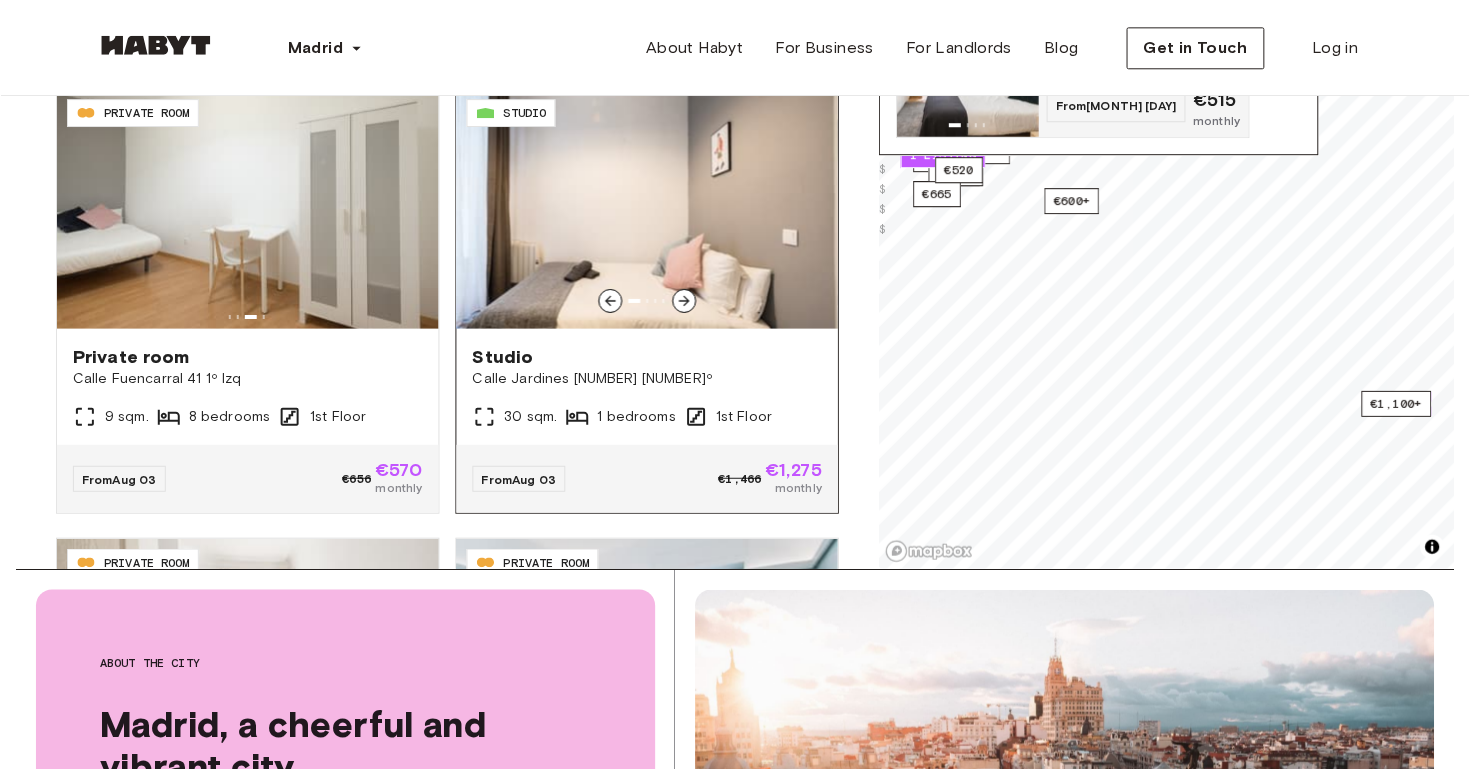 scroll, scrollTop: 9612, scrollLeft: 0, axis: vertical 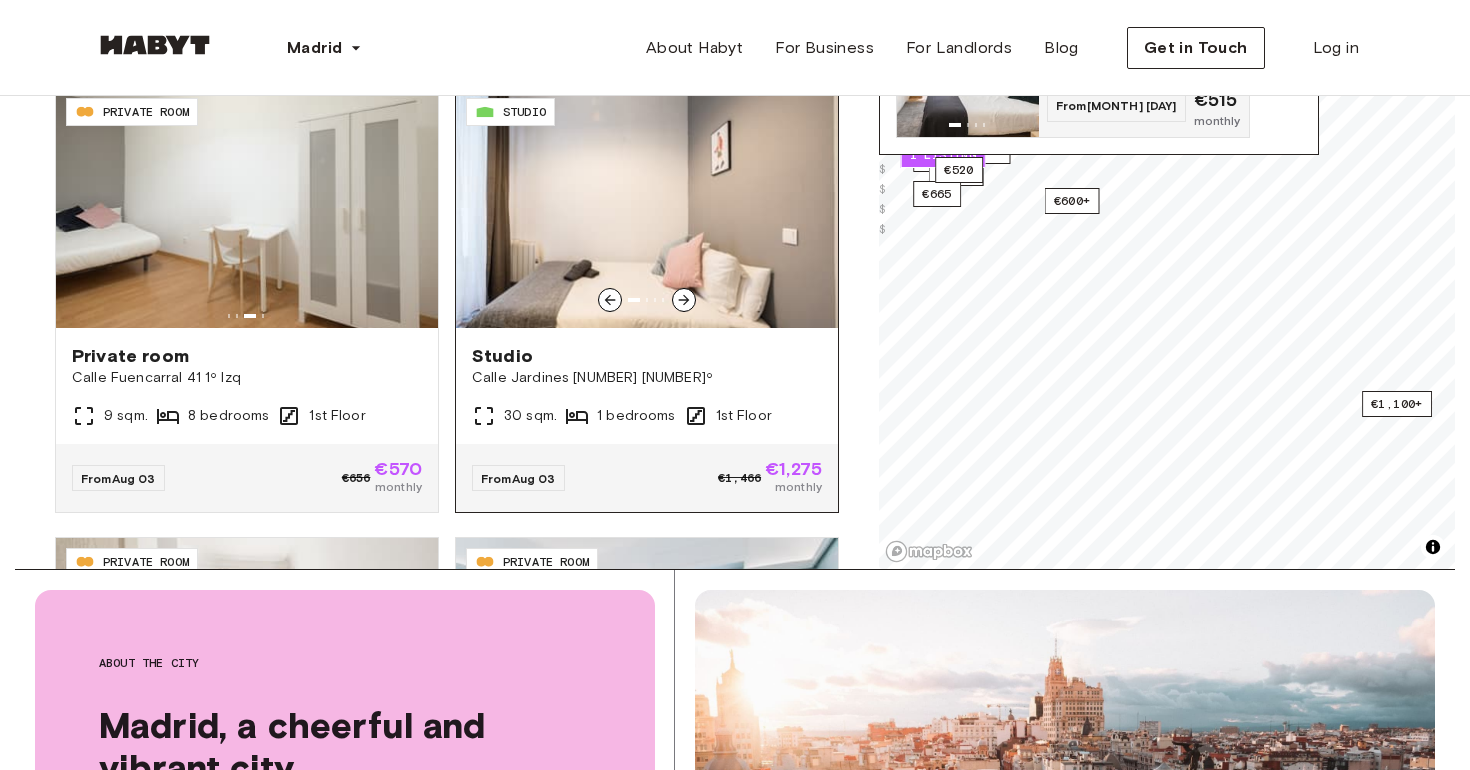 click at bounding box center (647, 300) 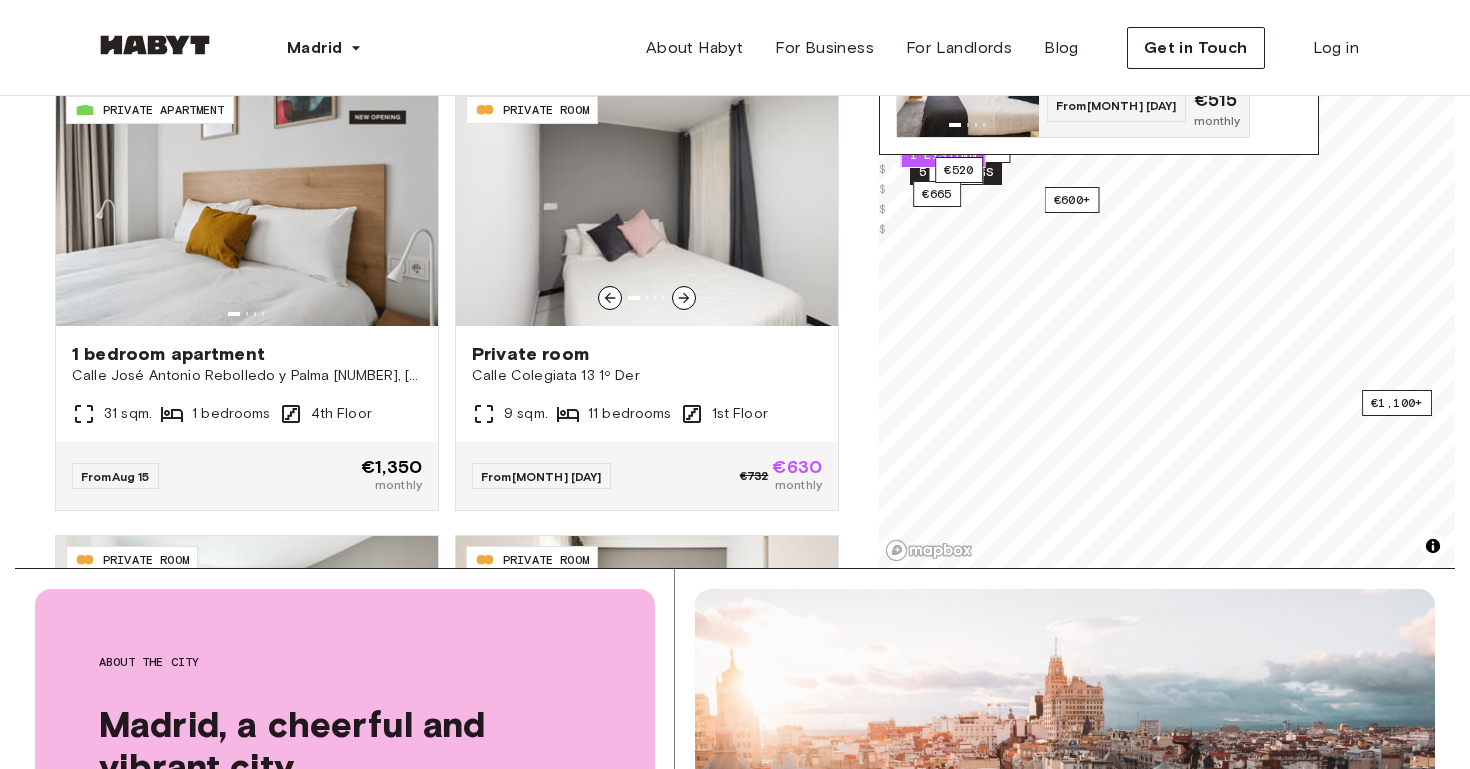 scroll, scrollTop: 12312, scrollLeft: 0, axis: vertical 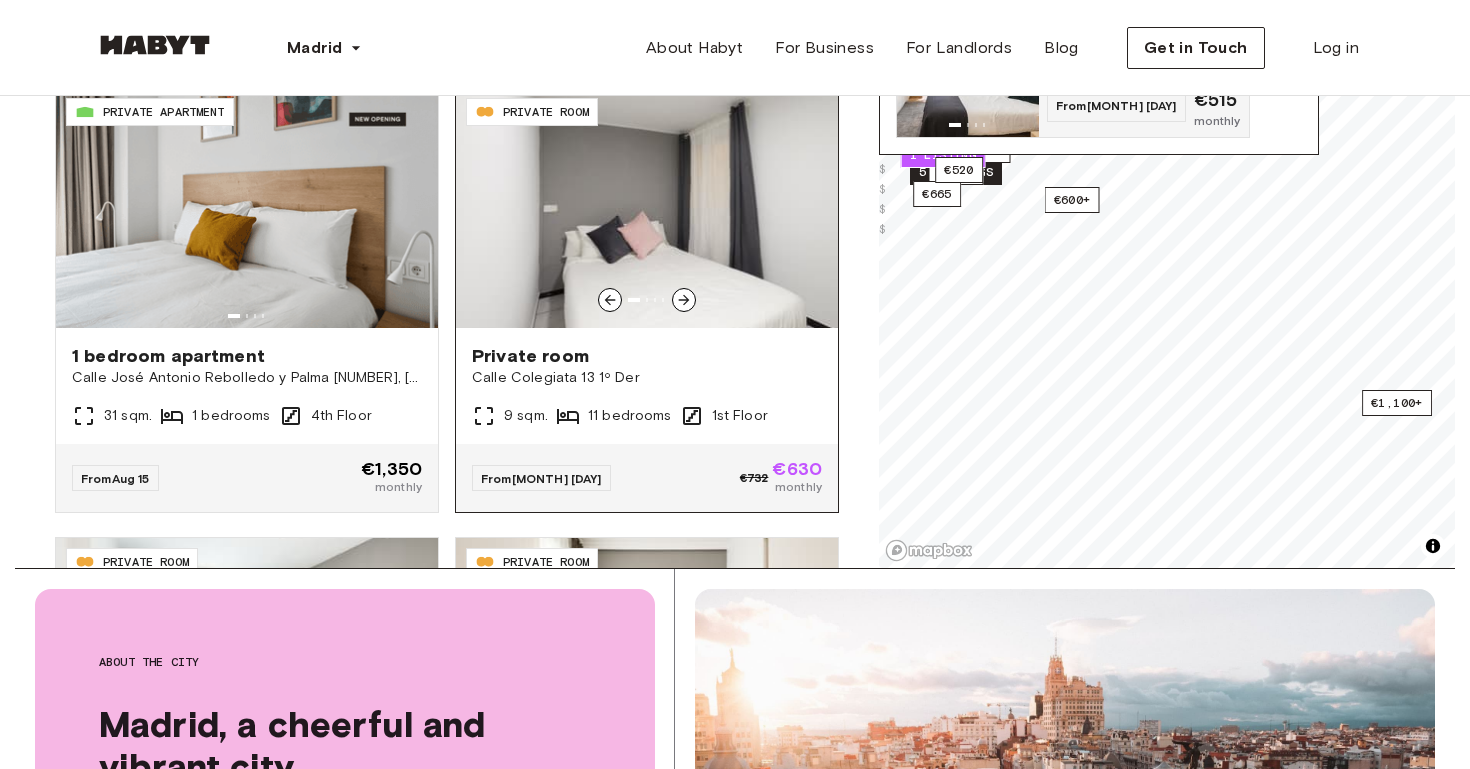 click 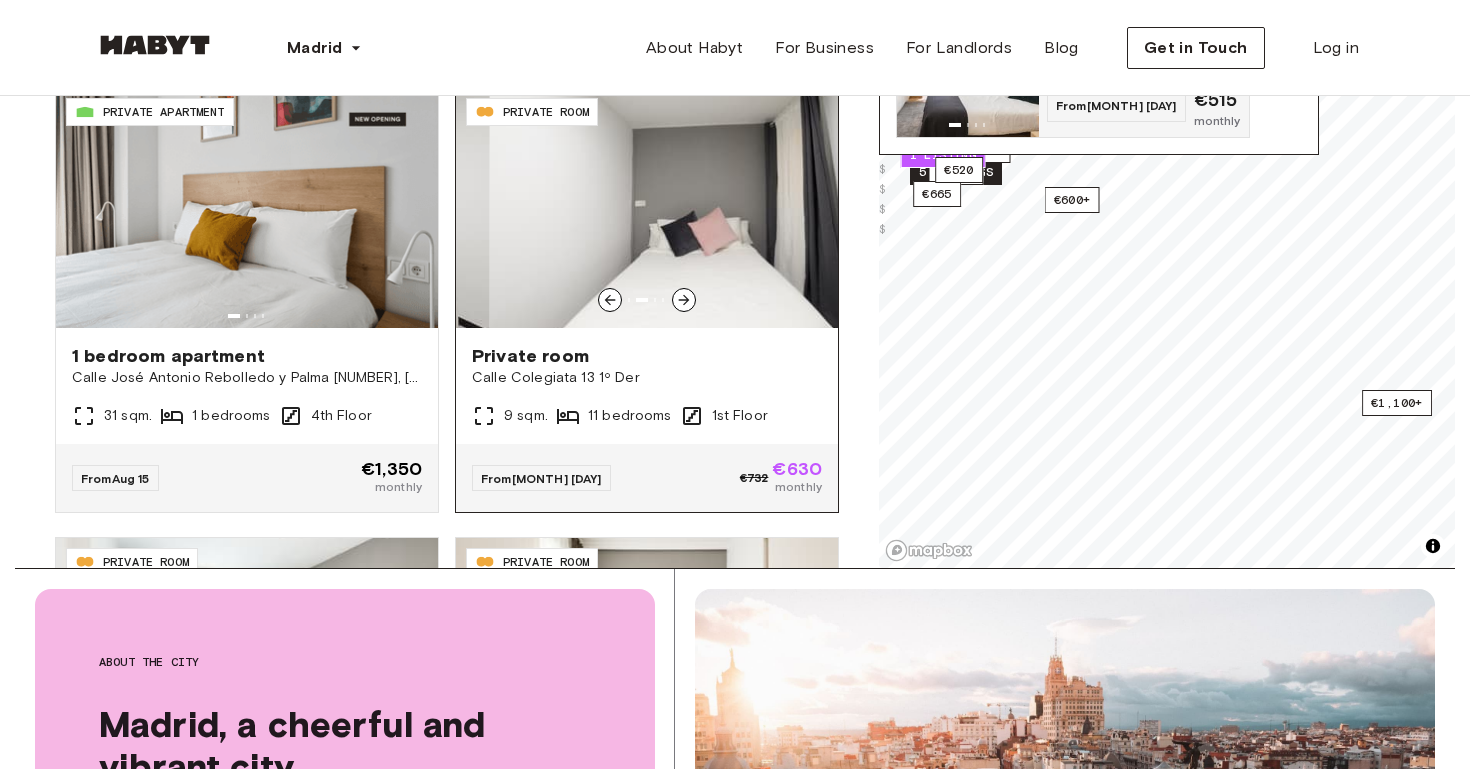 click 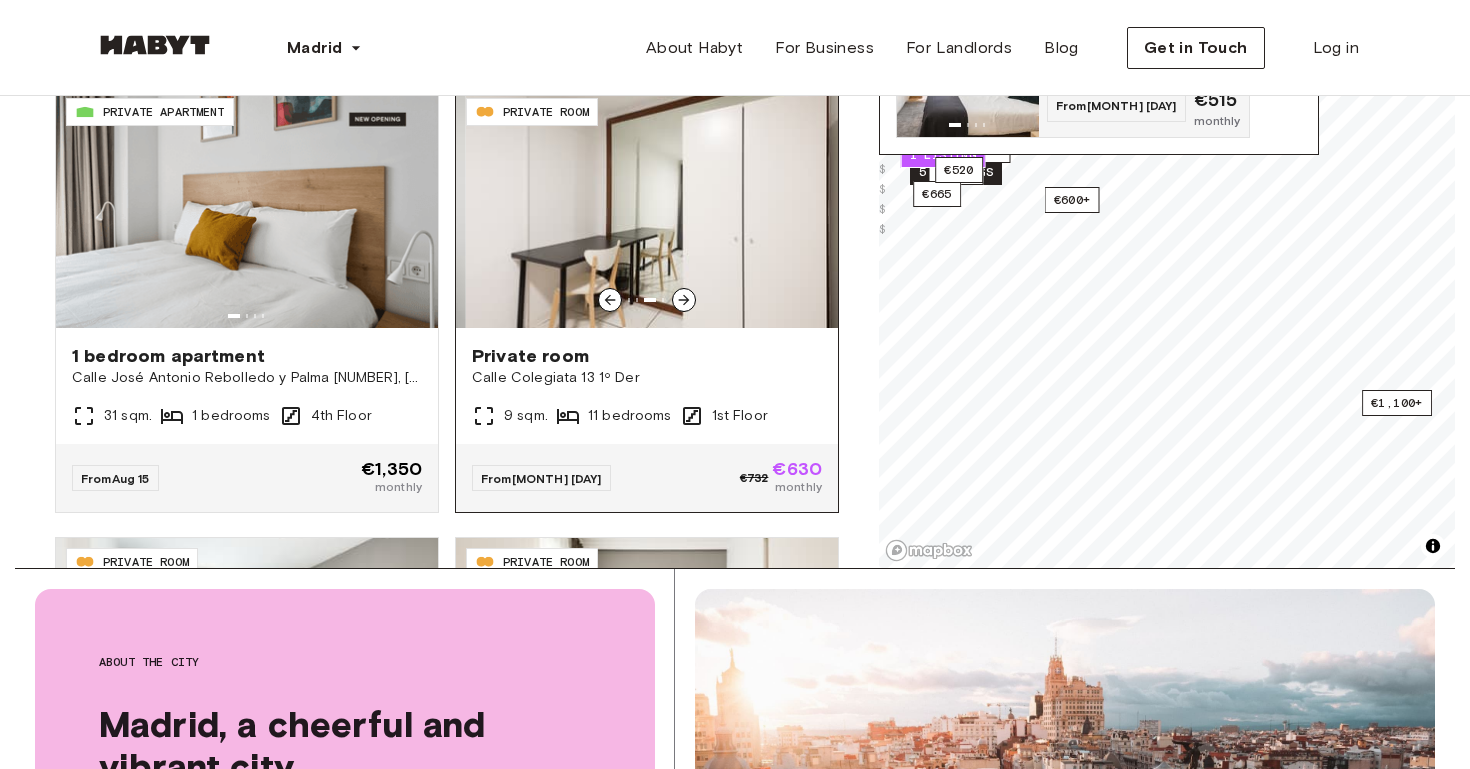 click 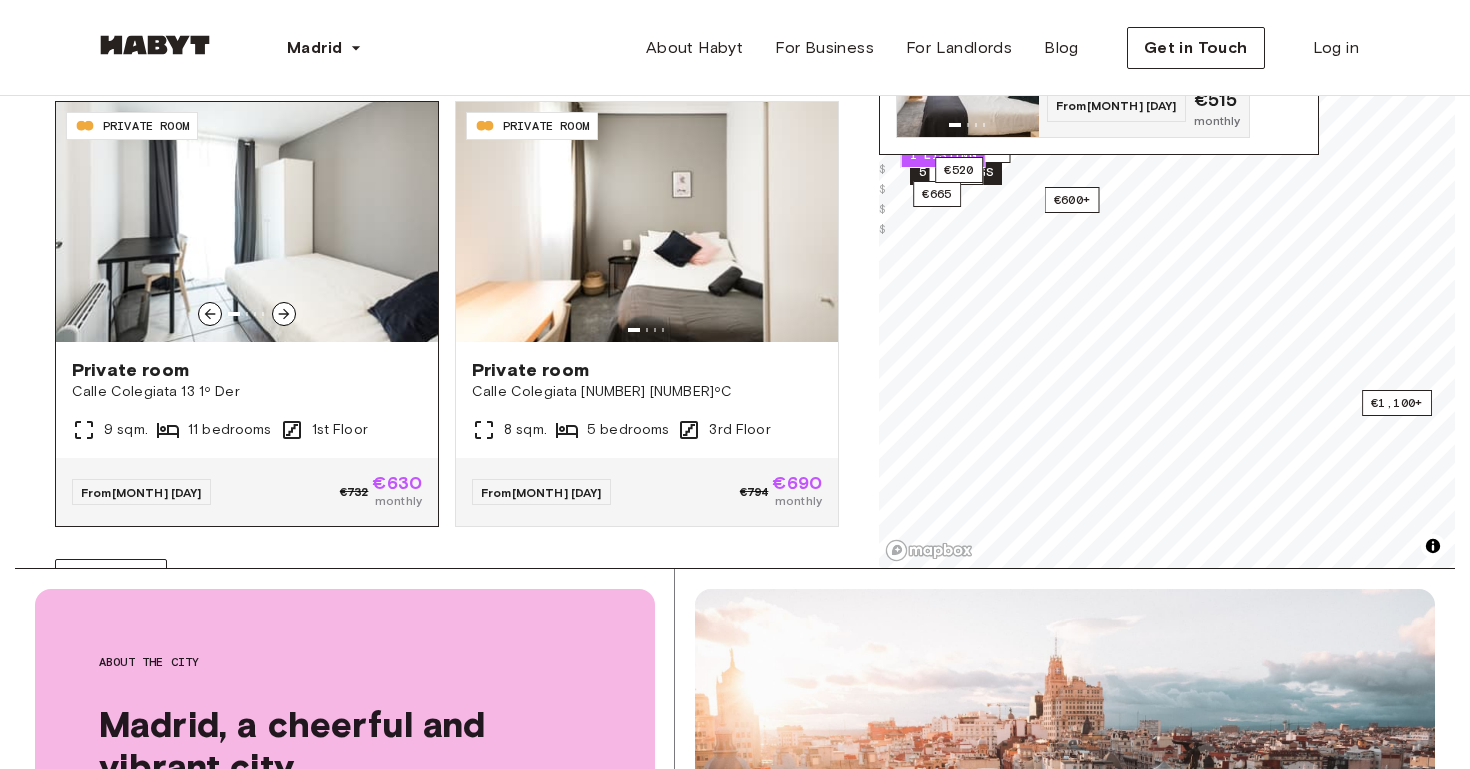 scroll, scrollTop: 12755, scrollLeft: 0, axis: vertical 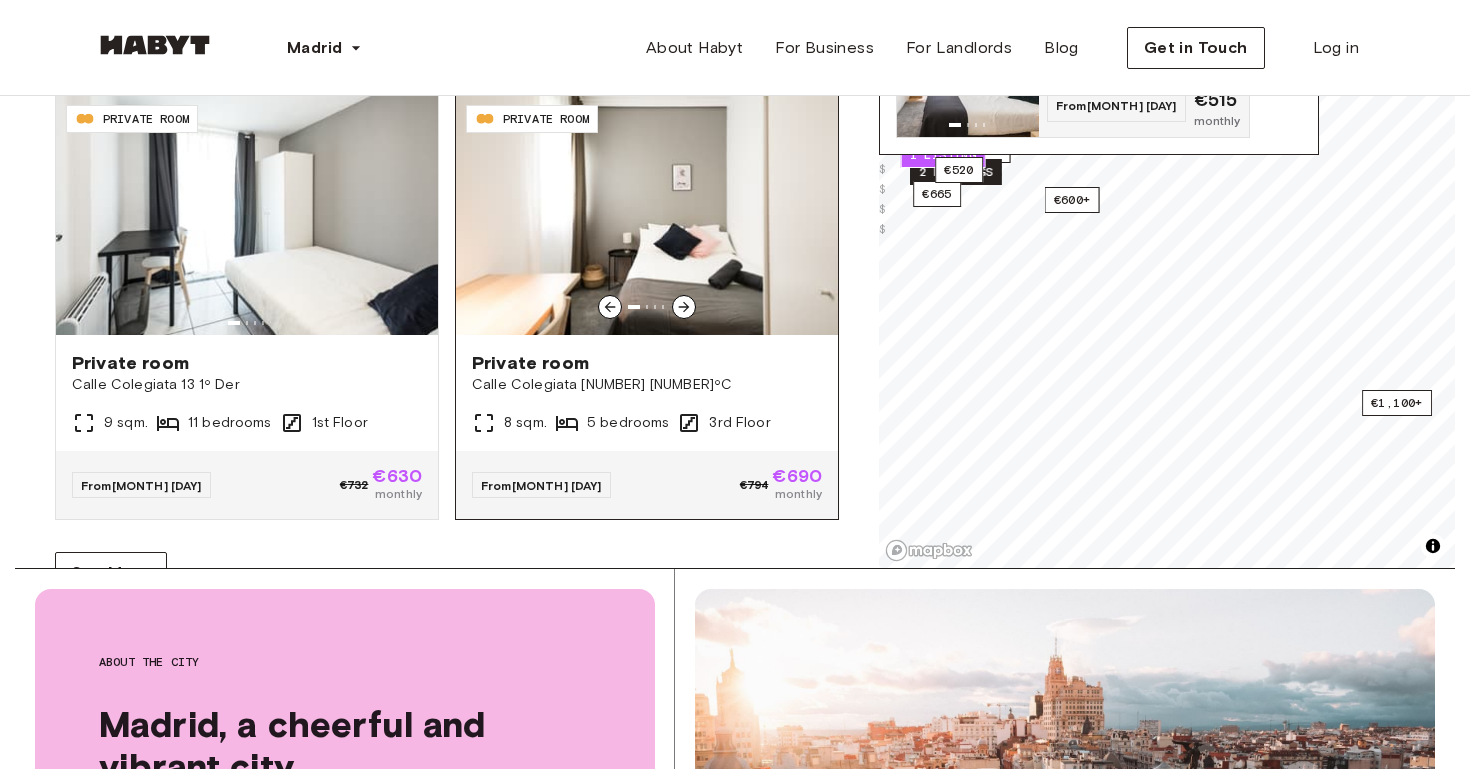 click 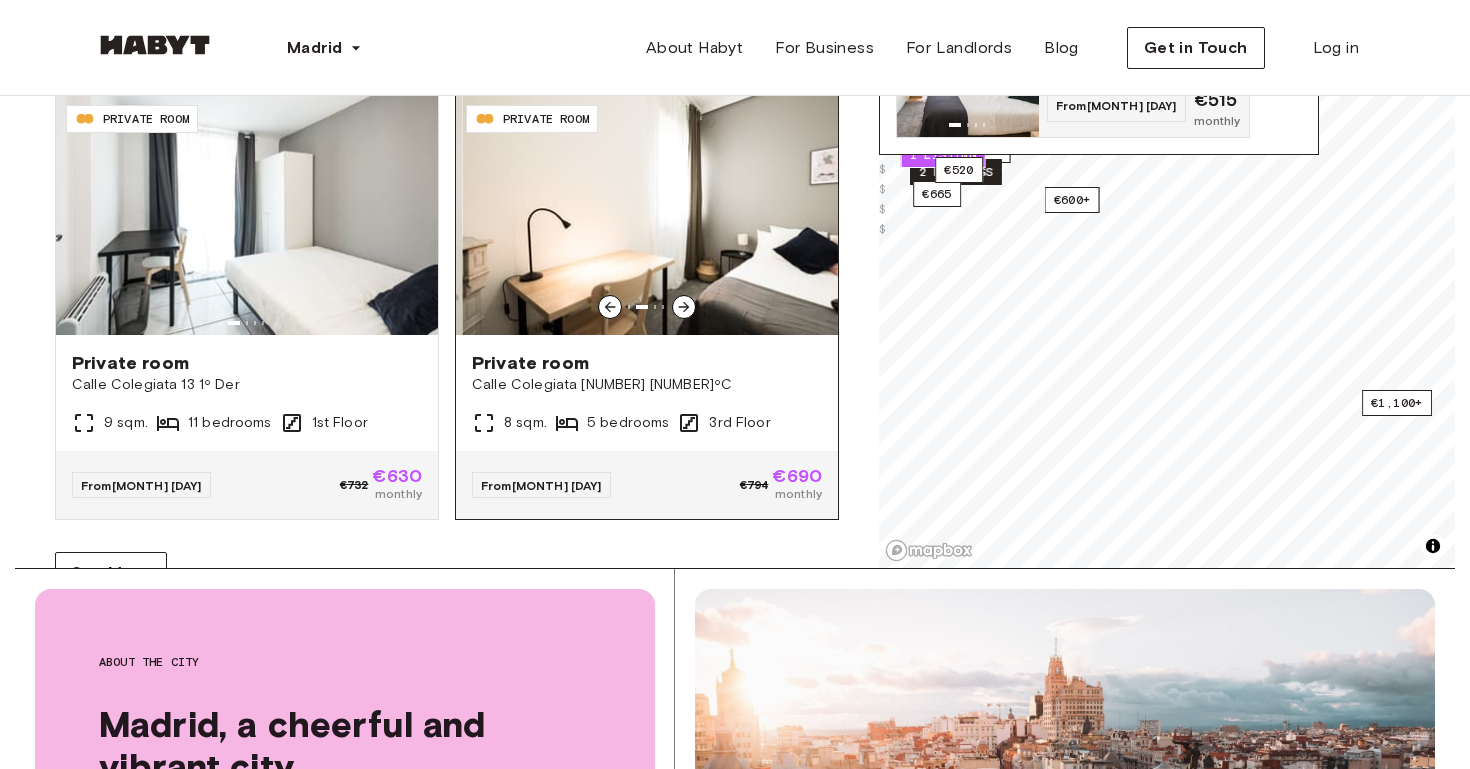 click 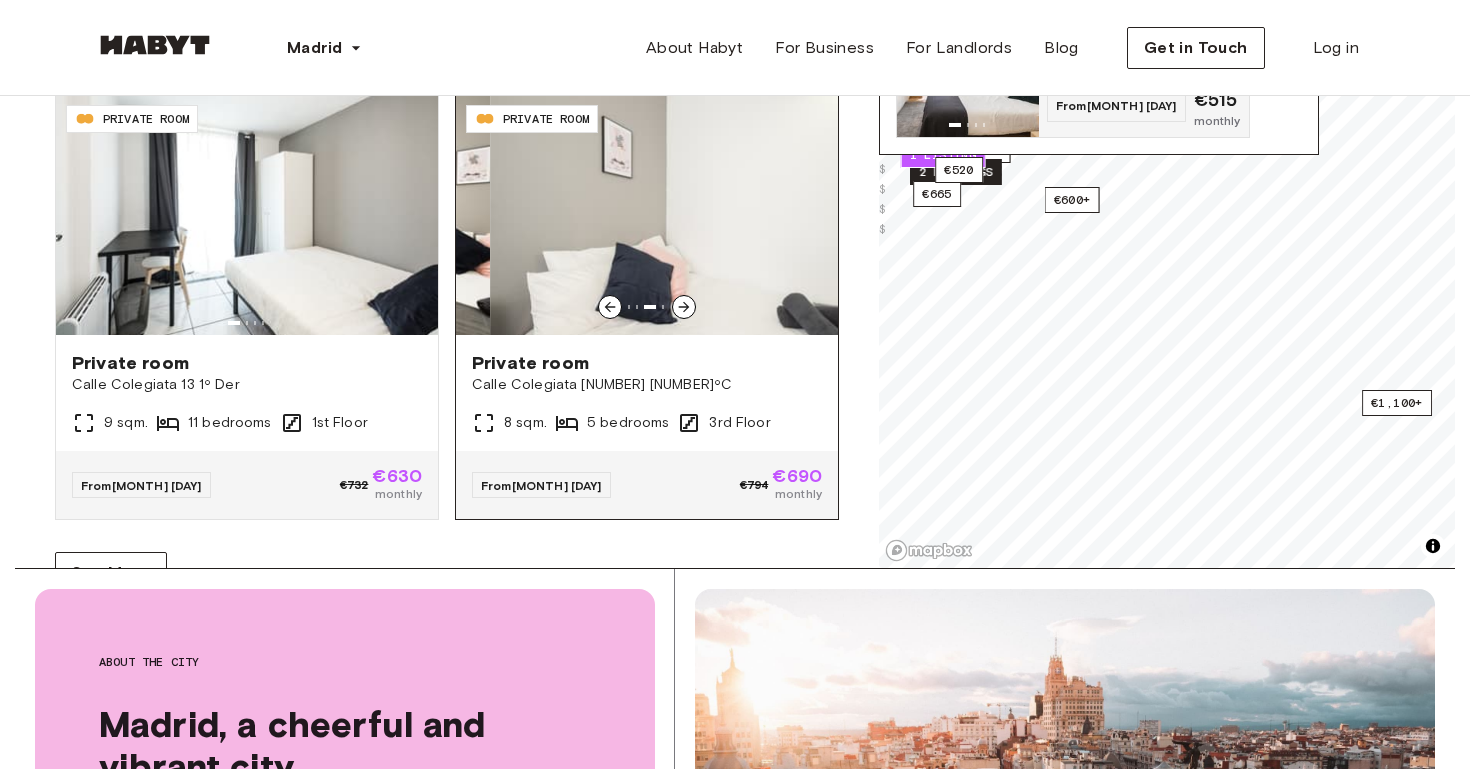 click 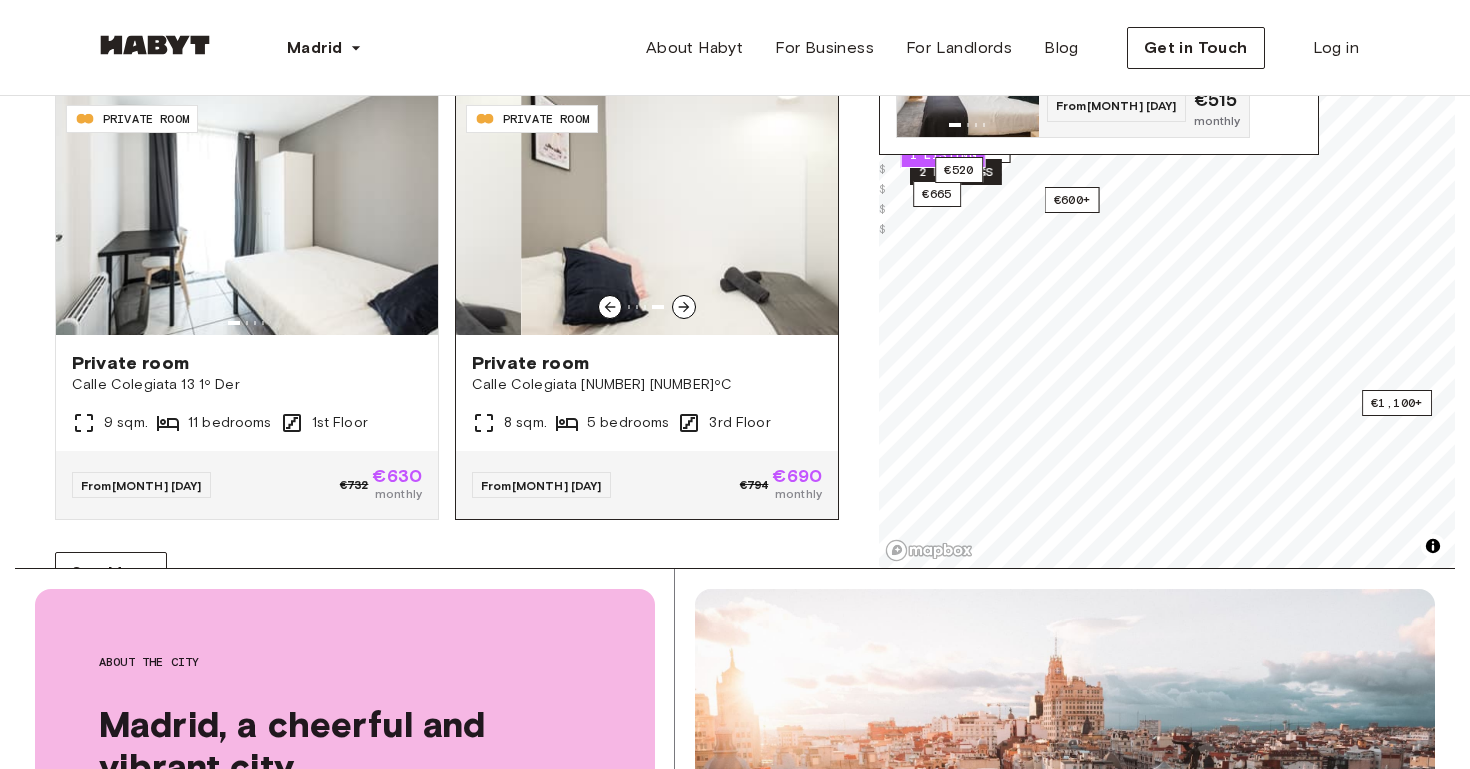 click 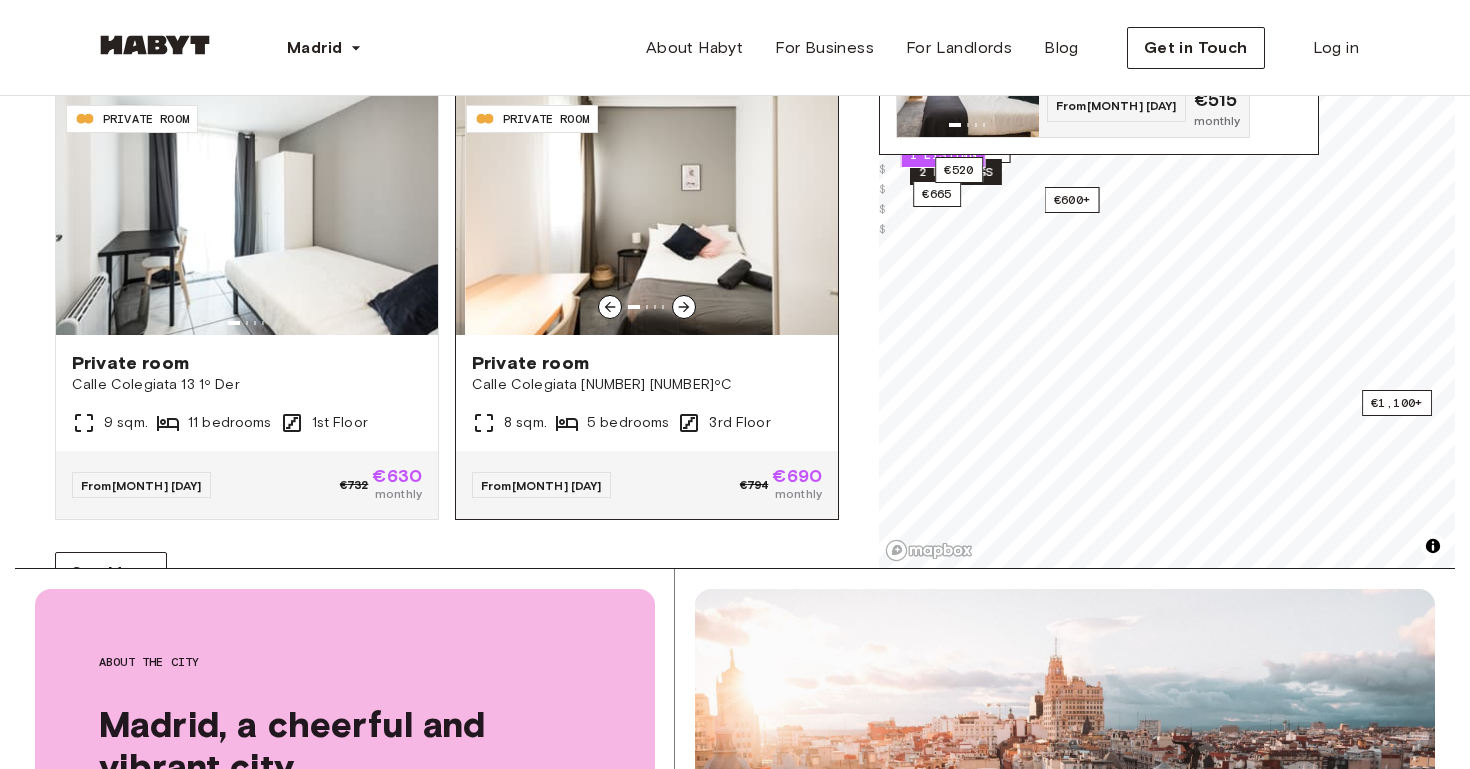 click 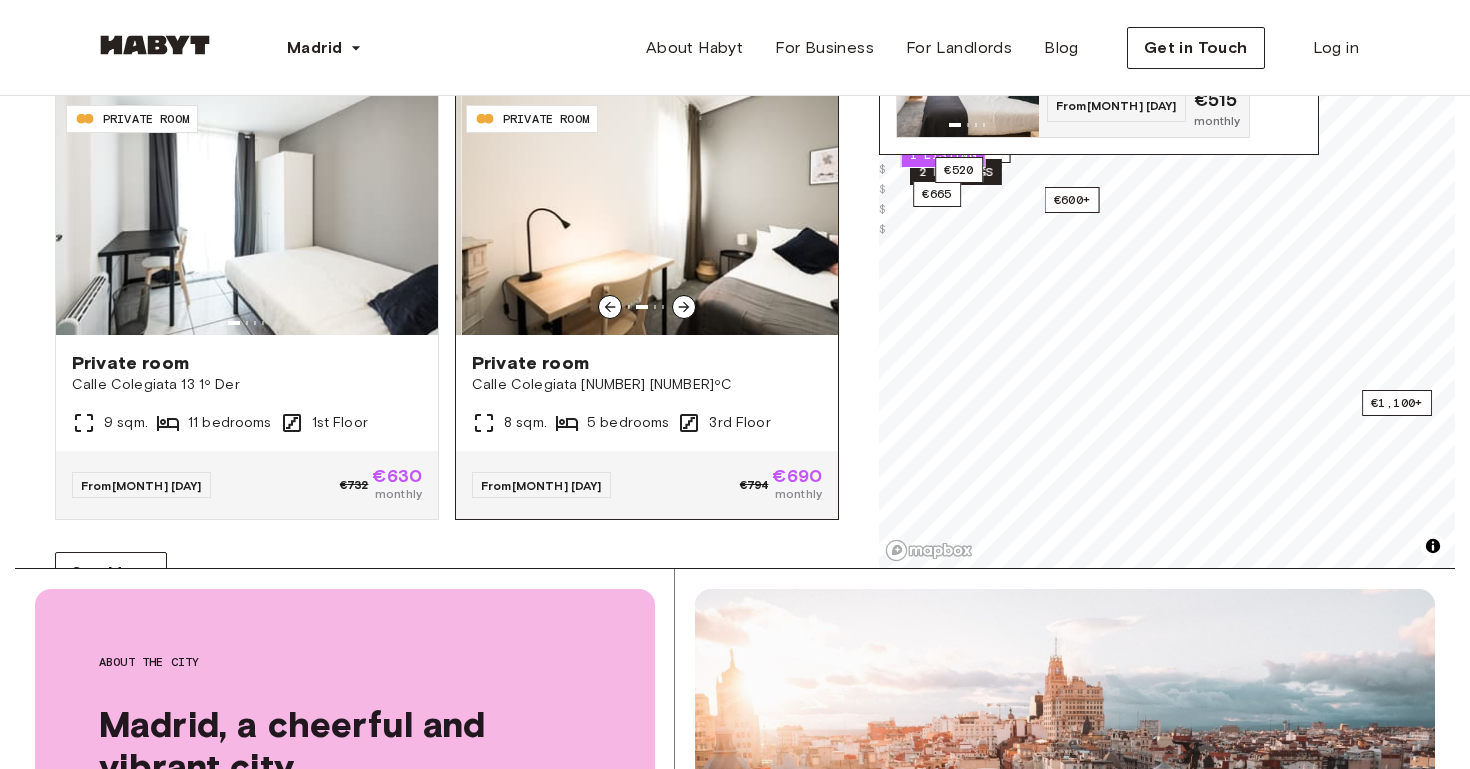 click 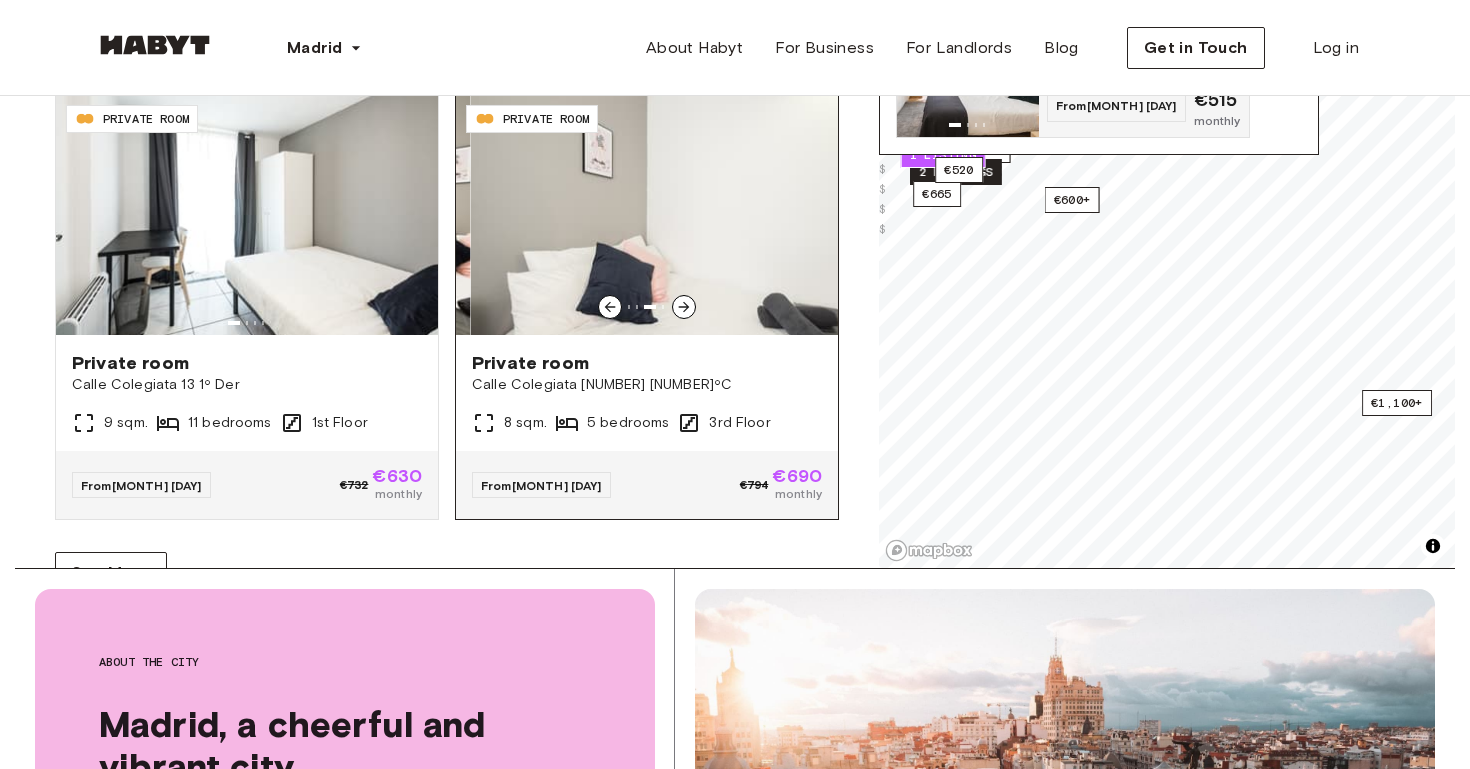 click 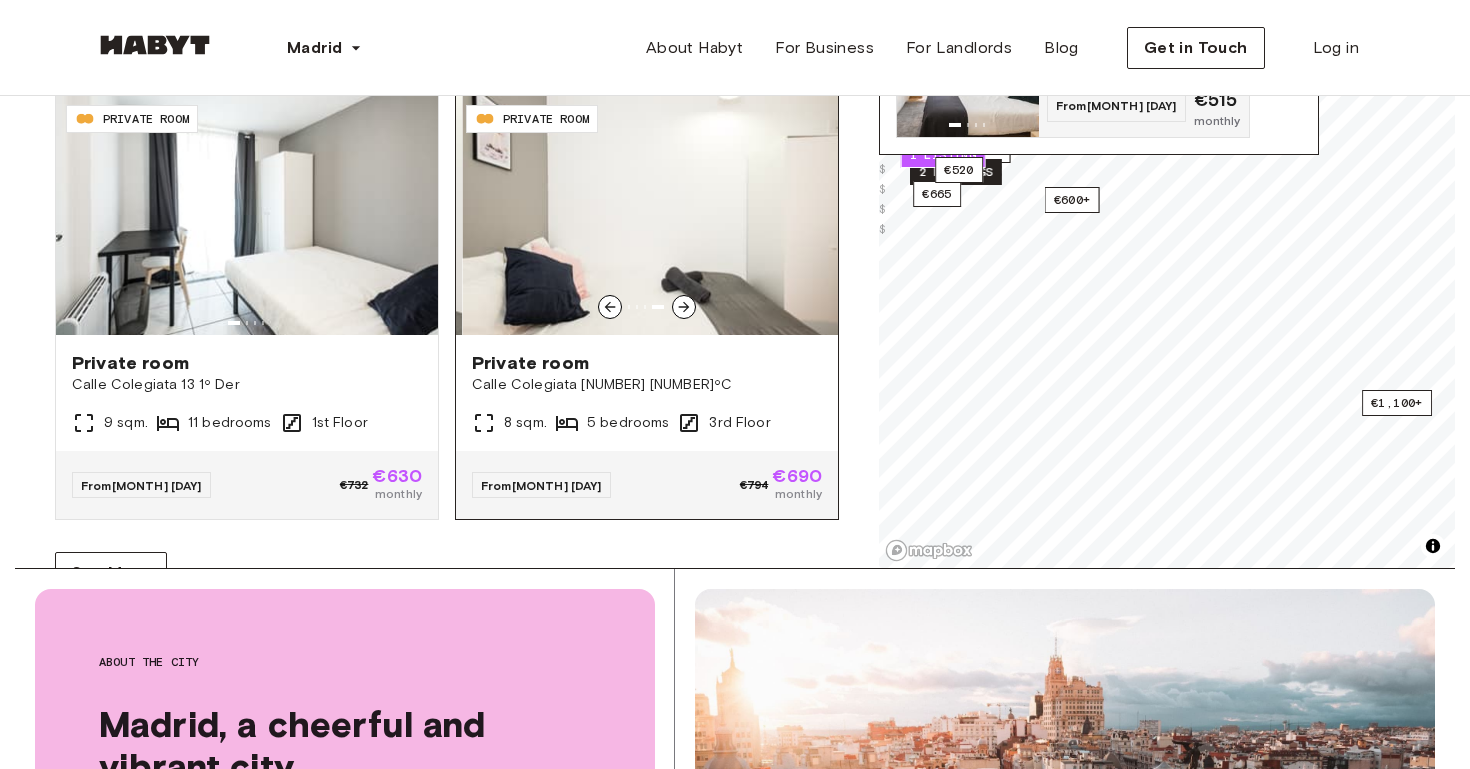 scroll, scrollTop: 12821, scrollLeft: 0, axis: vertical 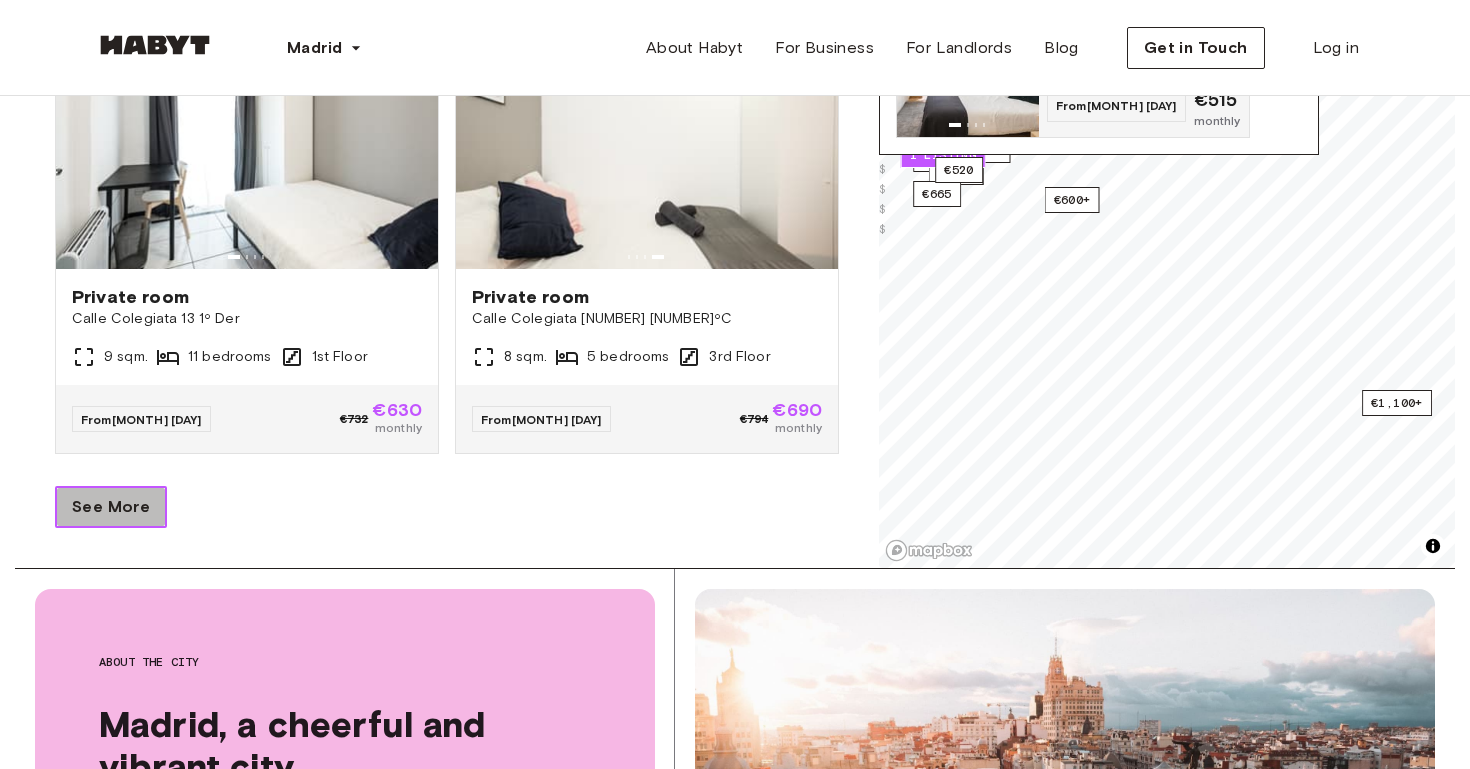 click on "See More" at bounding box center [111, 507] 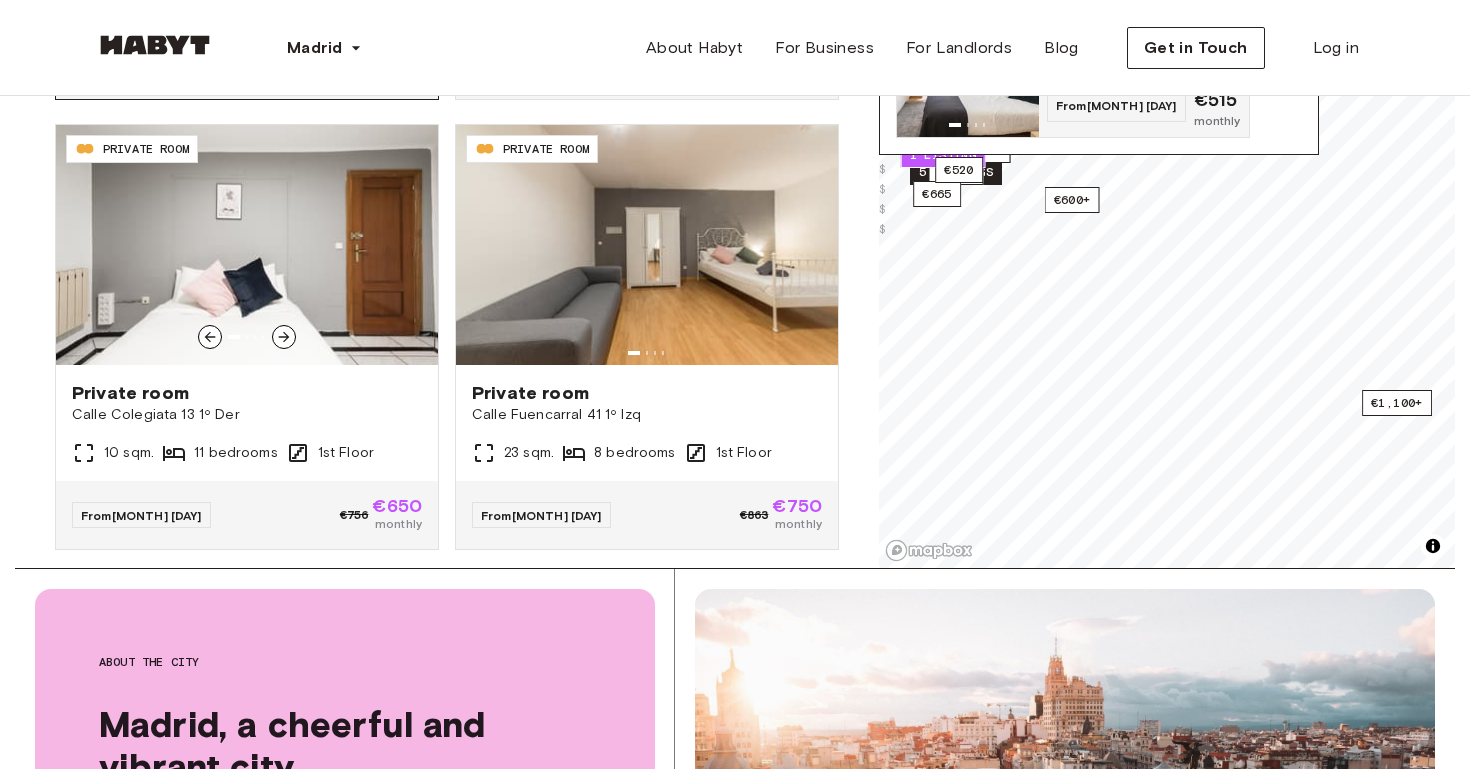 scroll, scrollTop: 13167, scrollLeft: 0, axis: vertical 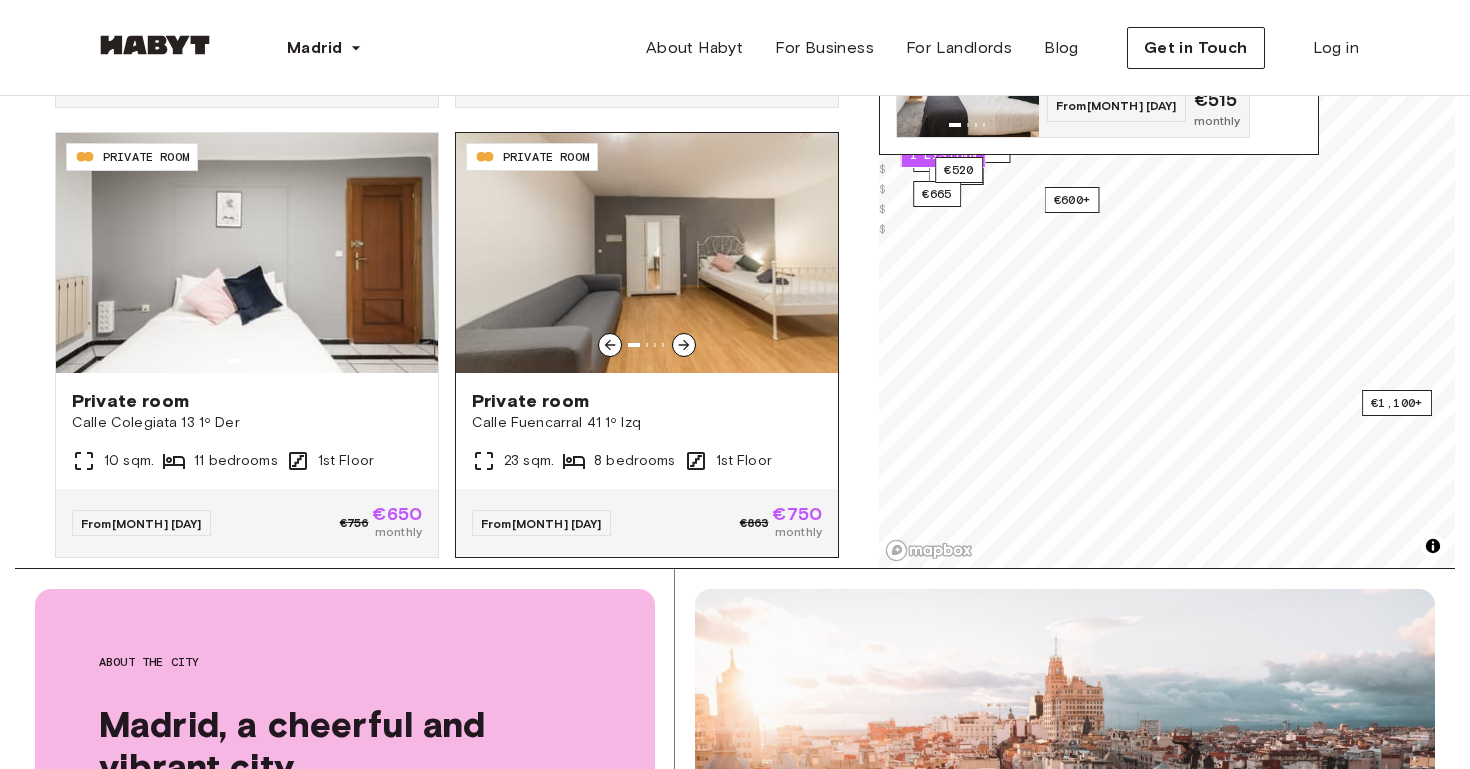 click 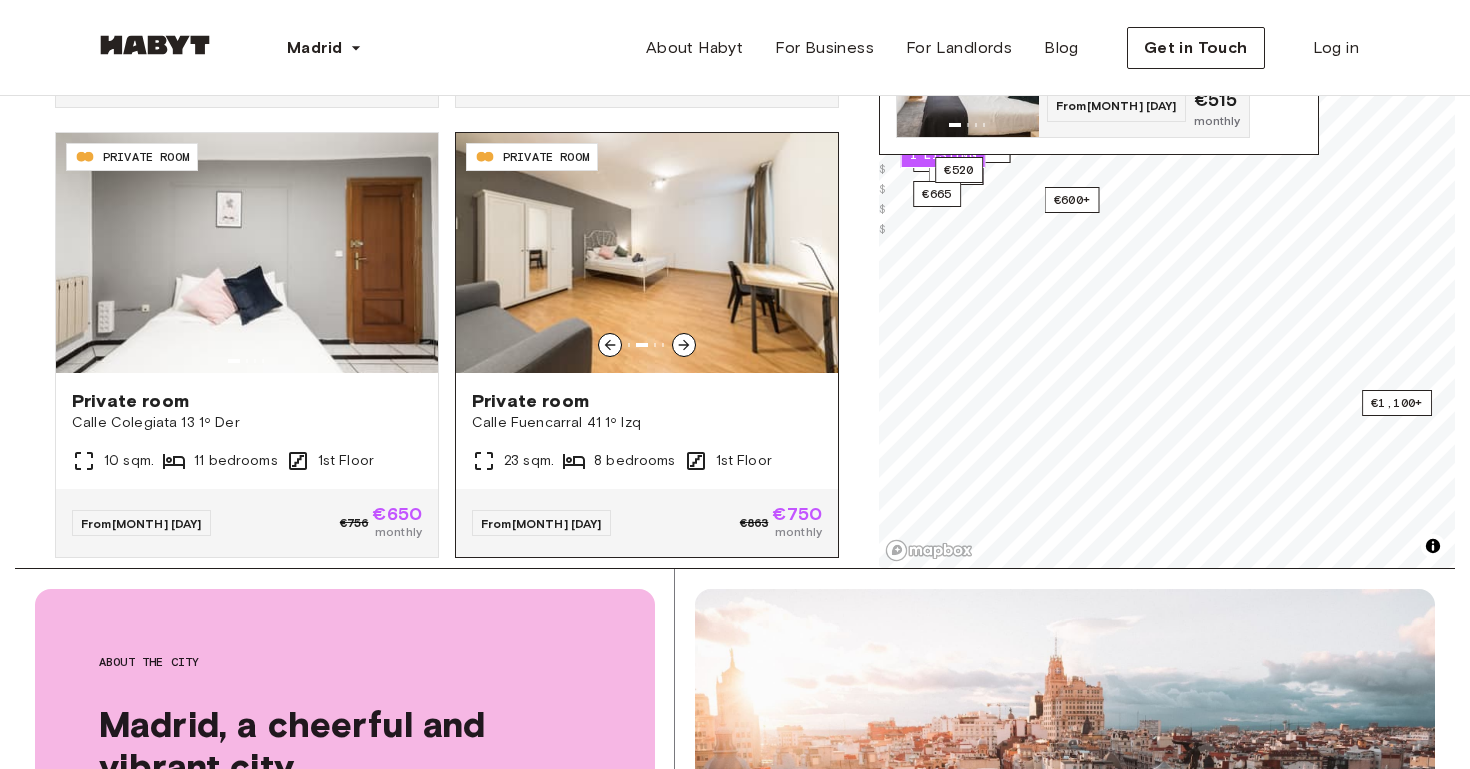 click 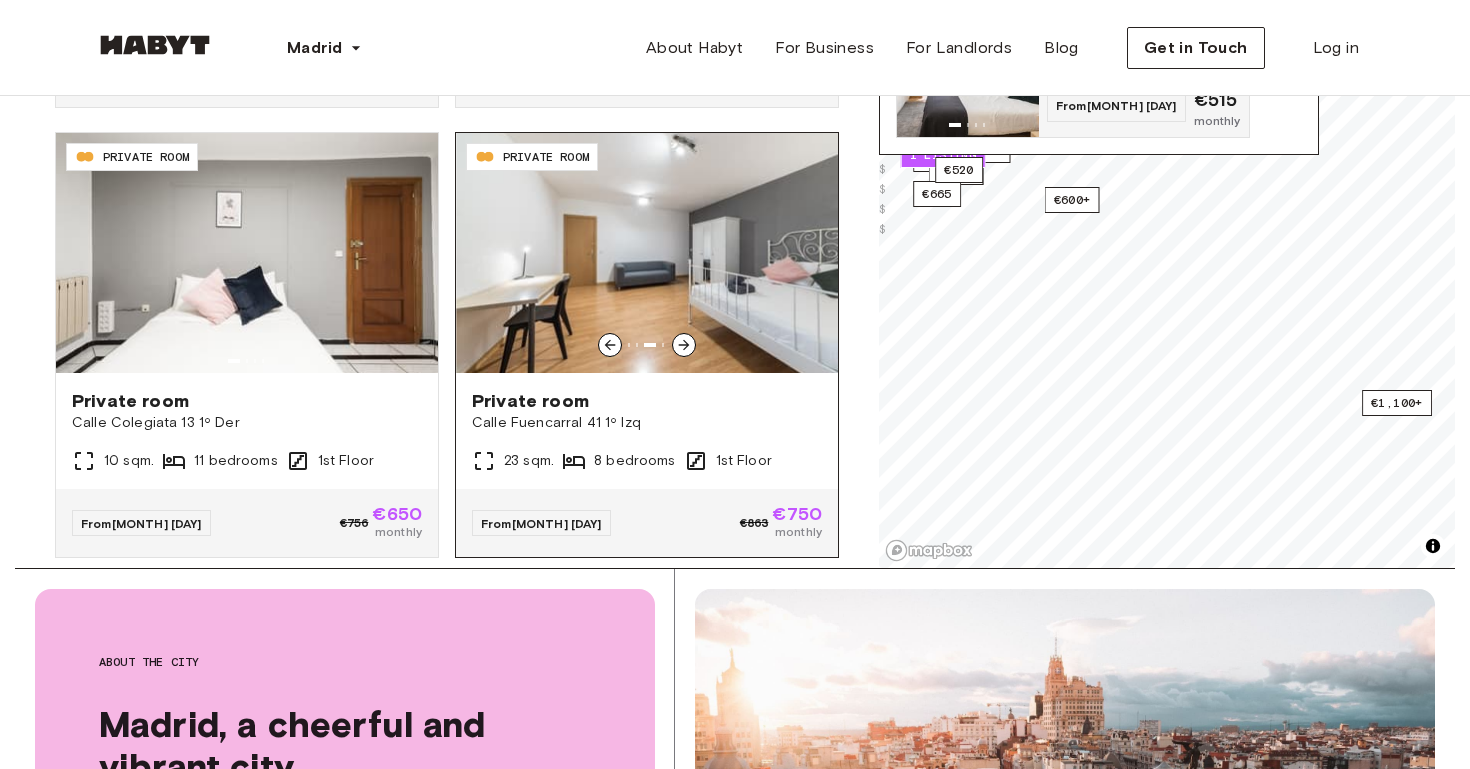 click 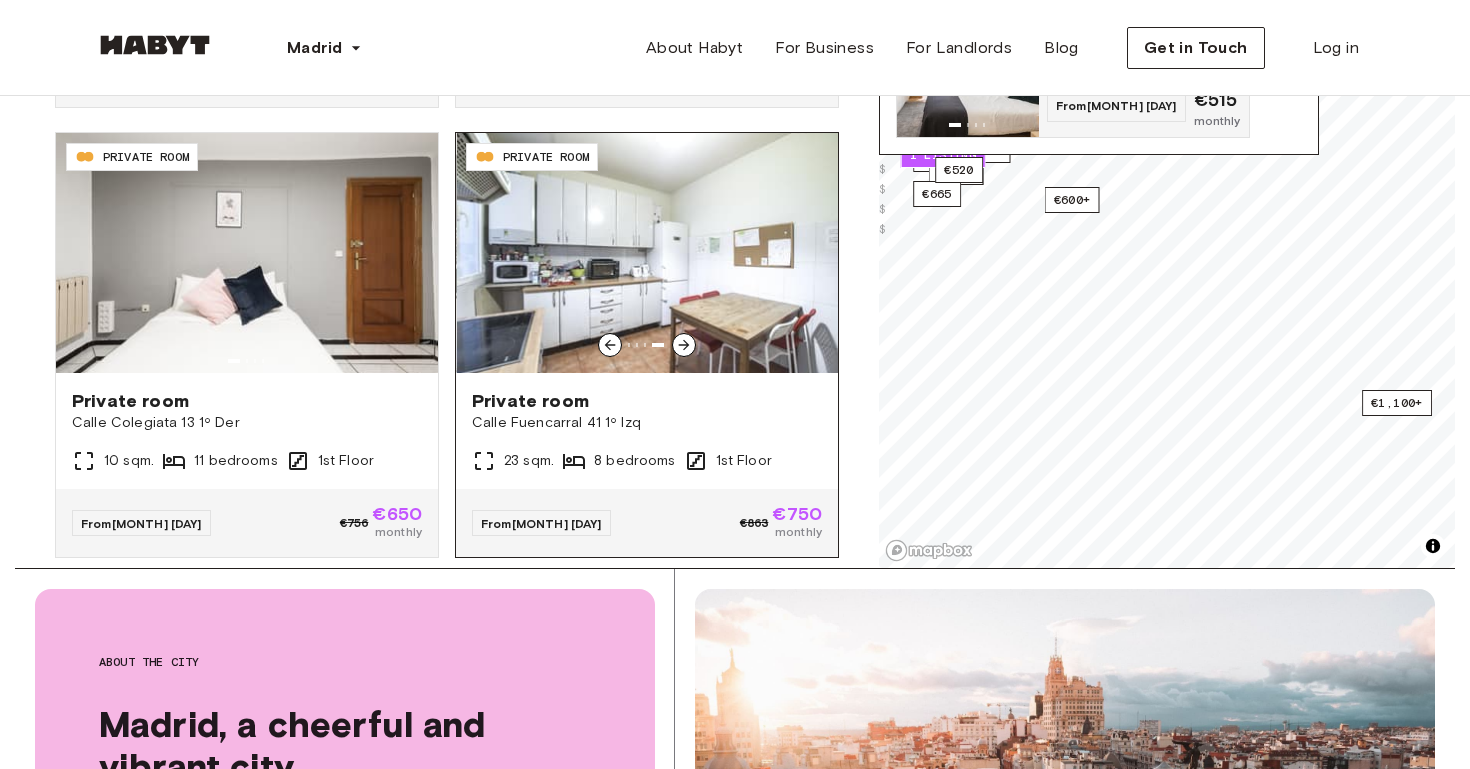 click 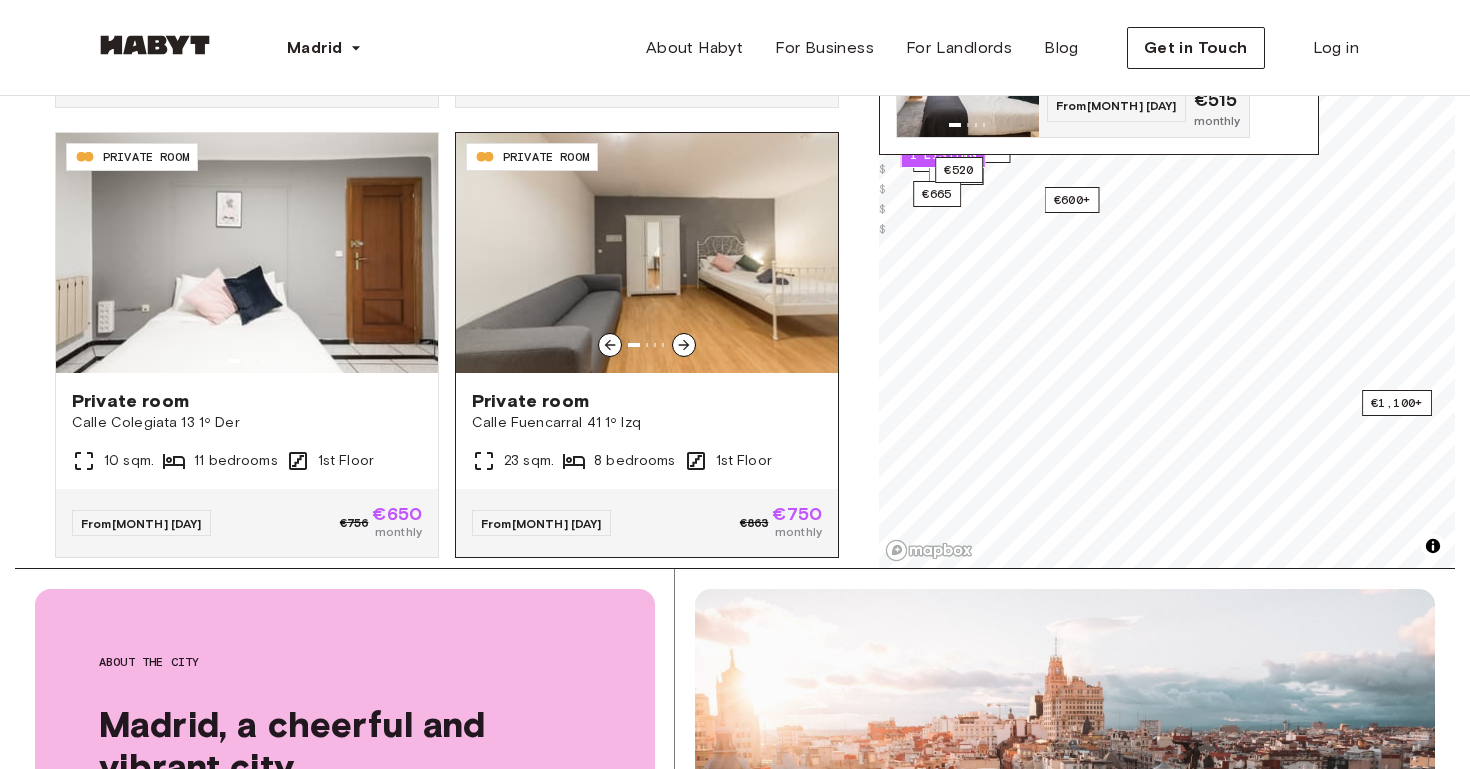 click 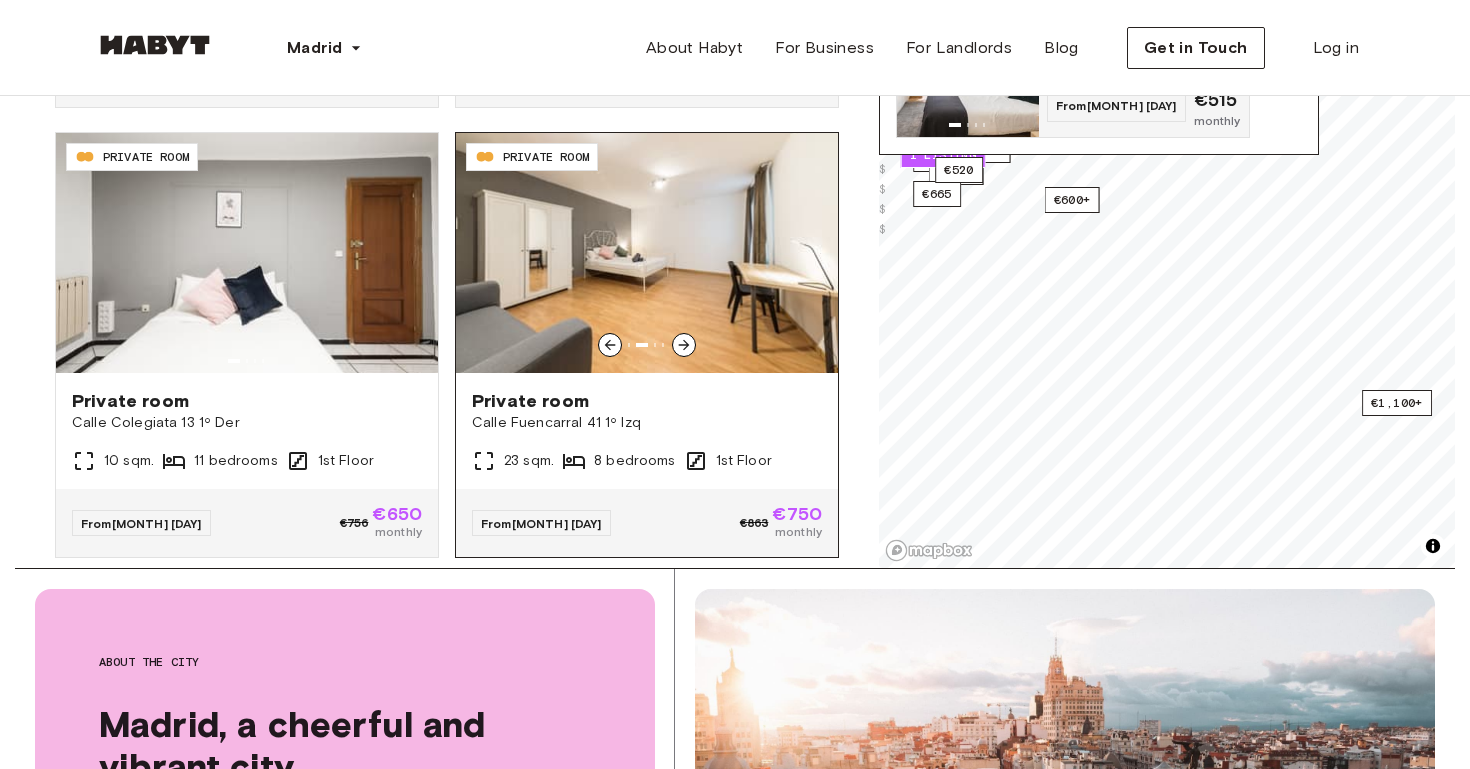click 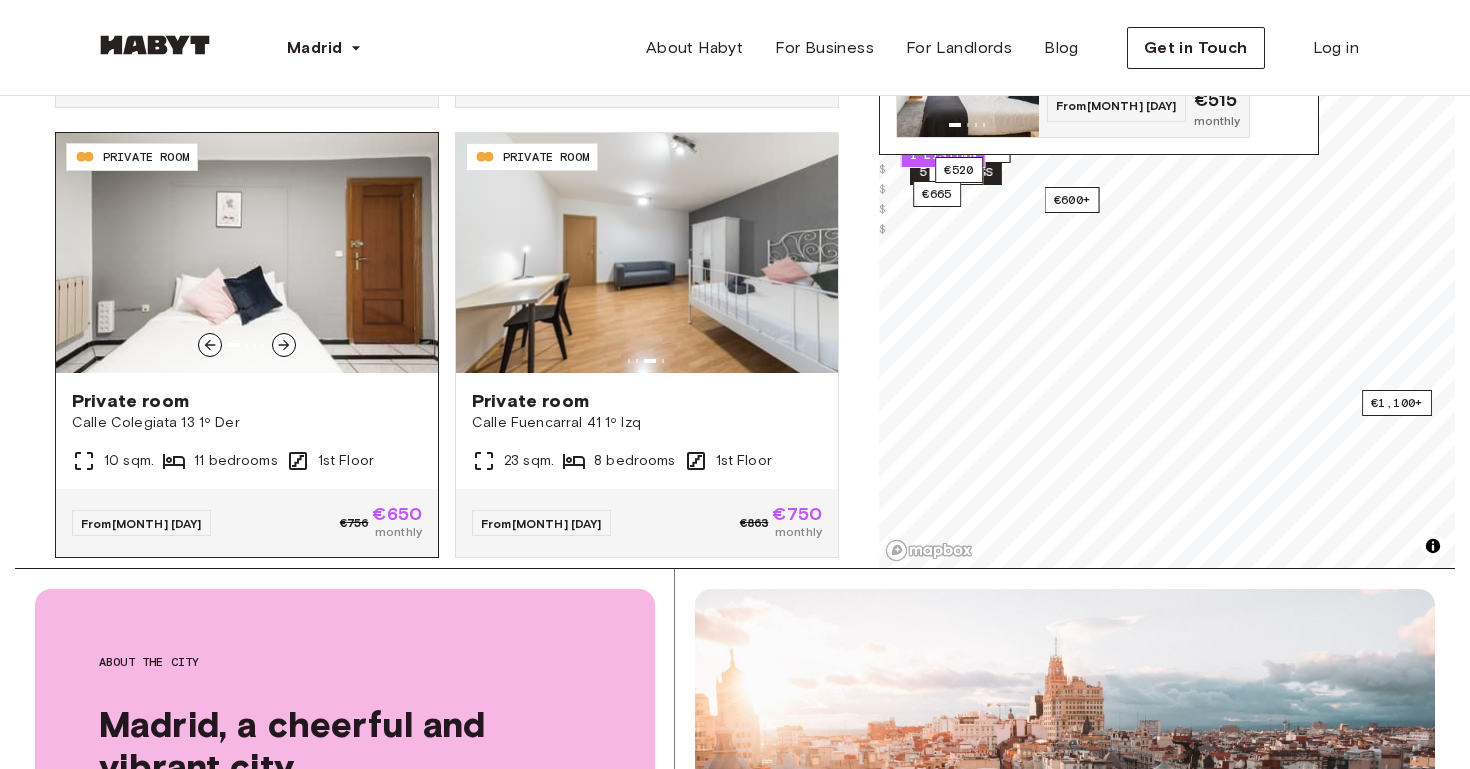 click 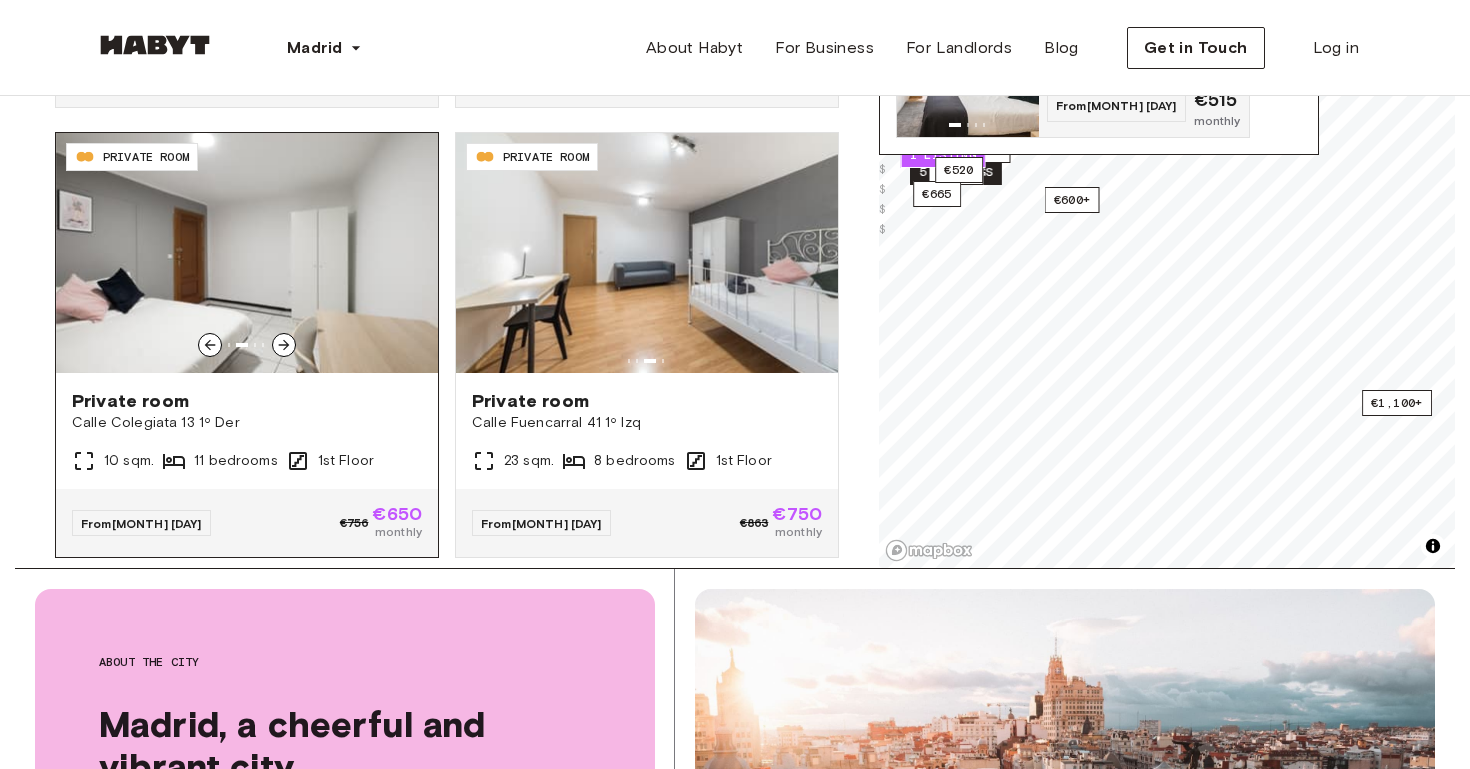 click 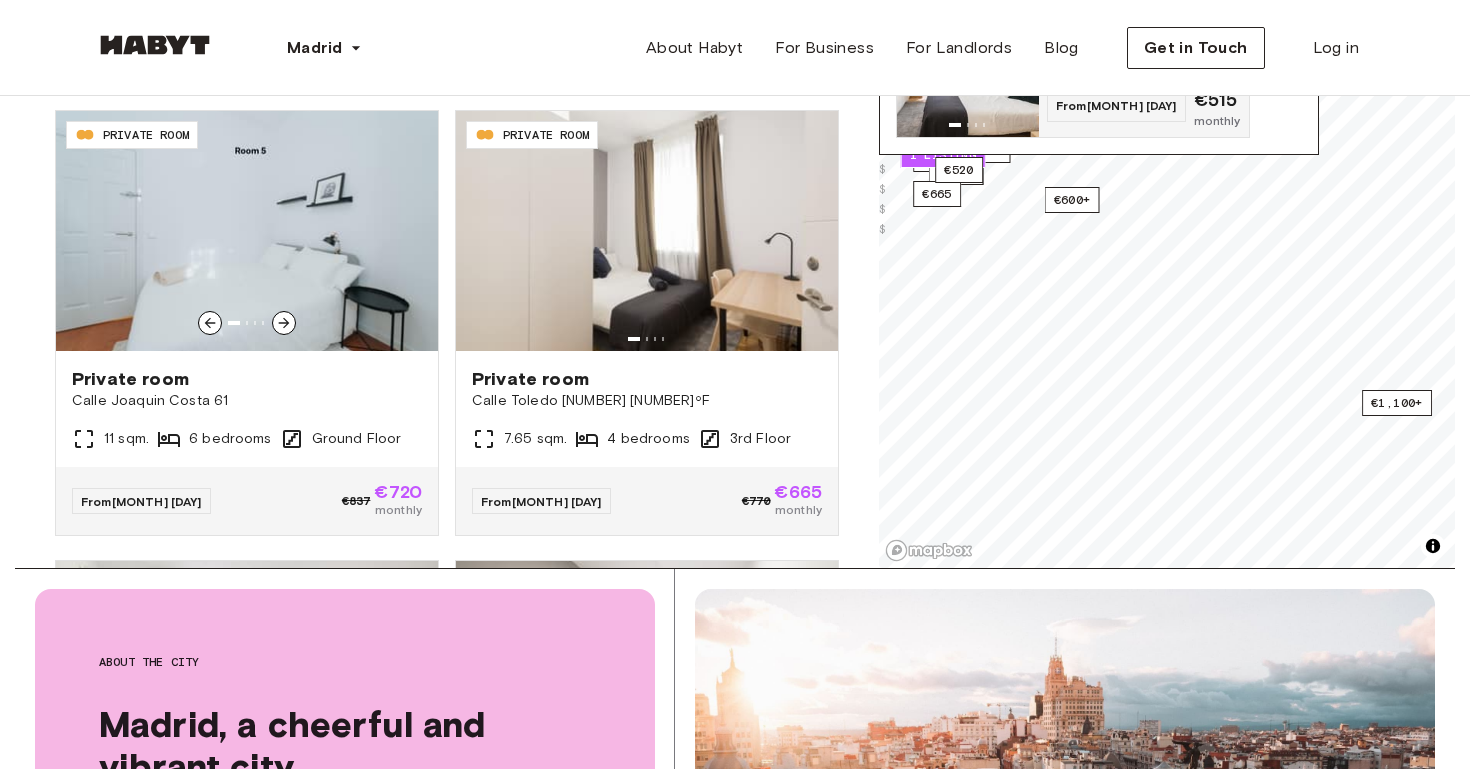 scroll, scrollTop: 13636, scrollLeft: 0, axis: vertical 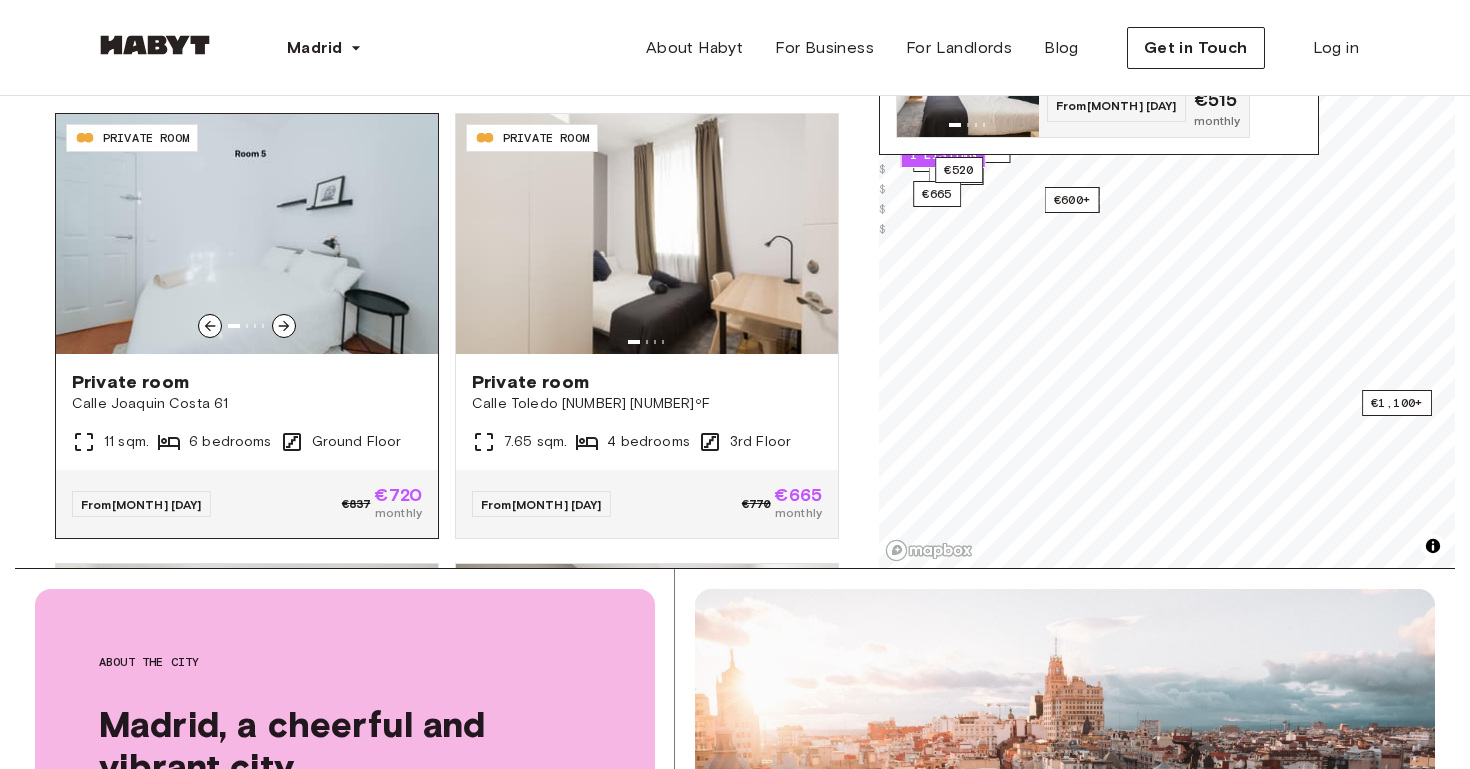 click 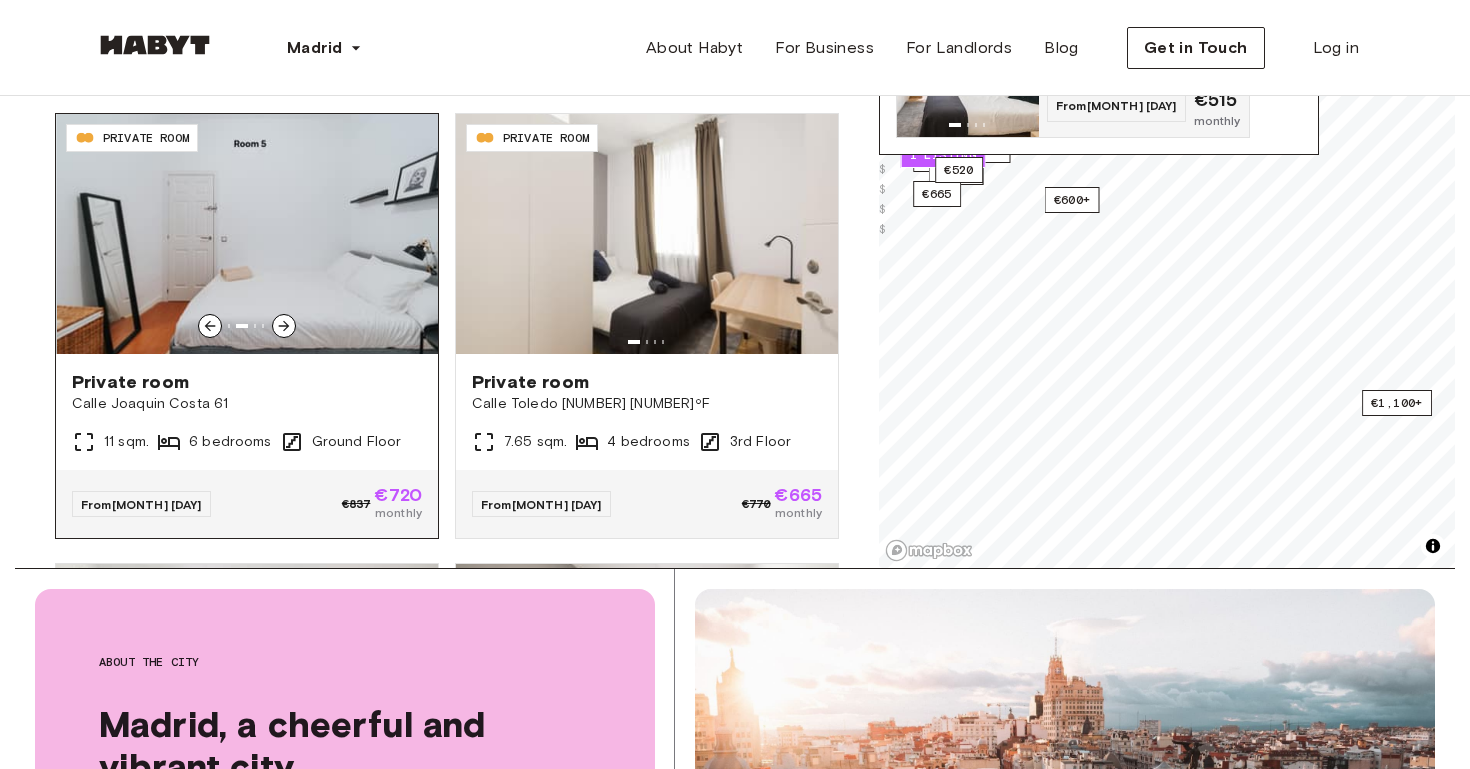 click 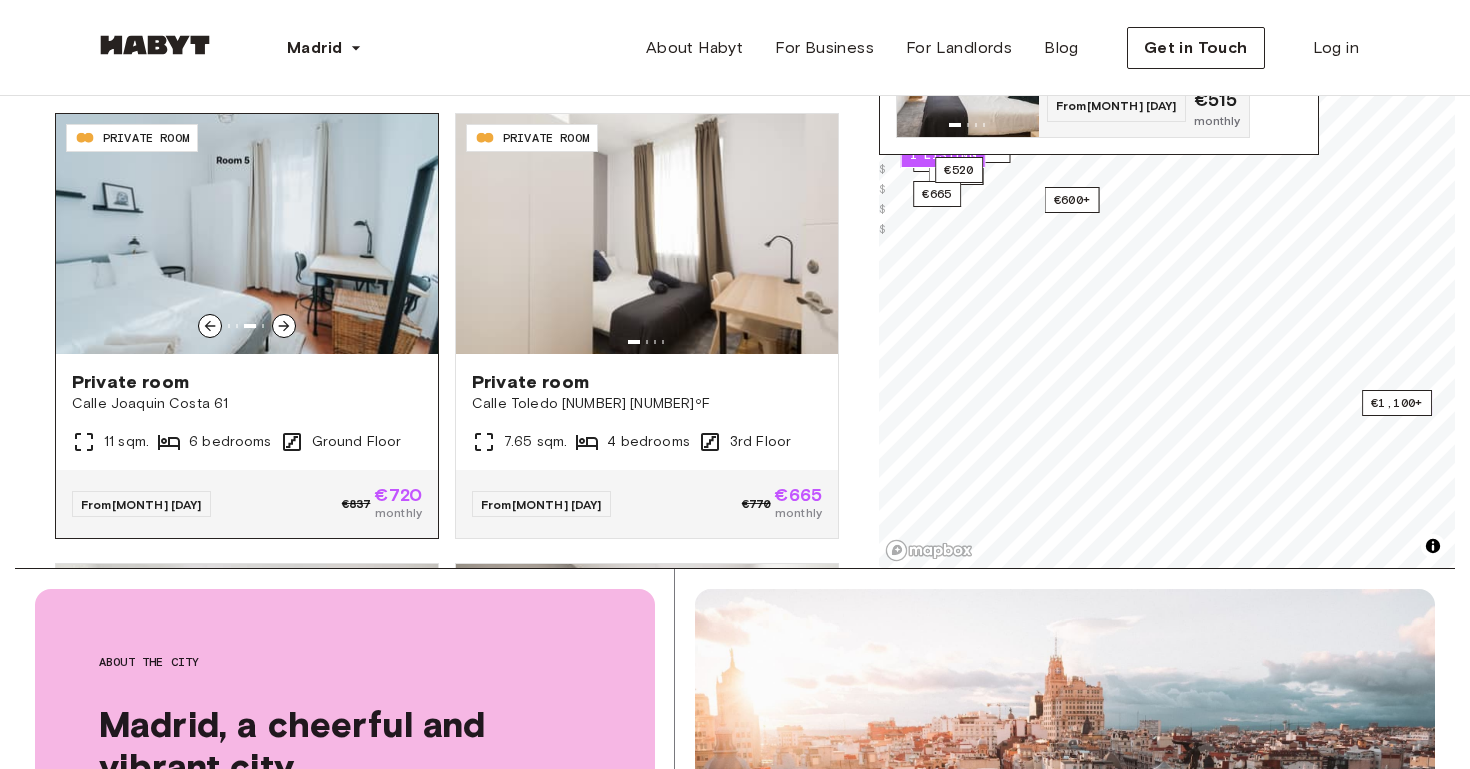 click 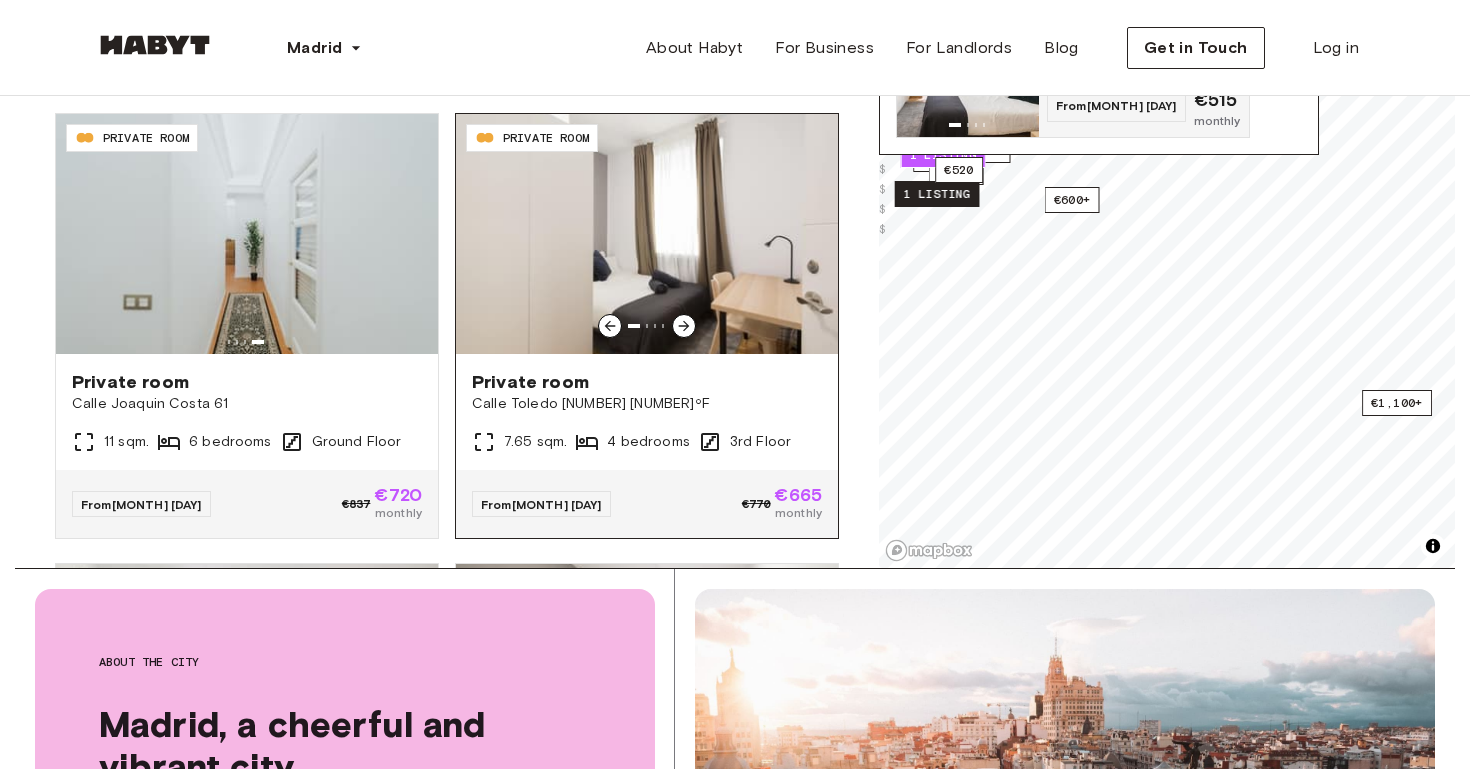 click at bounding box center (684, 326) 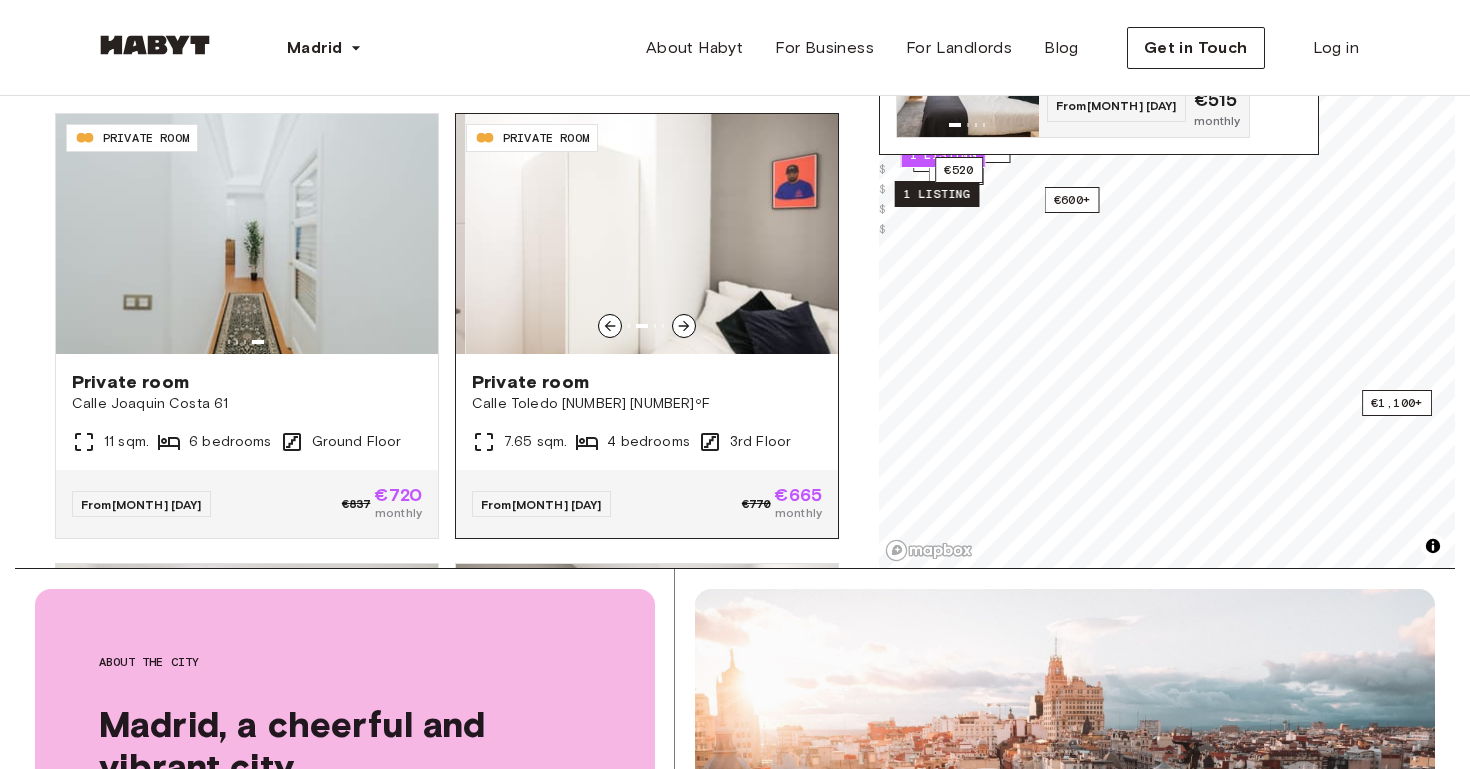 click at bounding box center (657, 234) 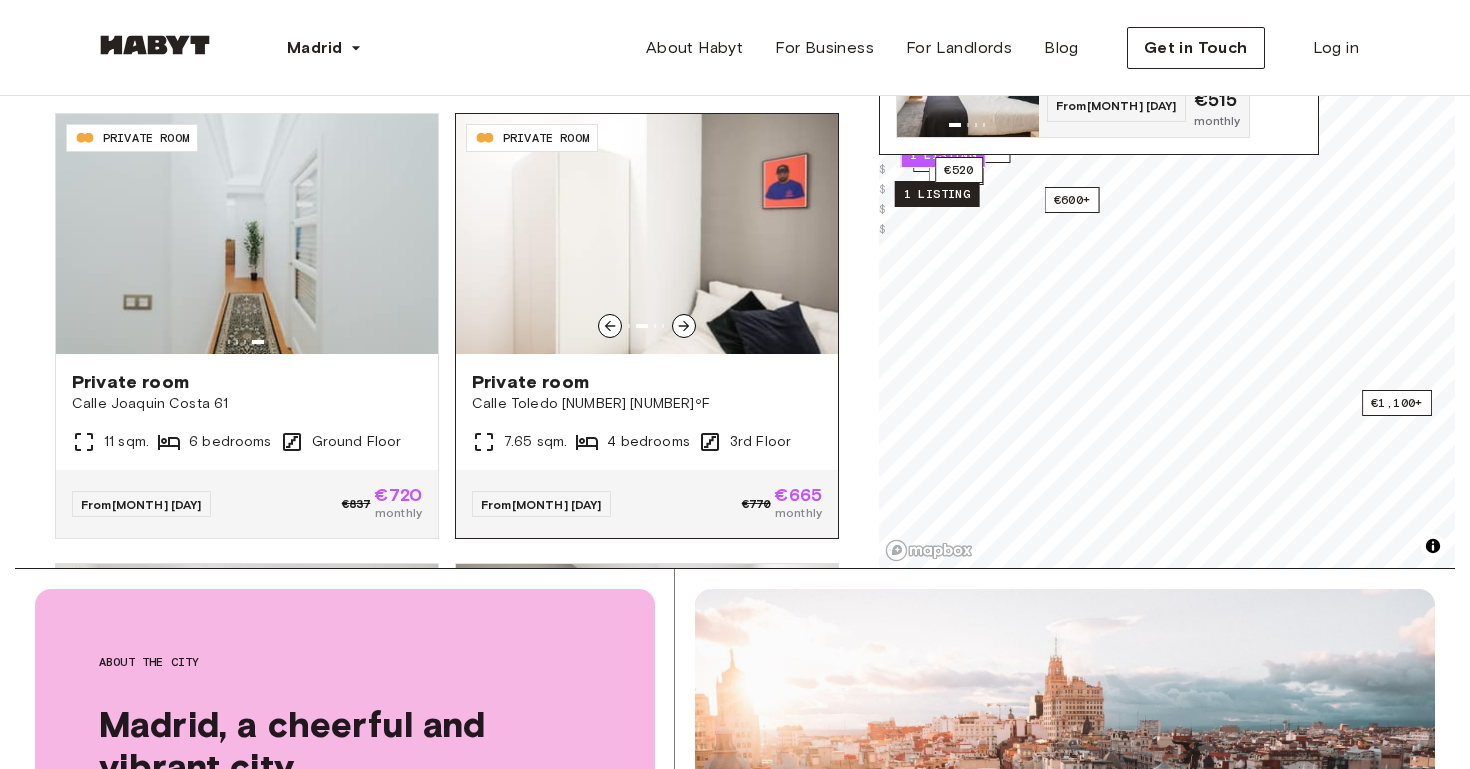 click 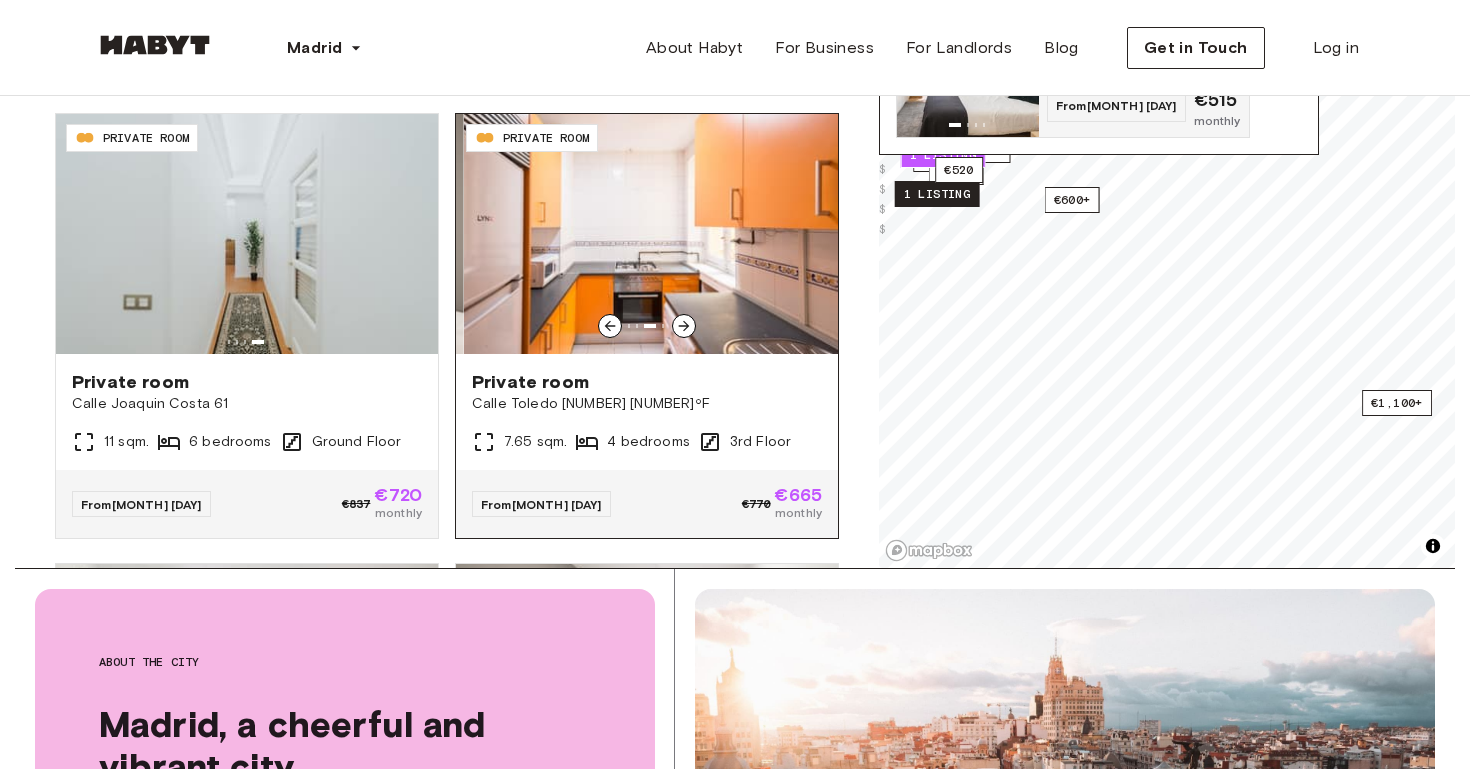 click 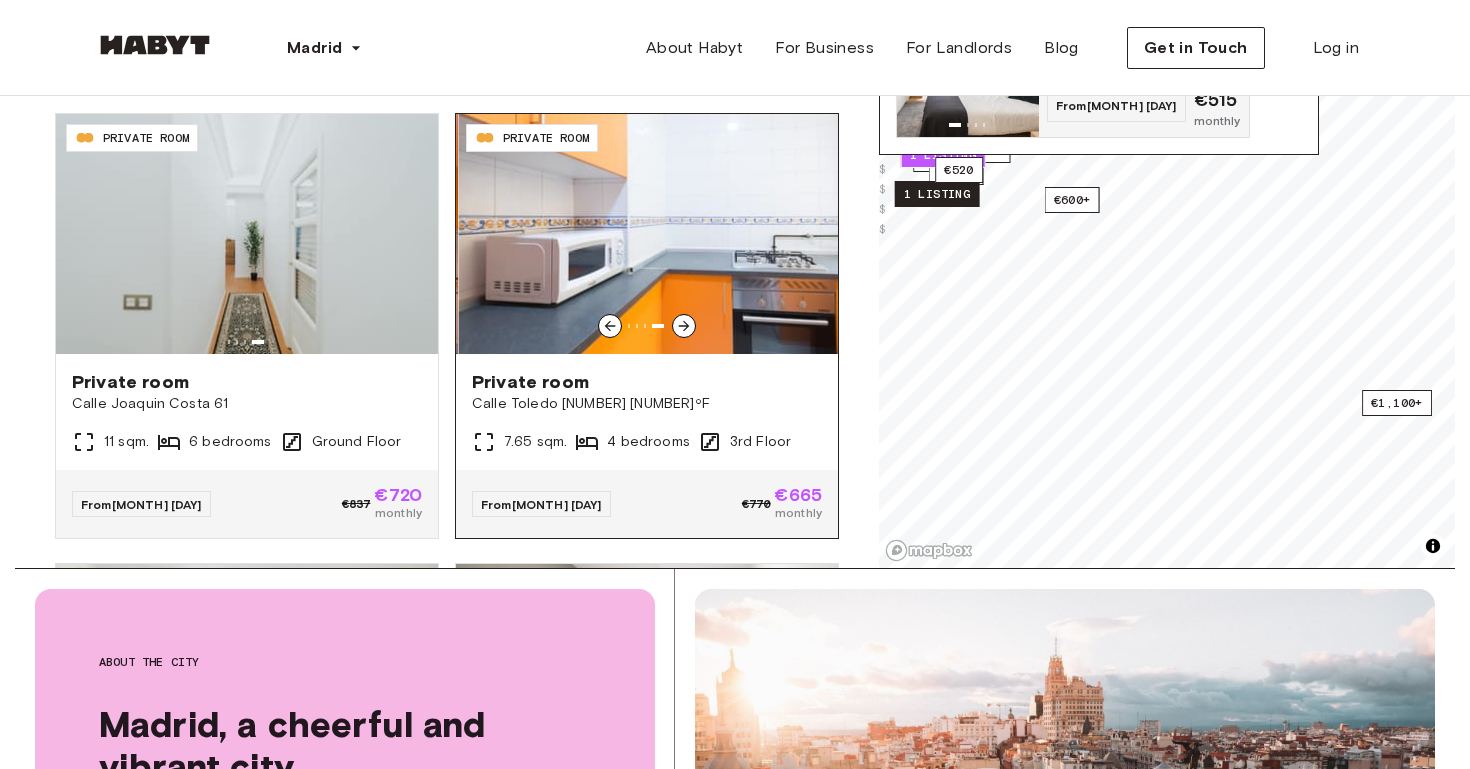 click 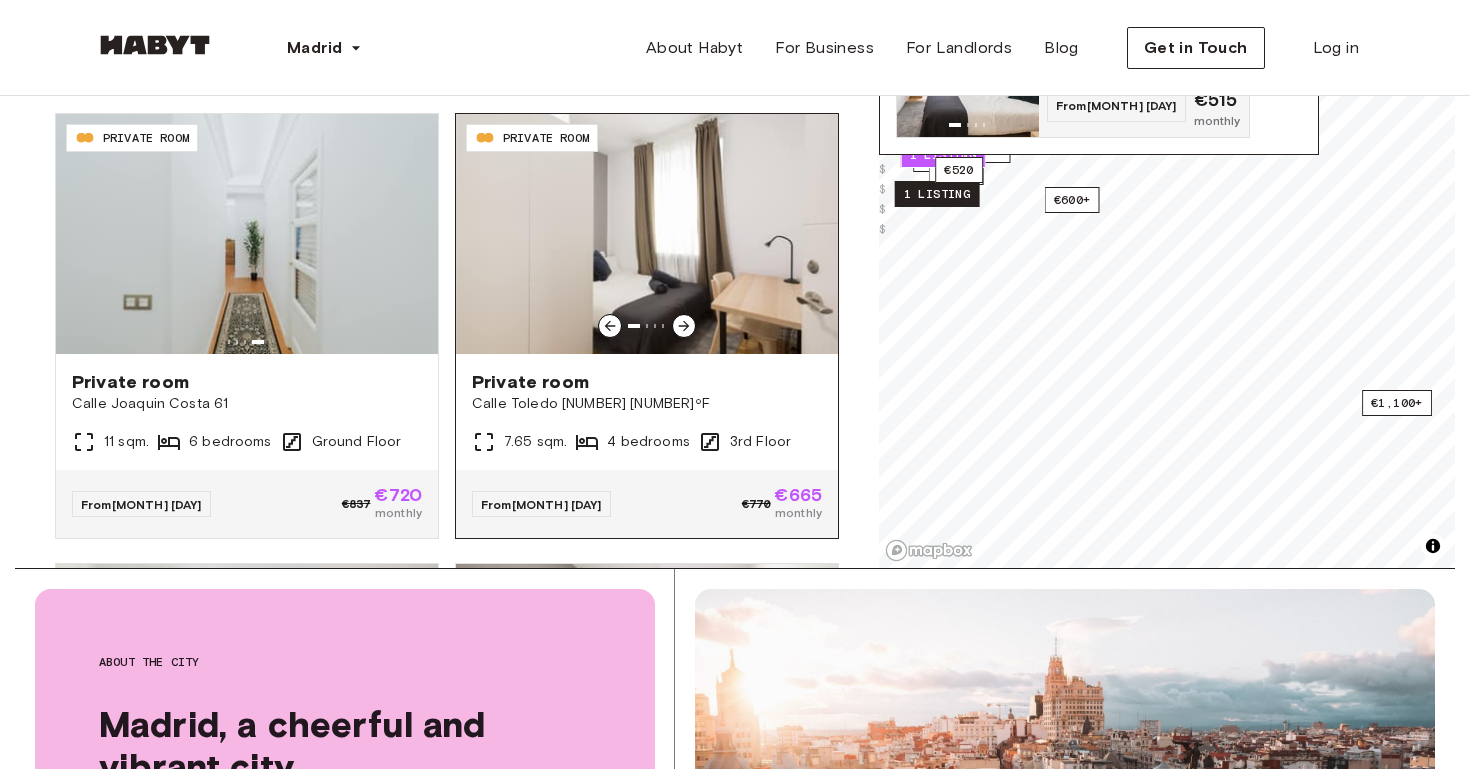 click 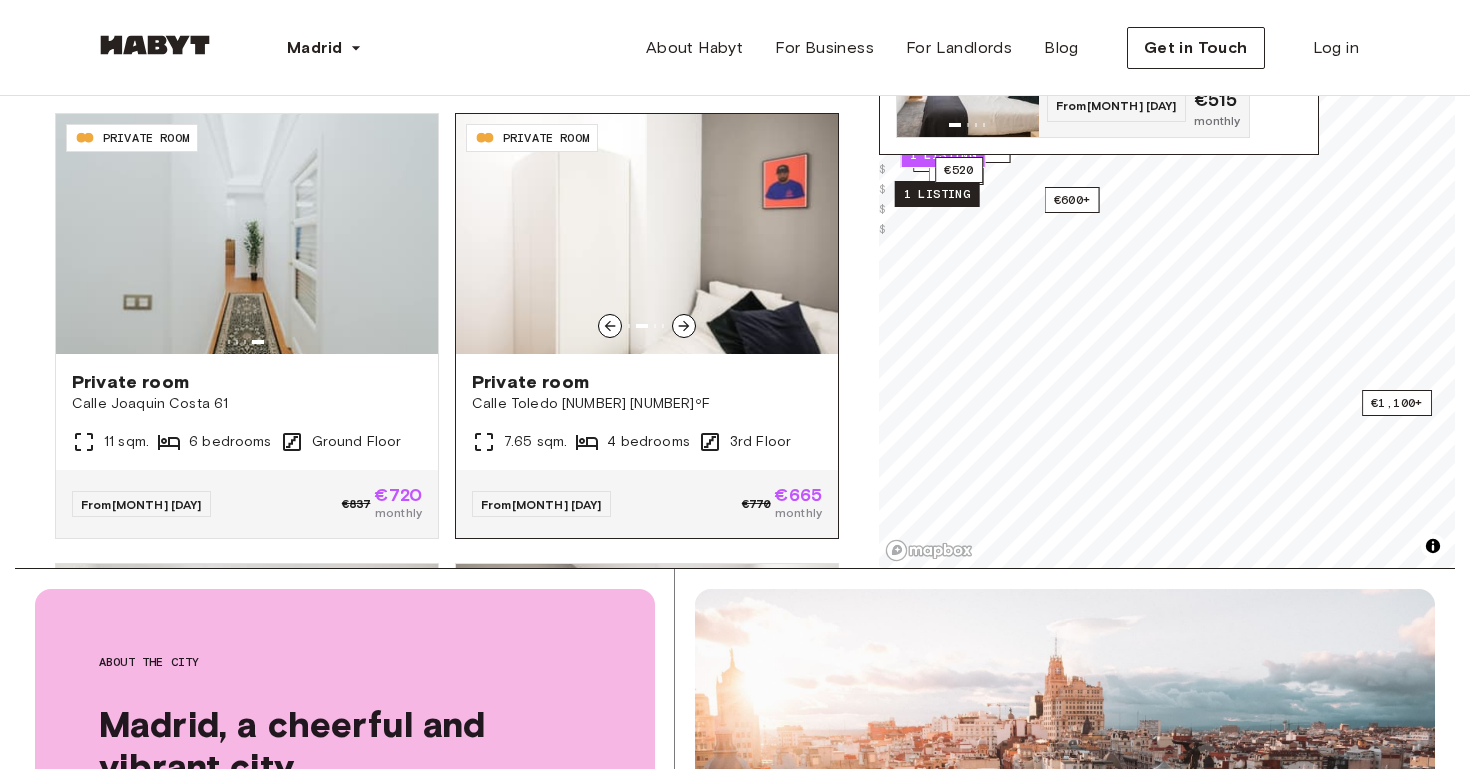 click 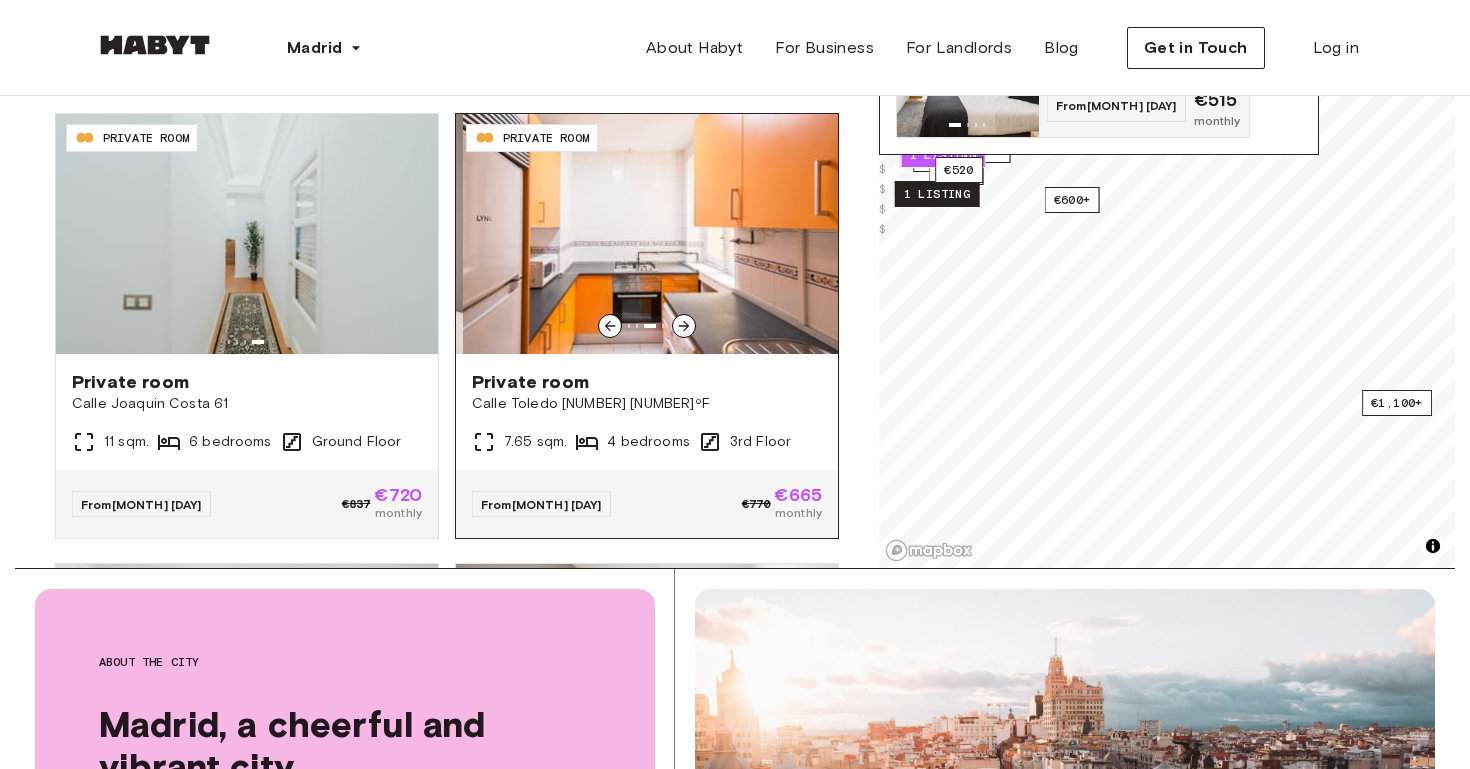 click 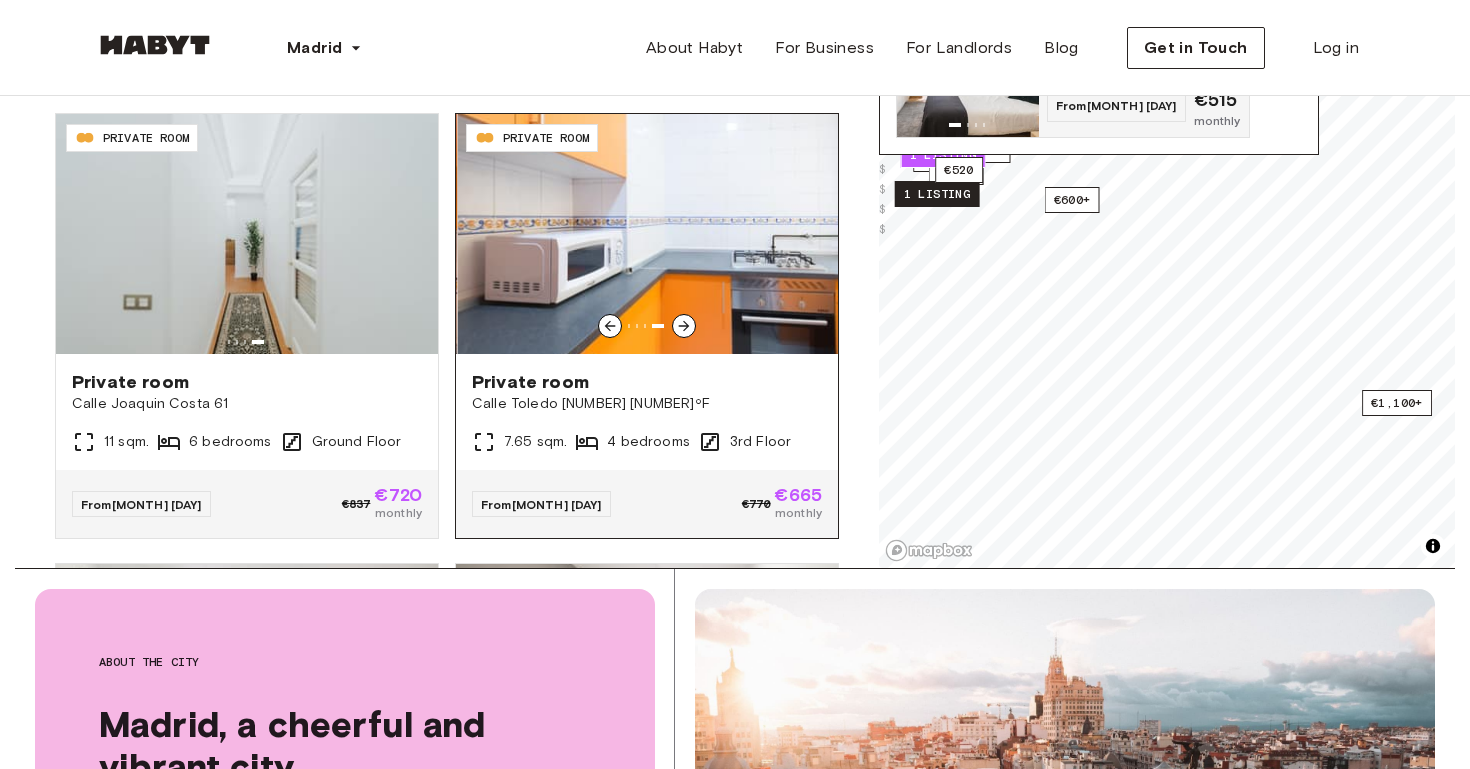 click 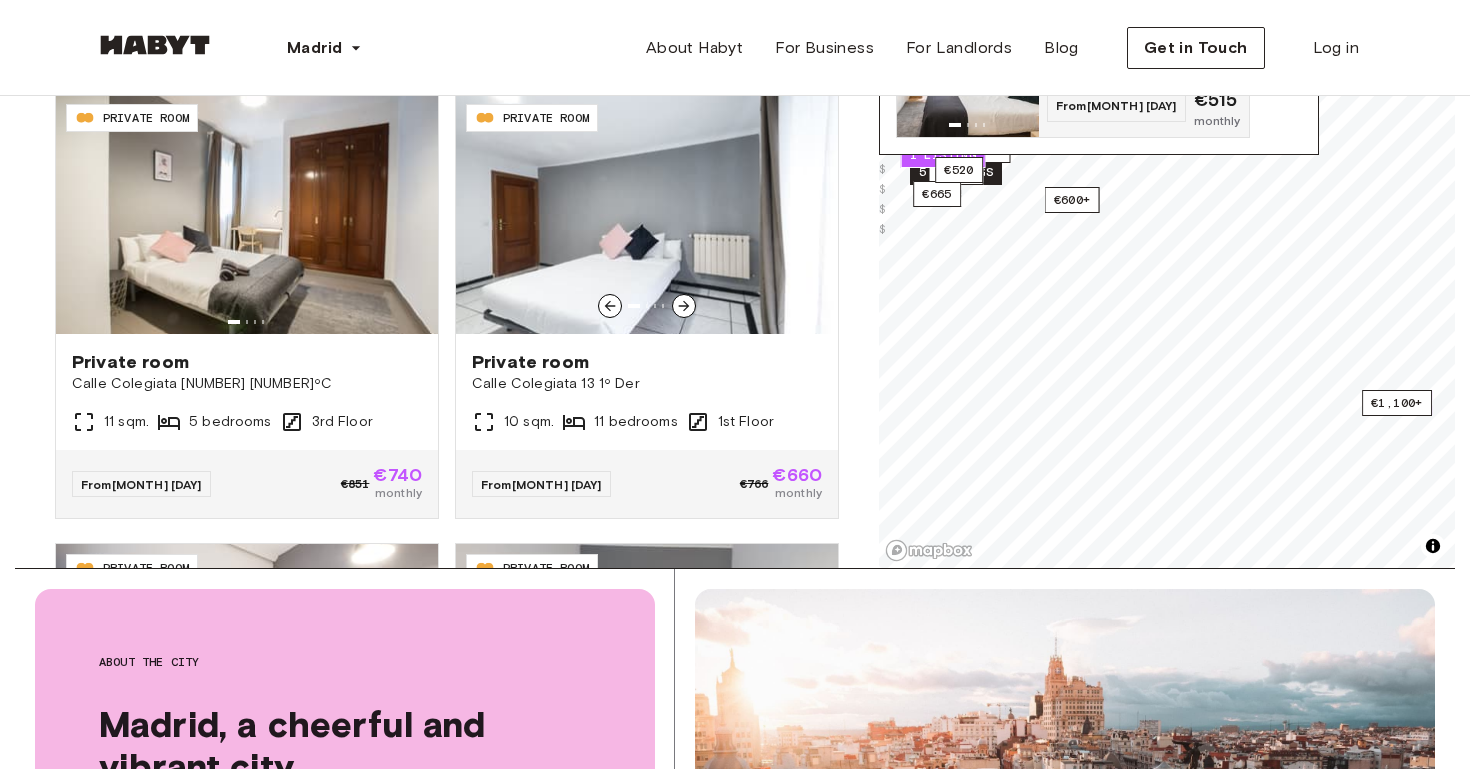 scroll, scrollTop: 14558, scrollLeft: 0, axis: vertical 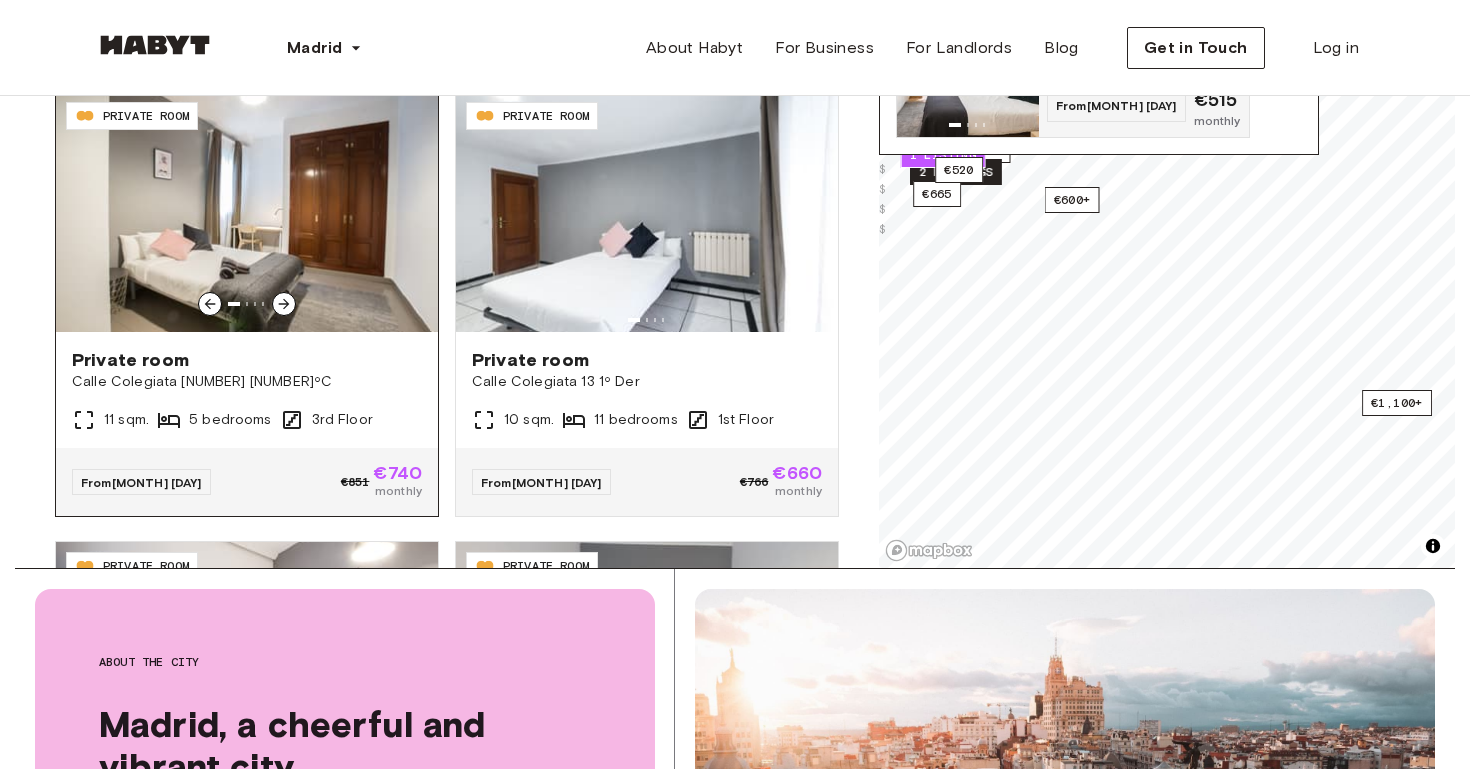click 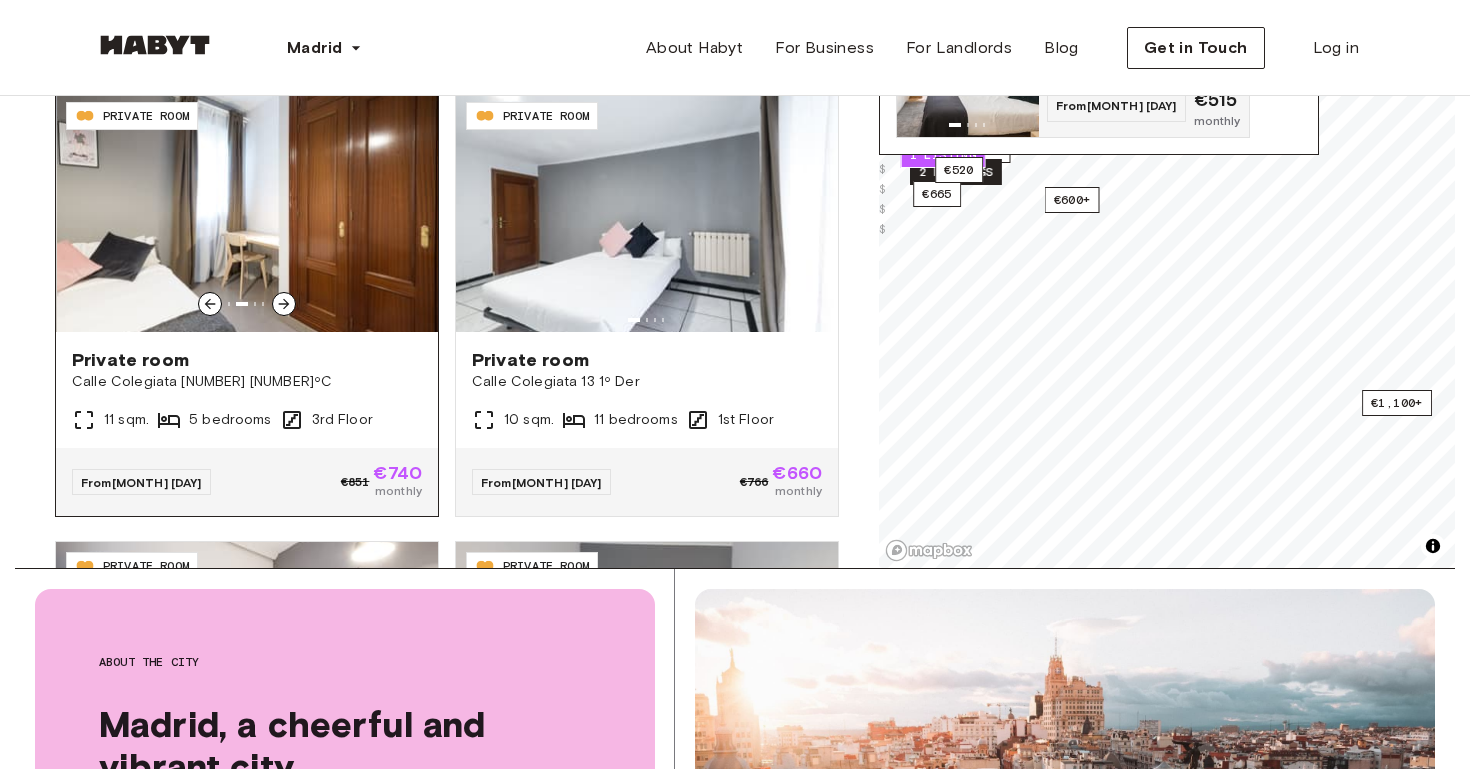 click 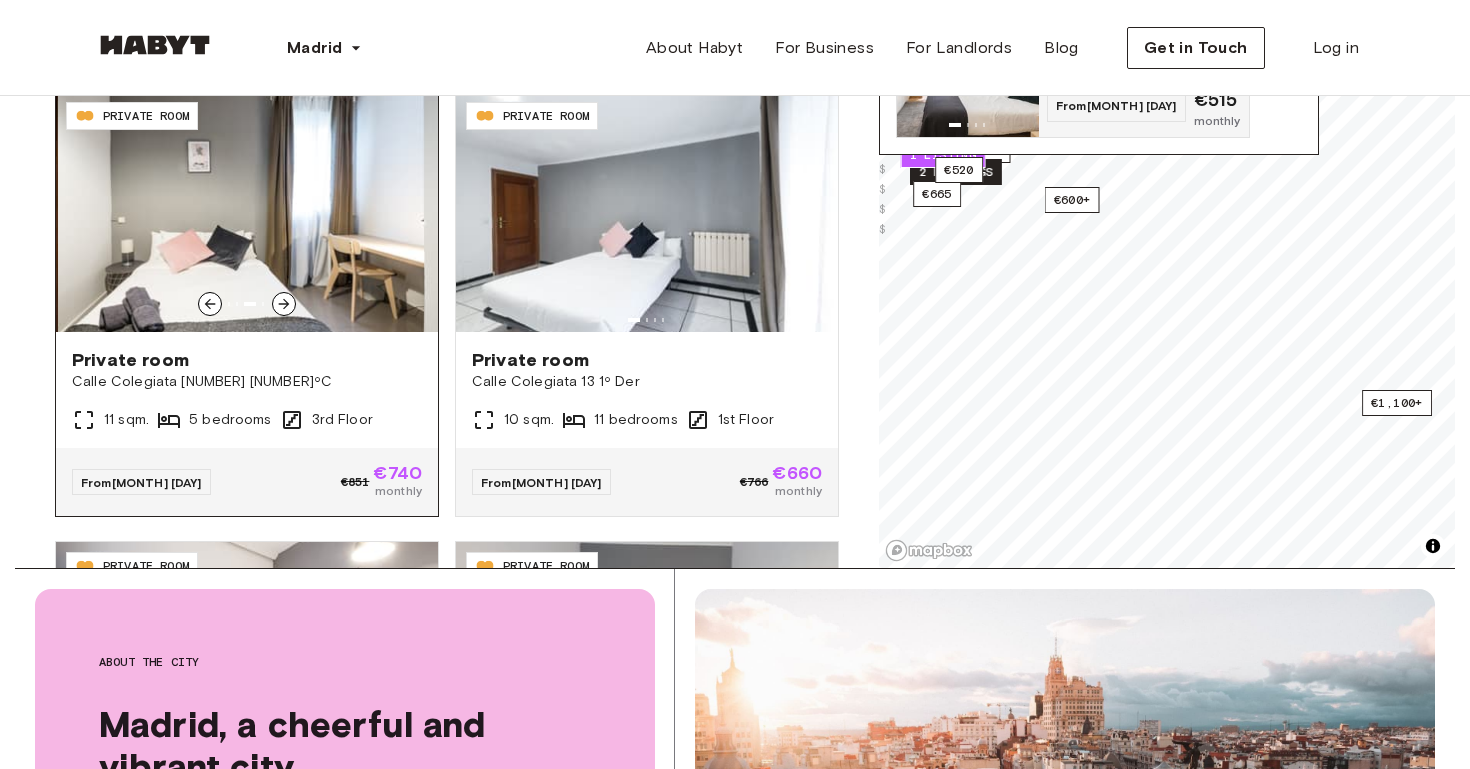 click 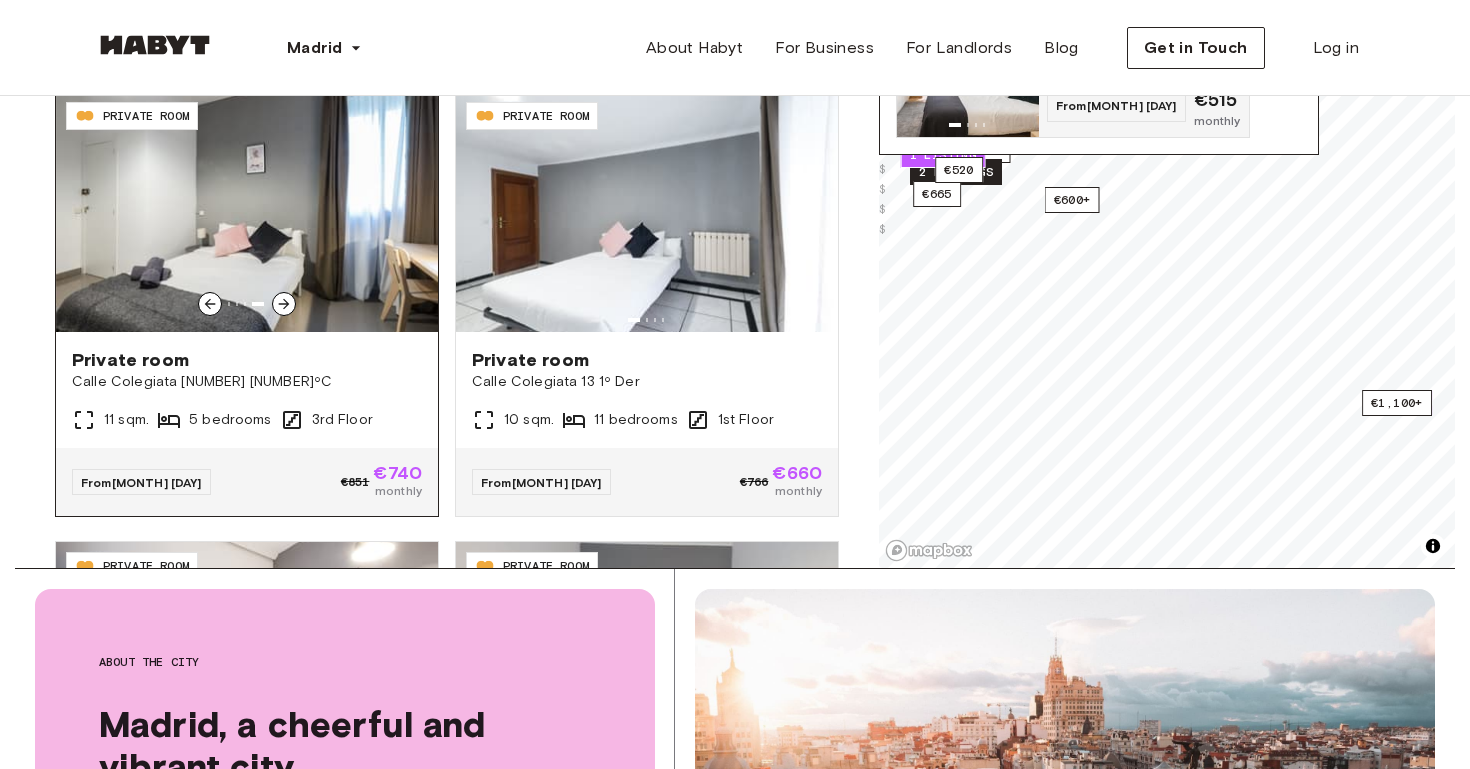 click 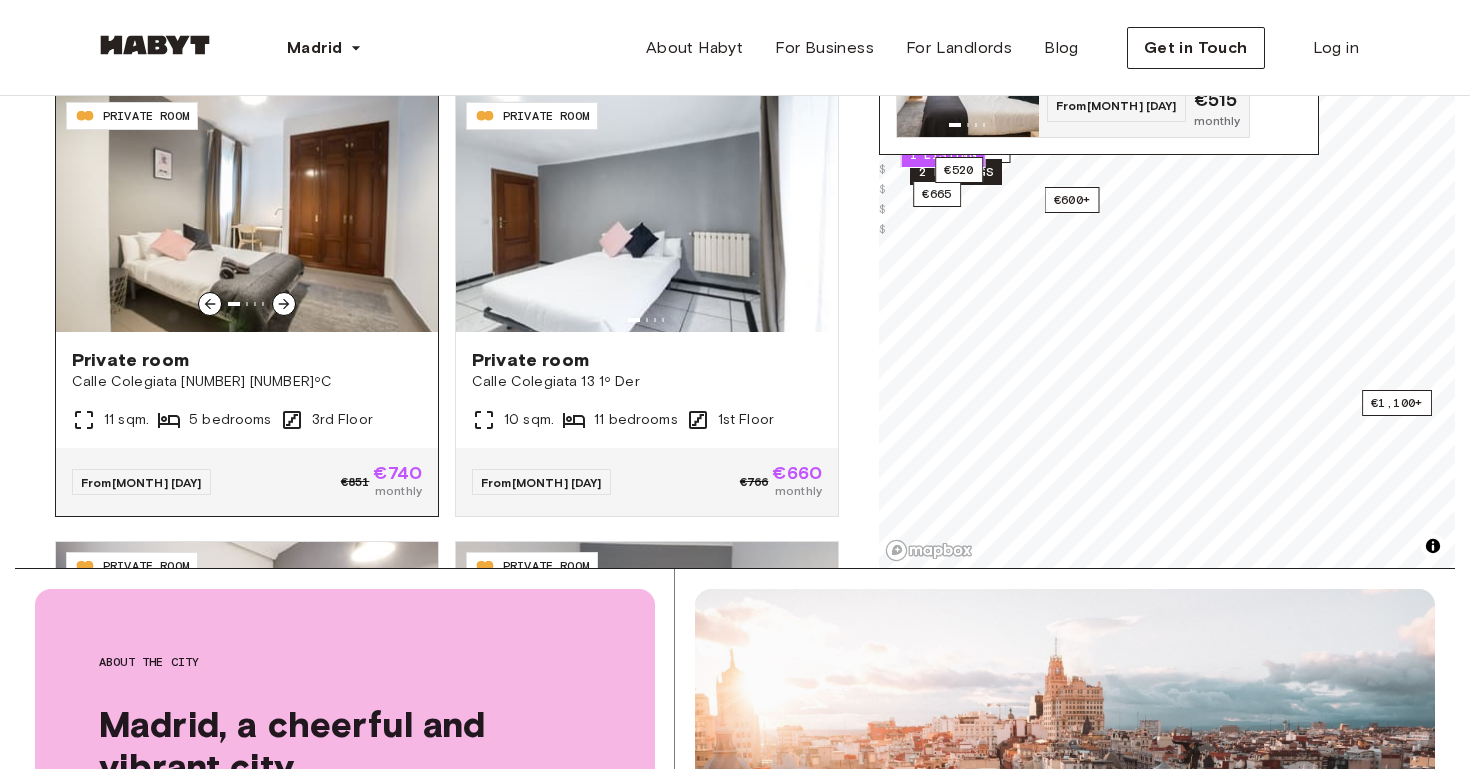 click 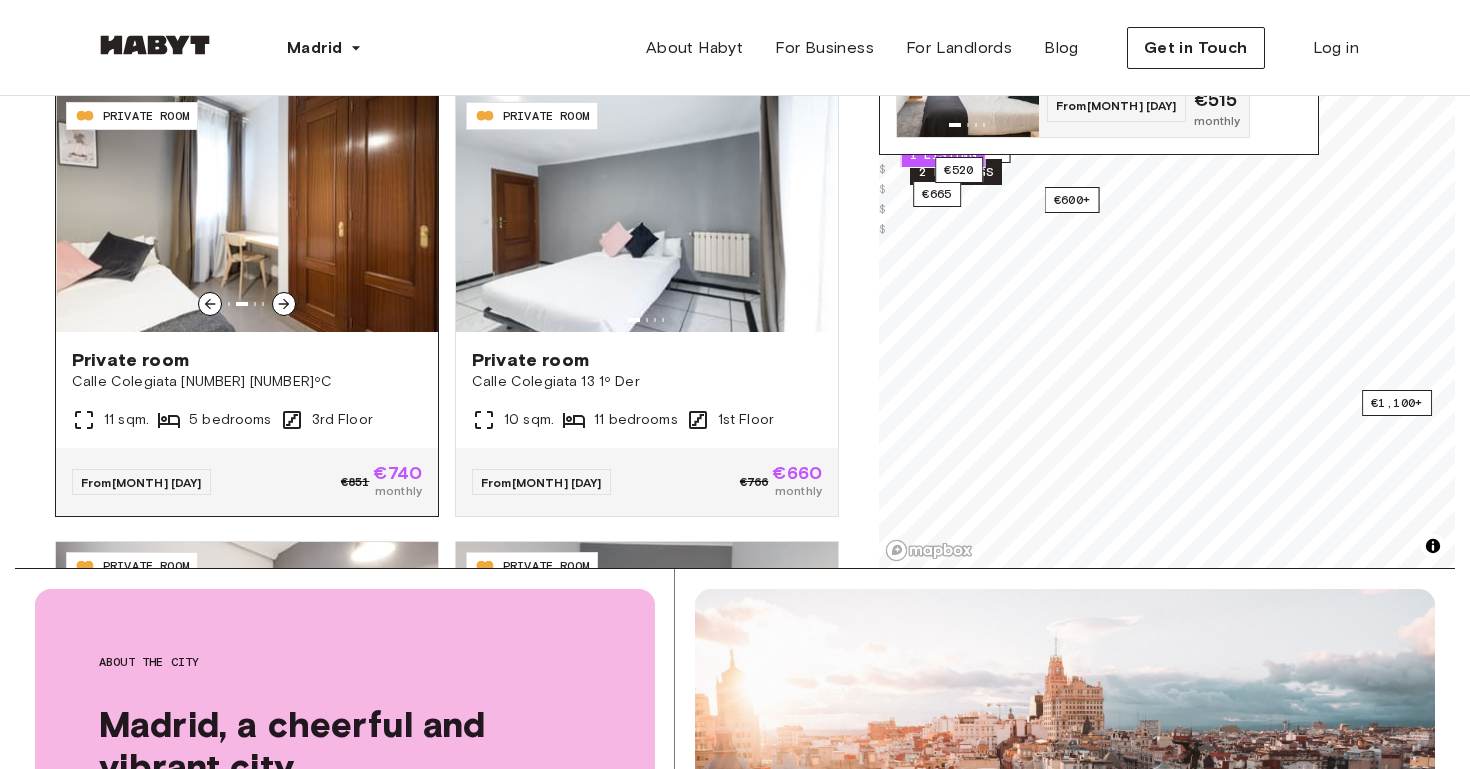 click 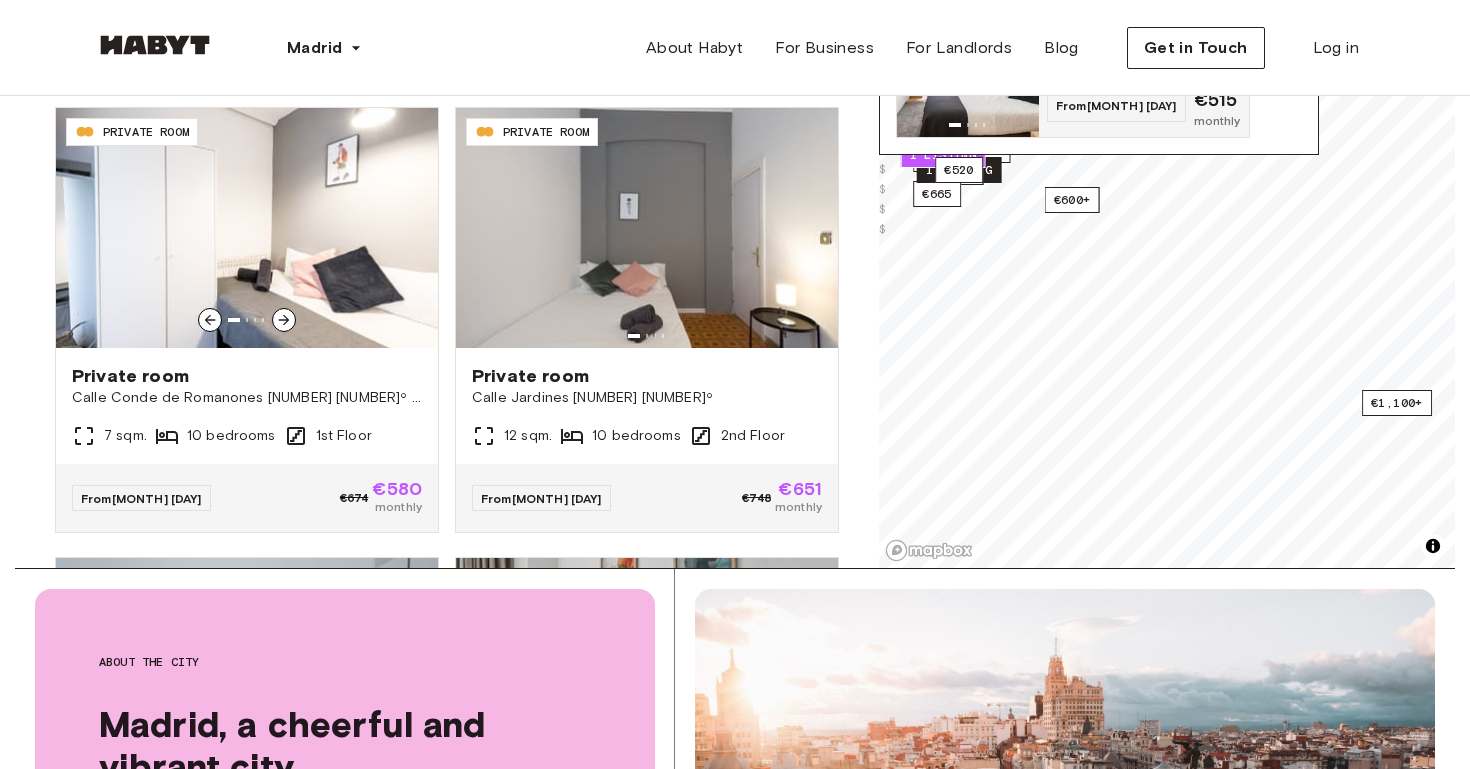 scroll, scrollTop: 14990, scrollLeft: 0, axis: vertical 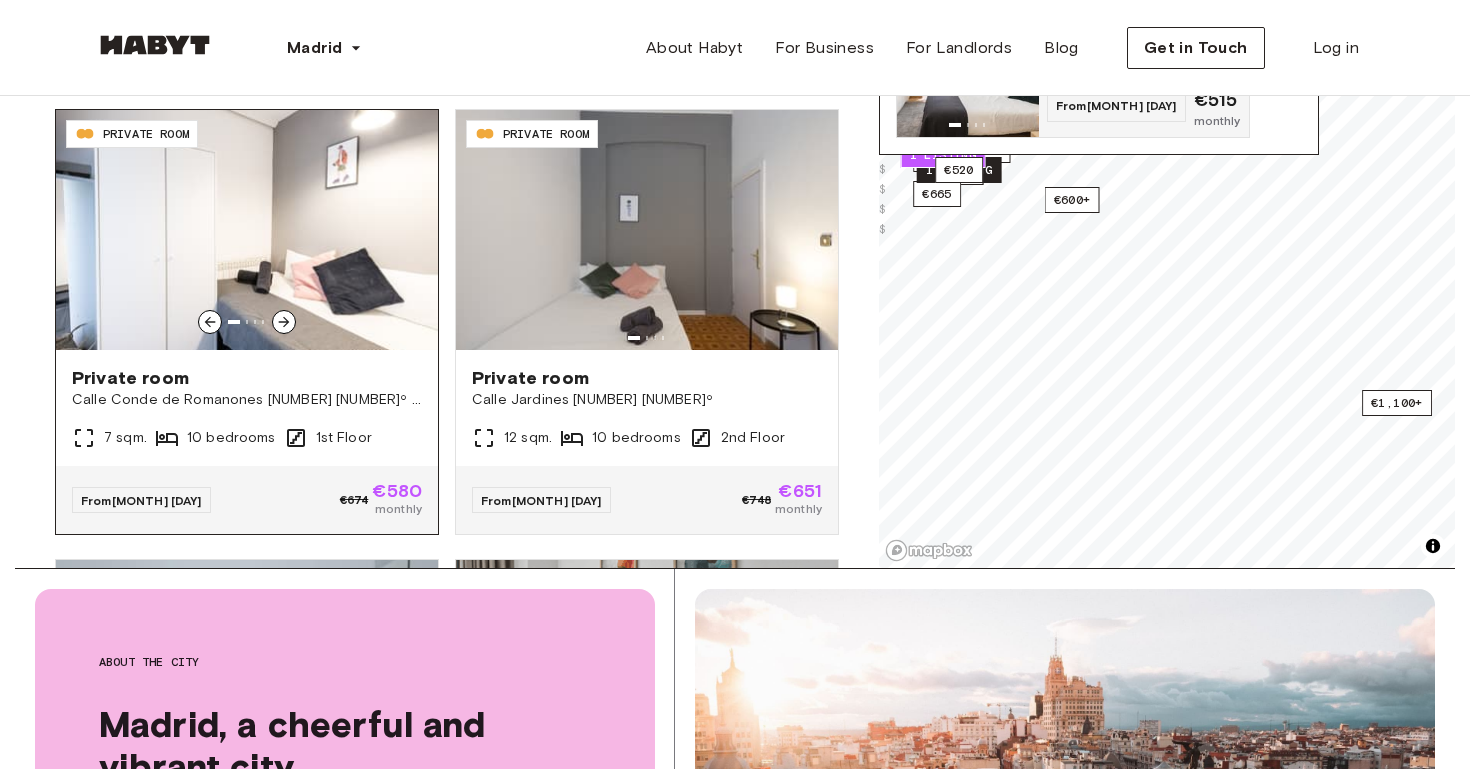 click 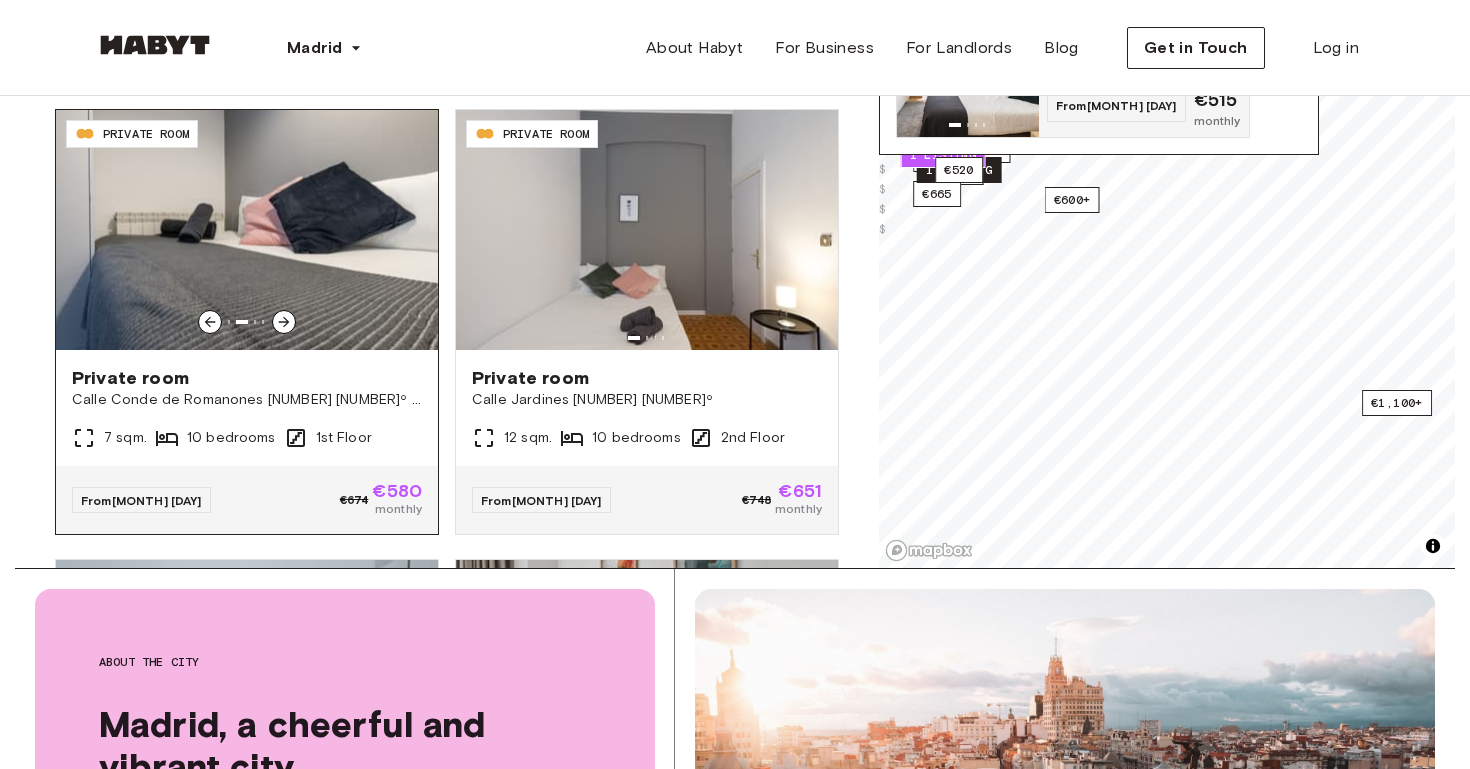 click 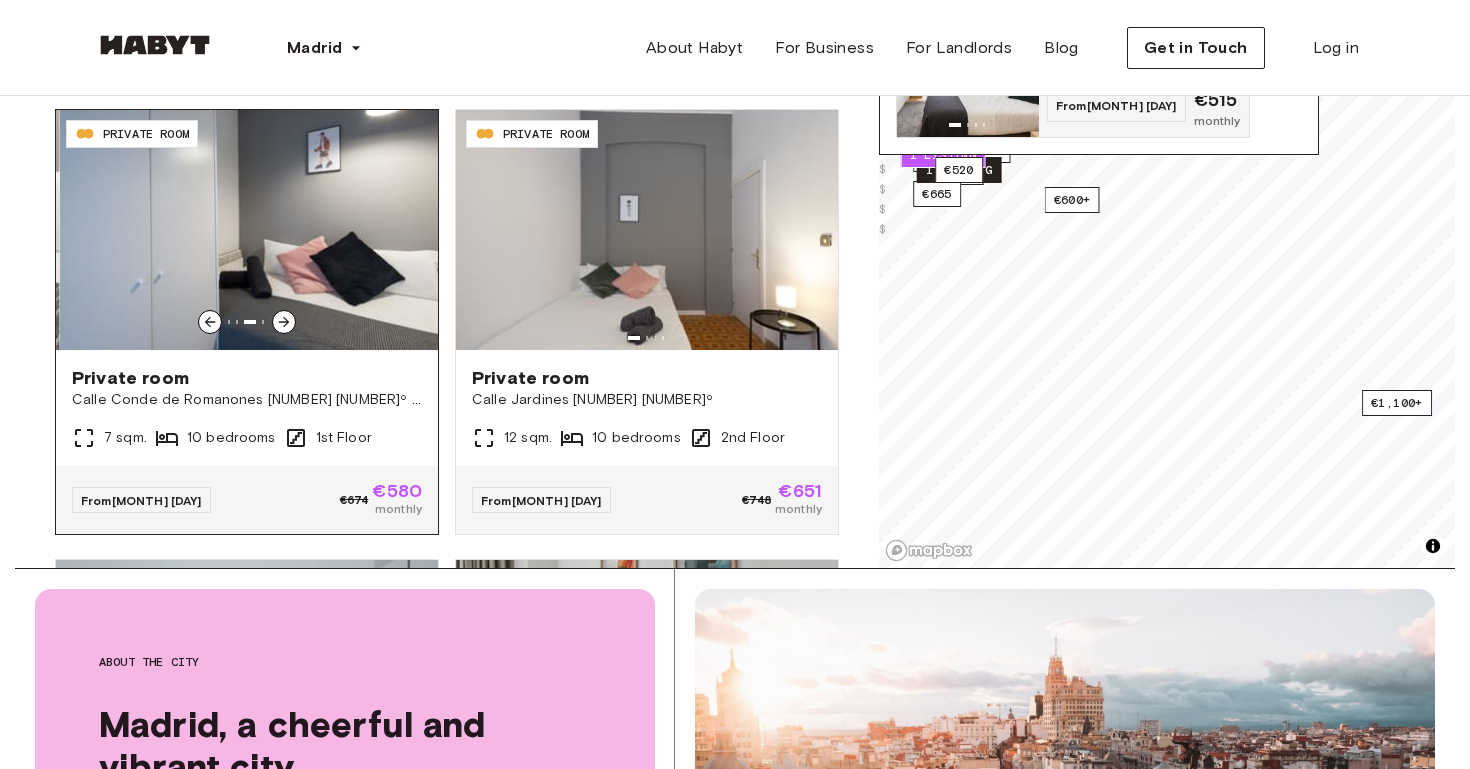 click 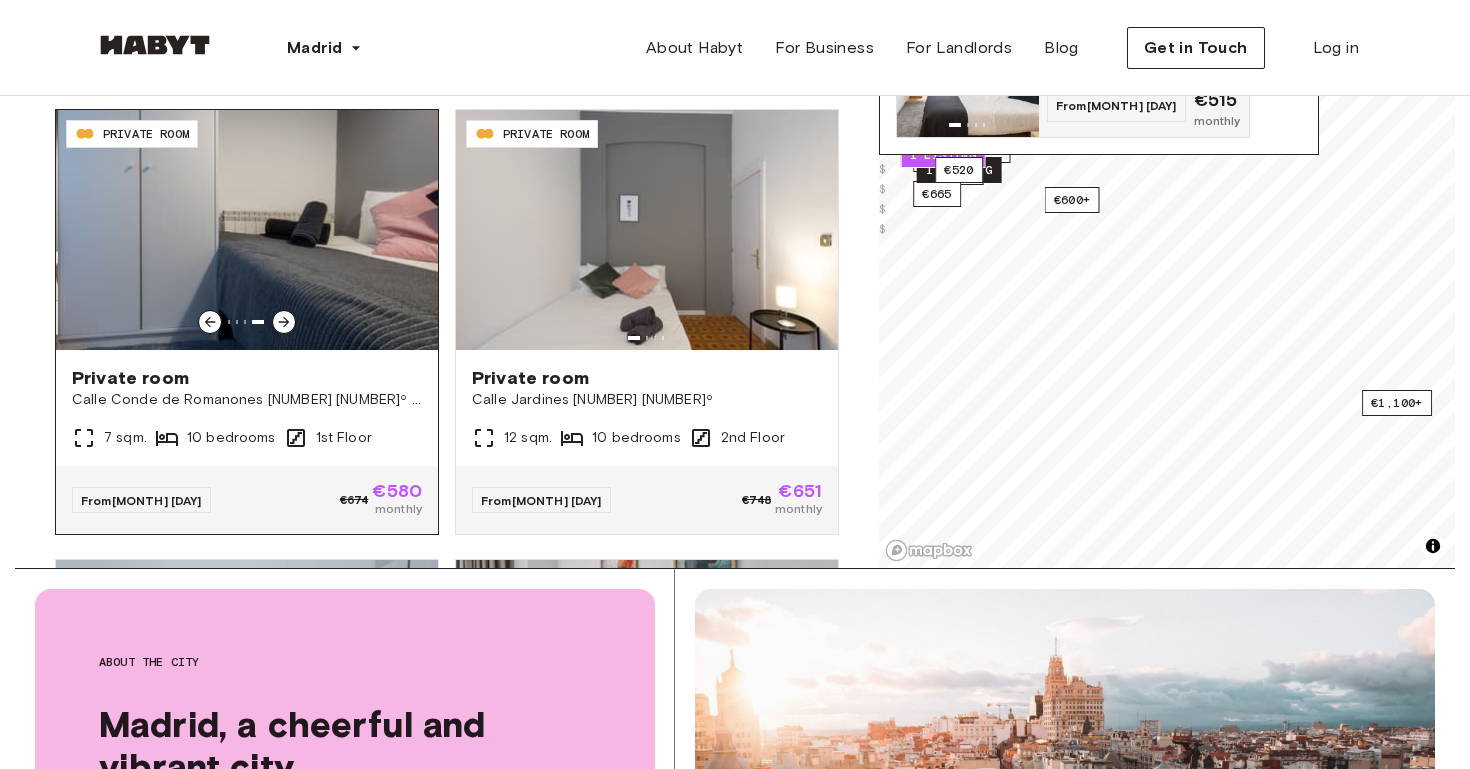 click 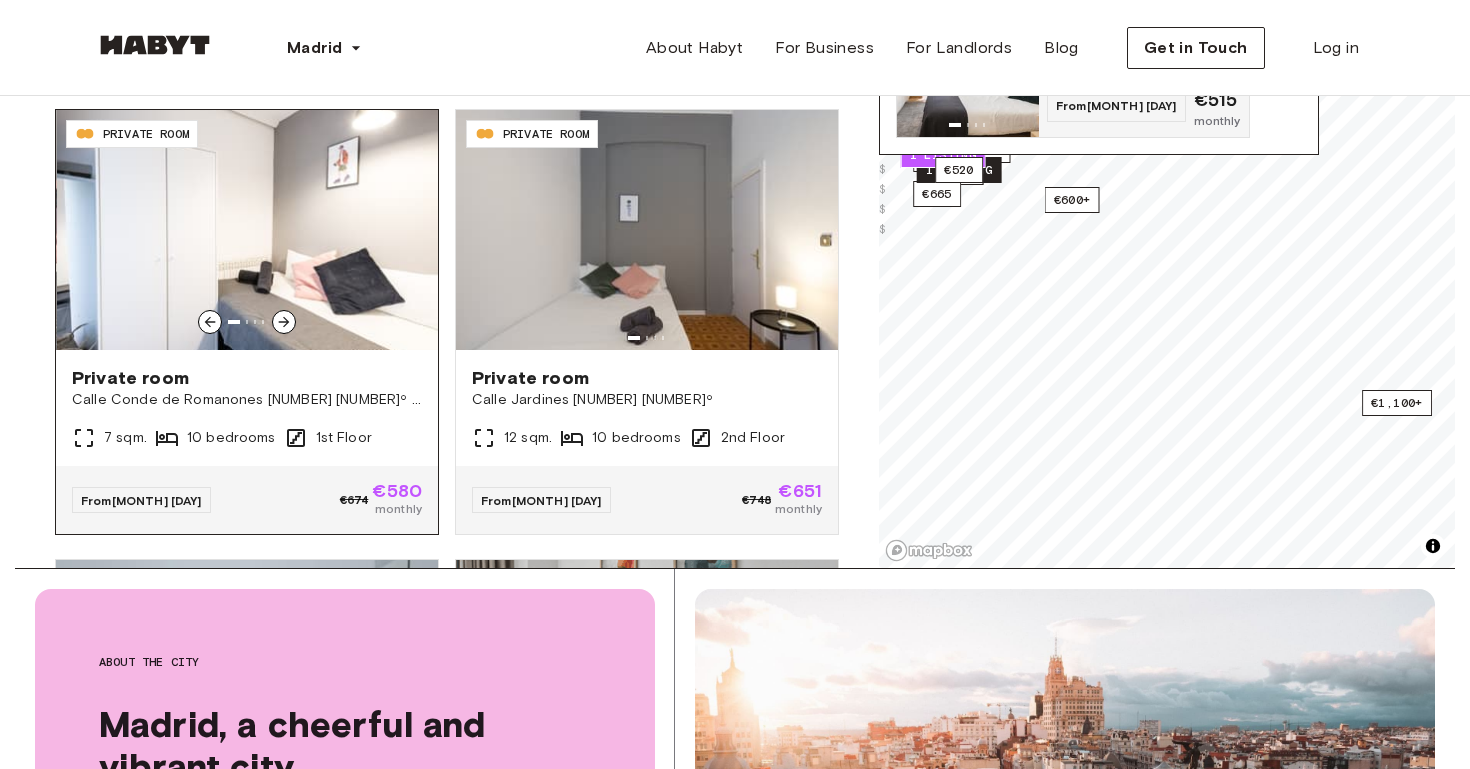 click 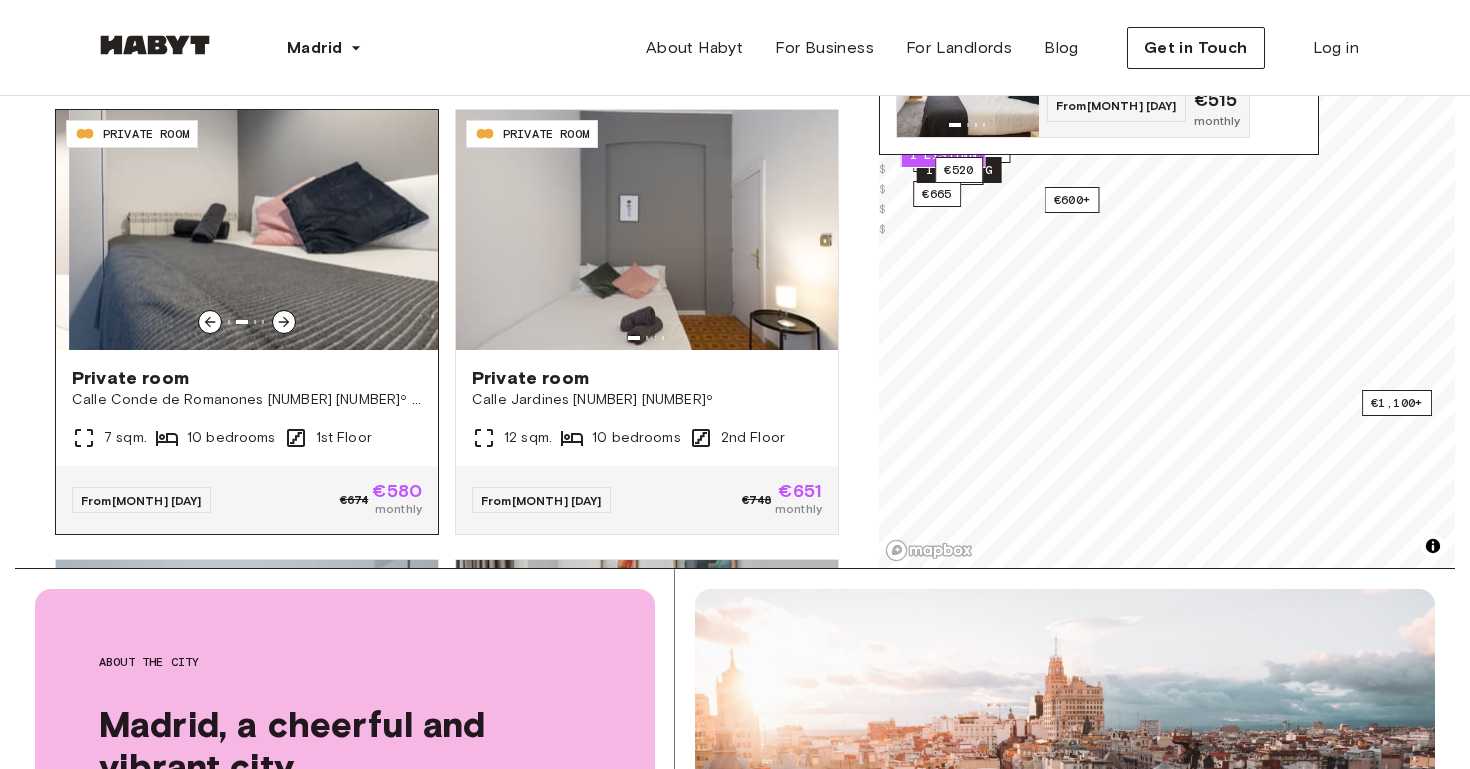 click 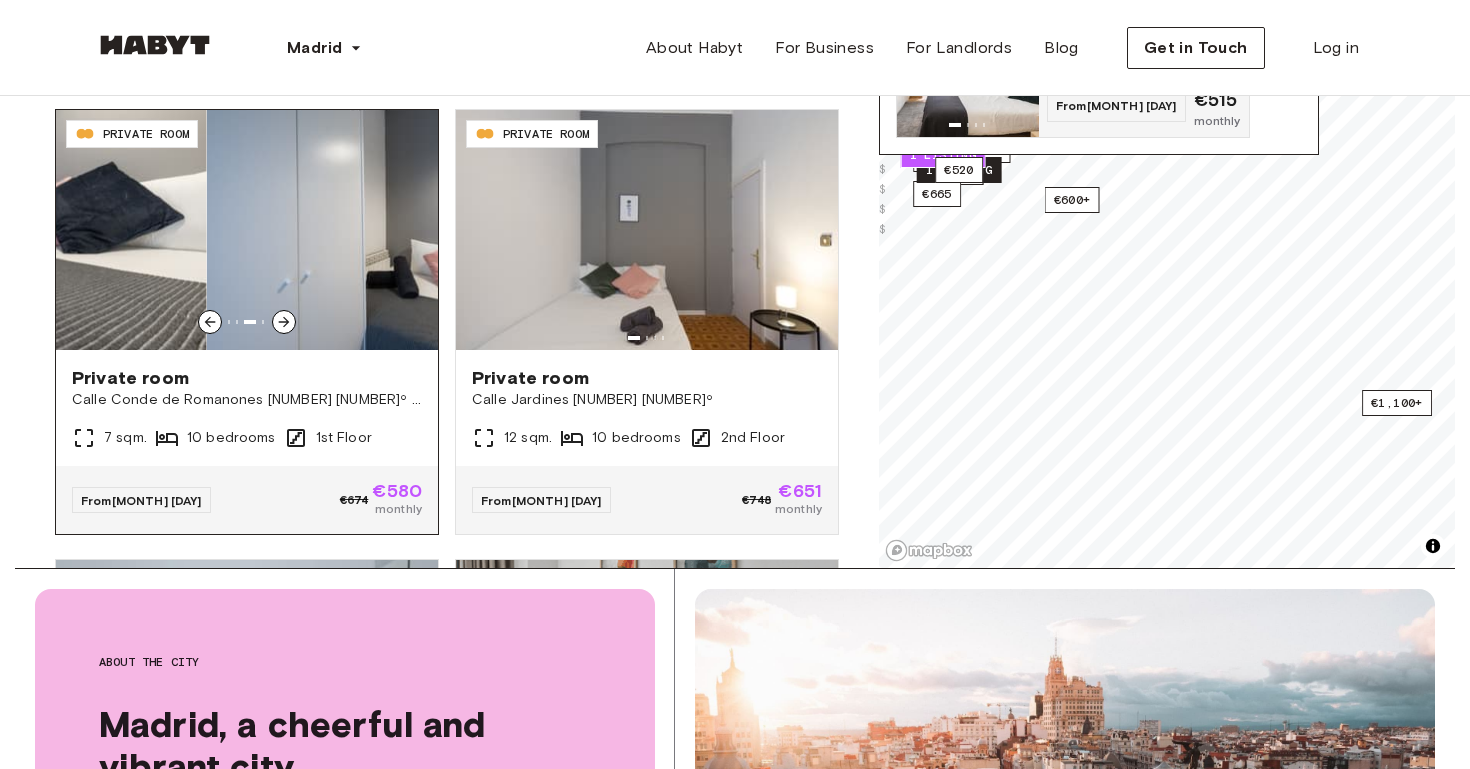 click 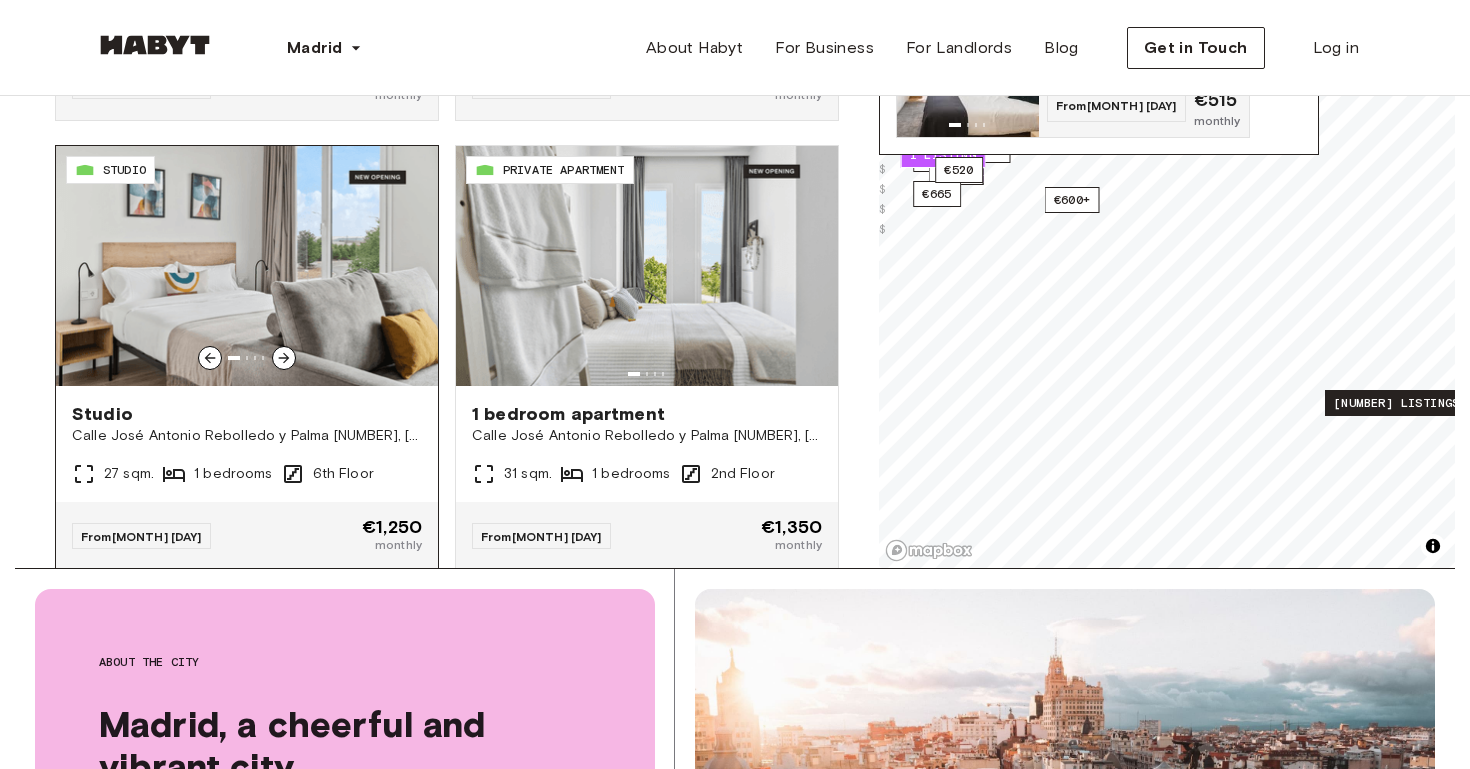 scroll, scrollTop: 15856, scrollLeft: 0, axis: vertical 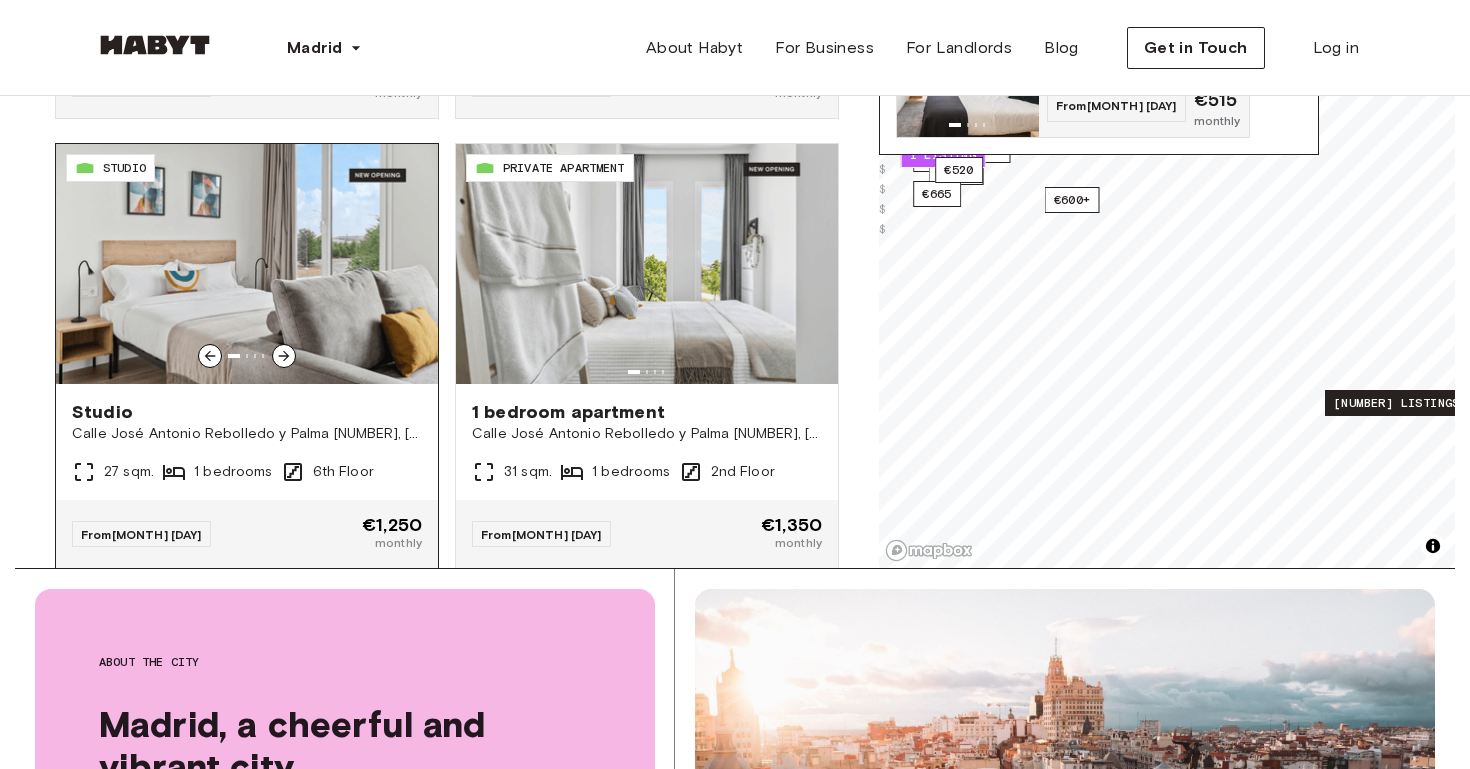 click 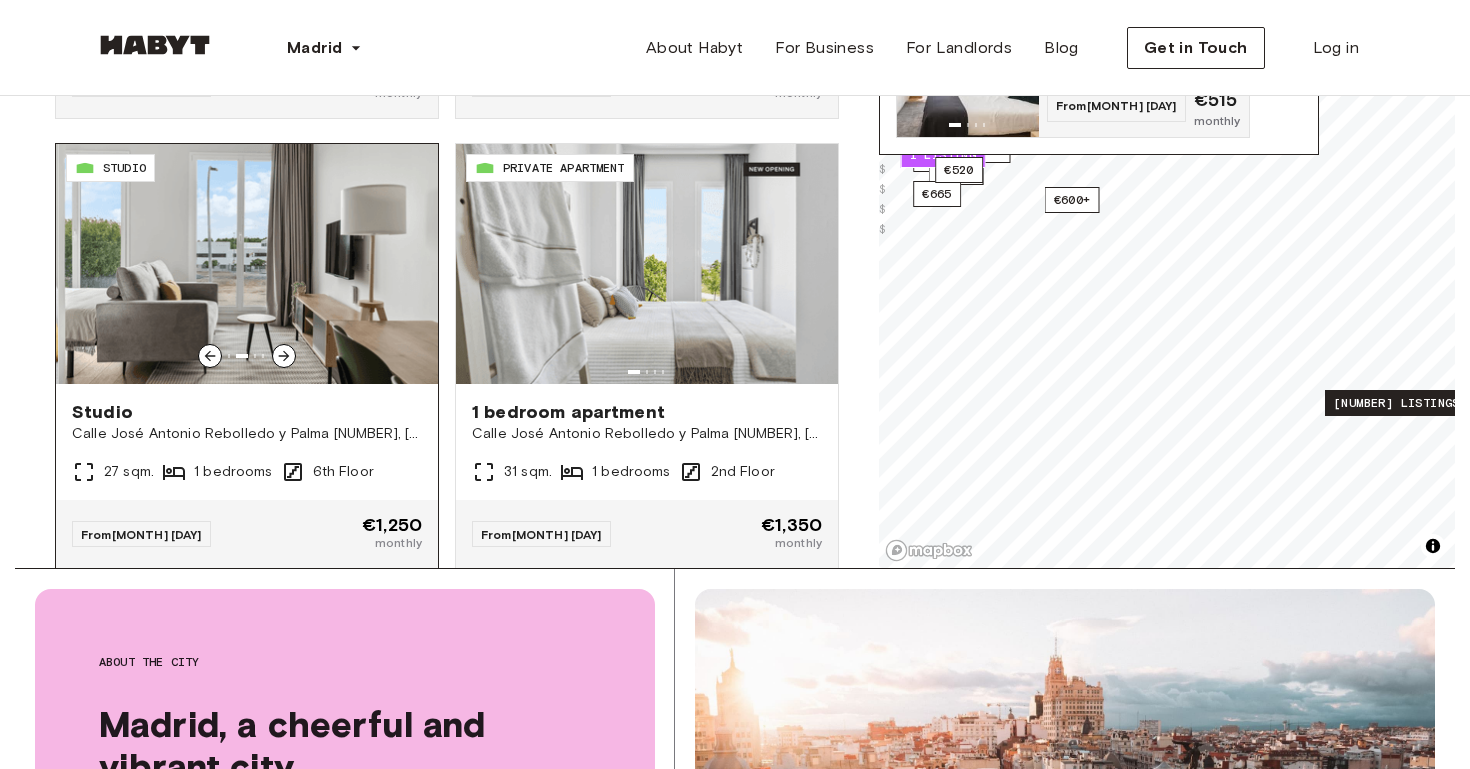 click 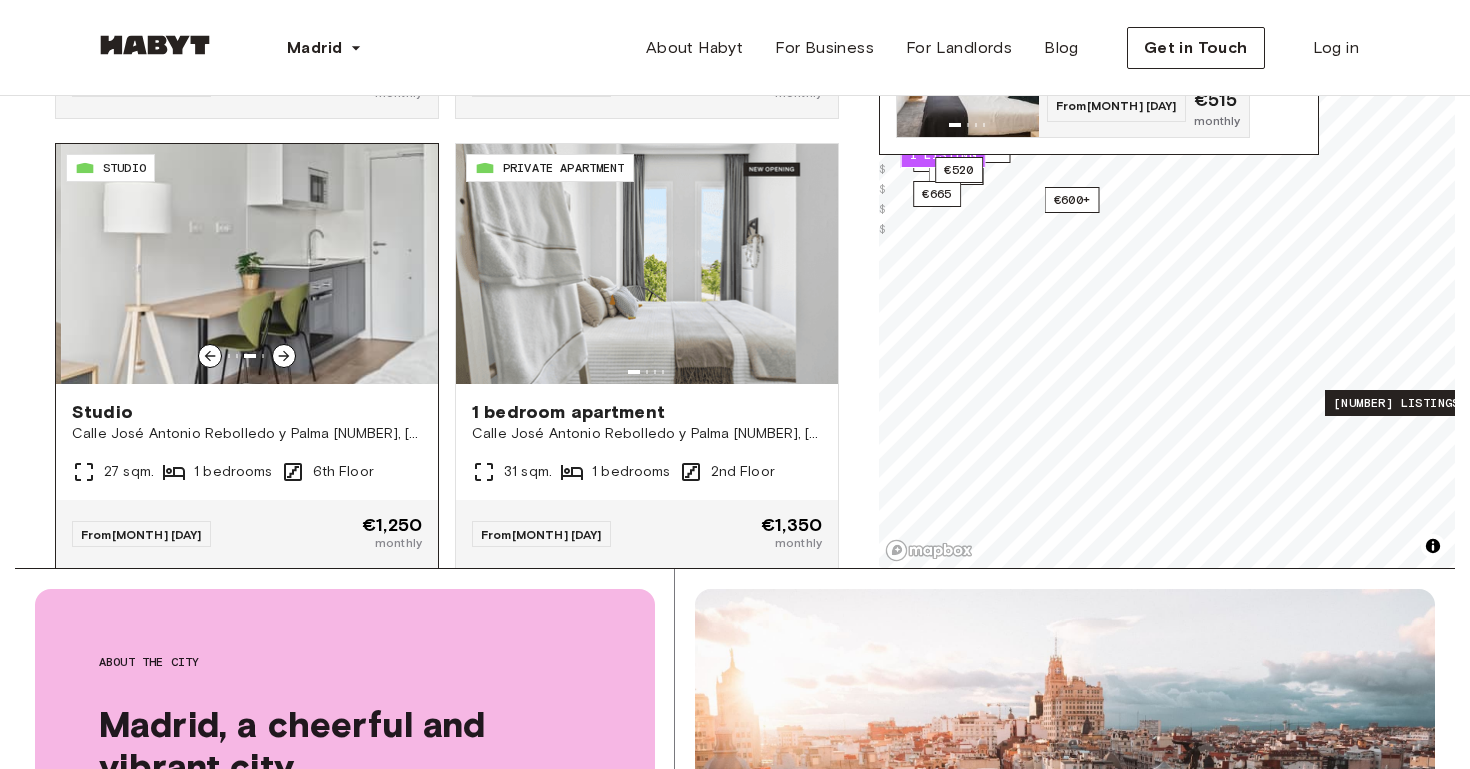 click 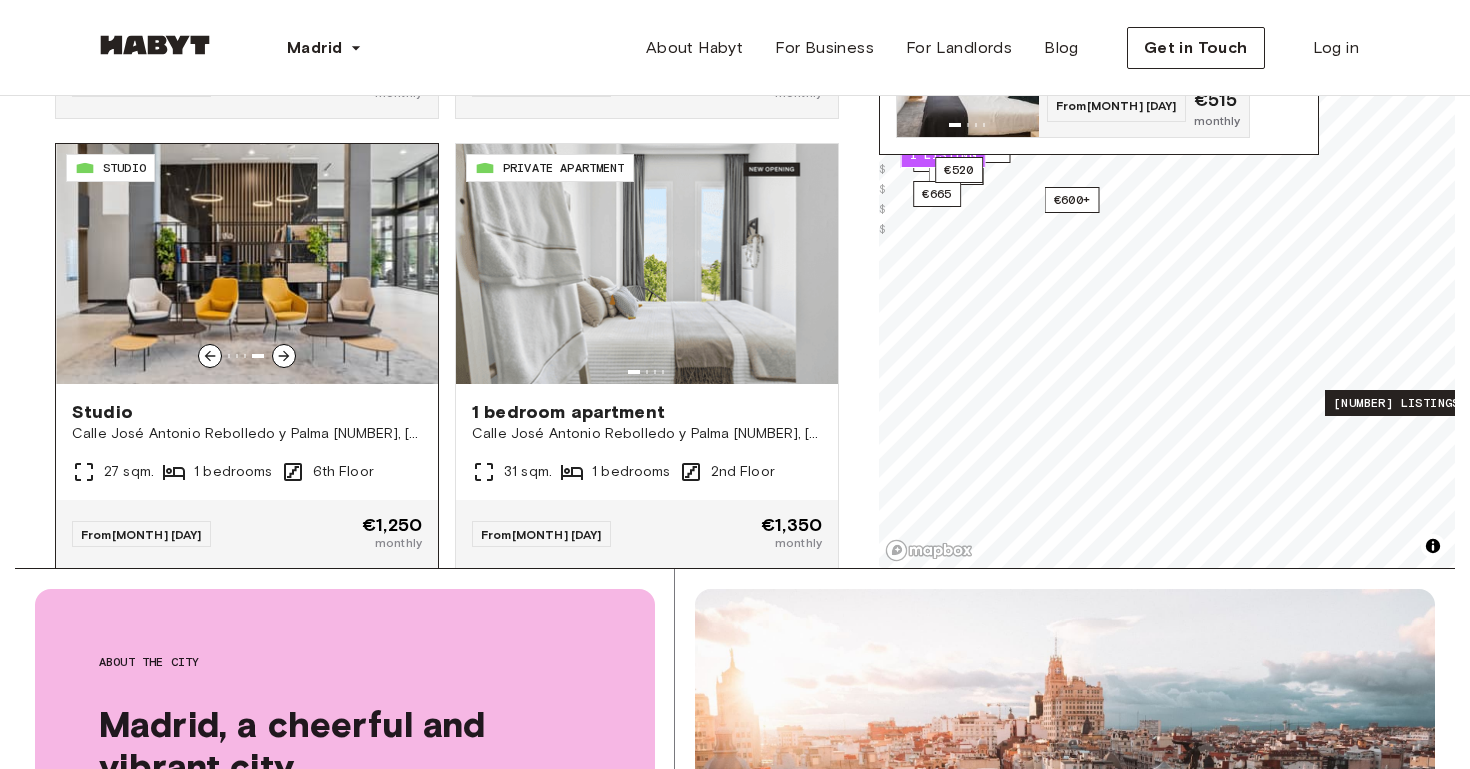 click 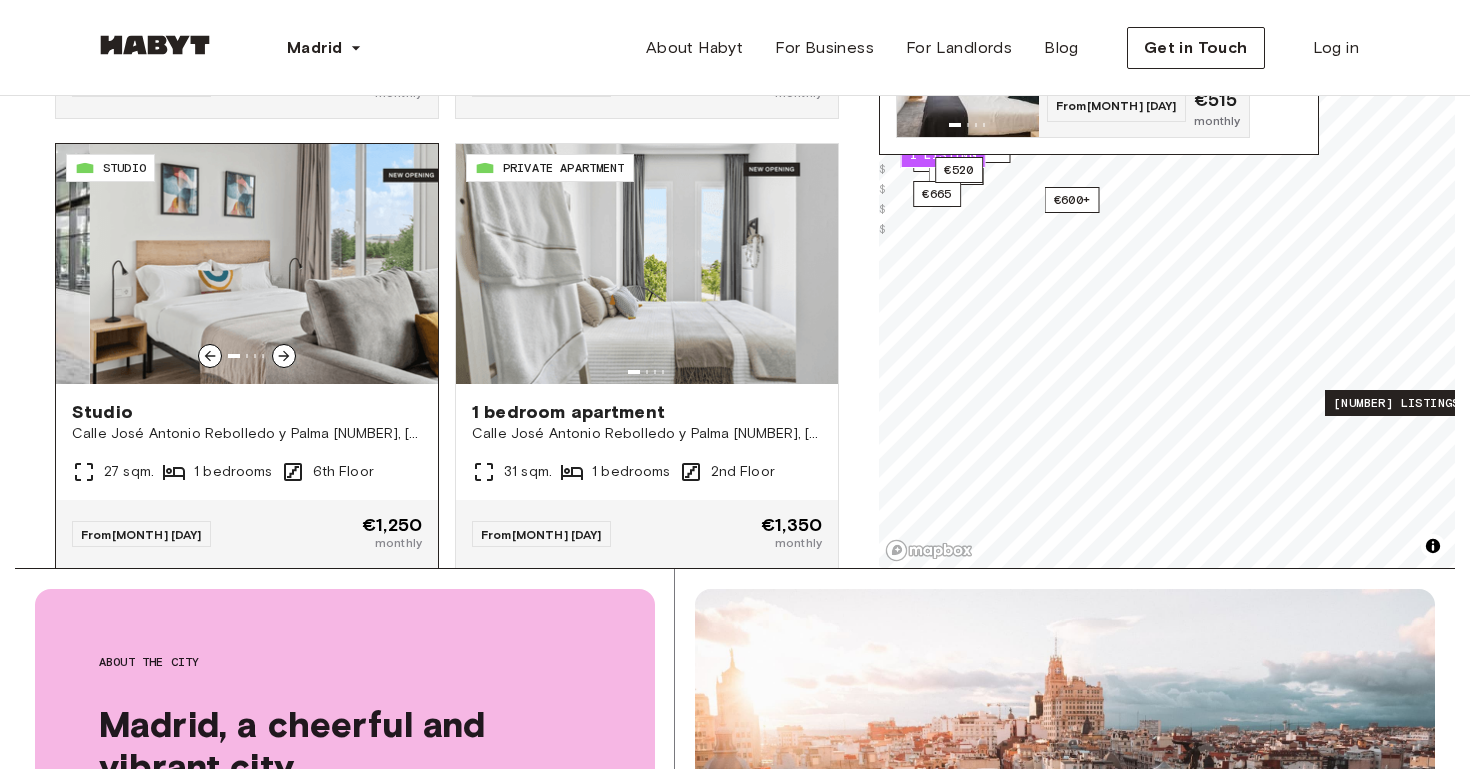 click 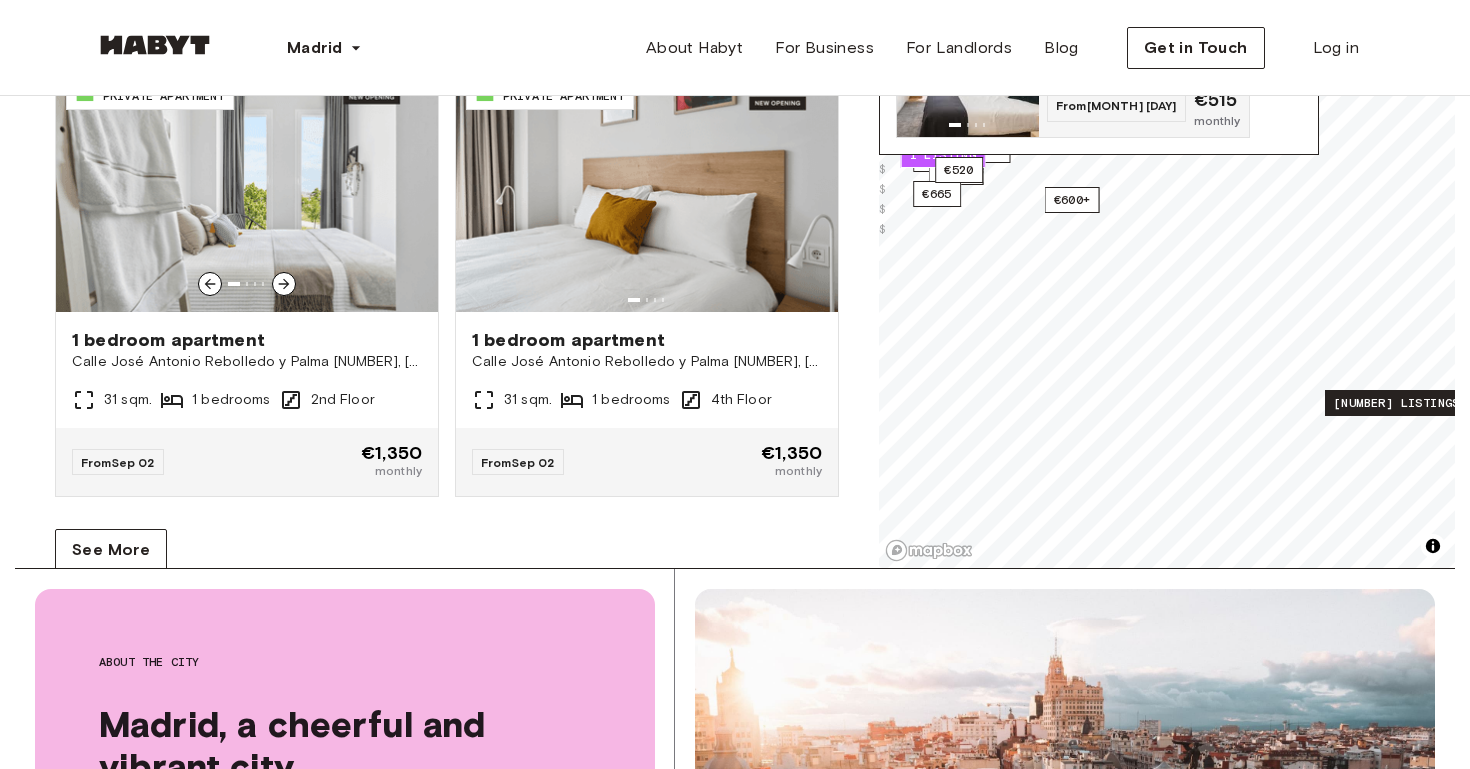 scroll, scrollTop: 17321, scrollLeft: 0, axis: vertical 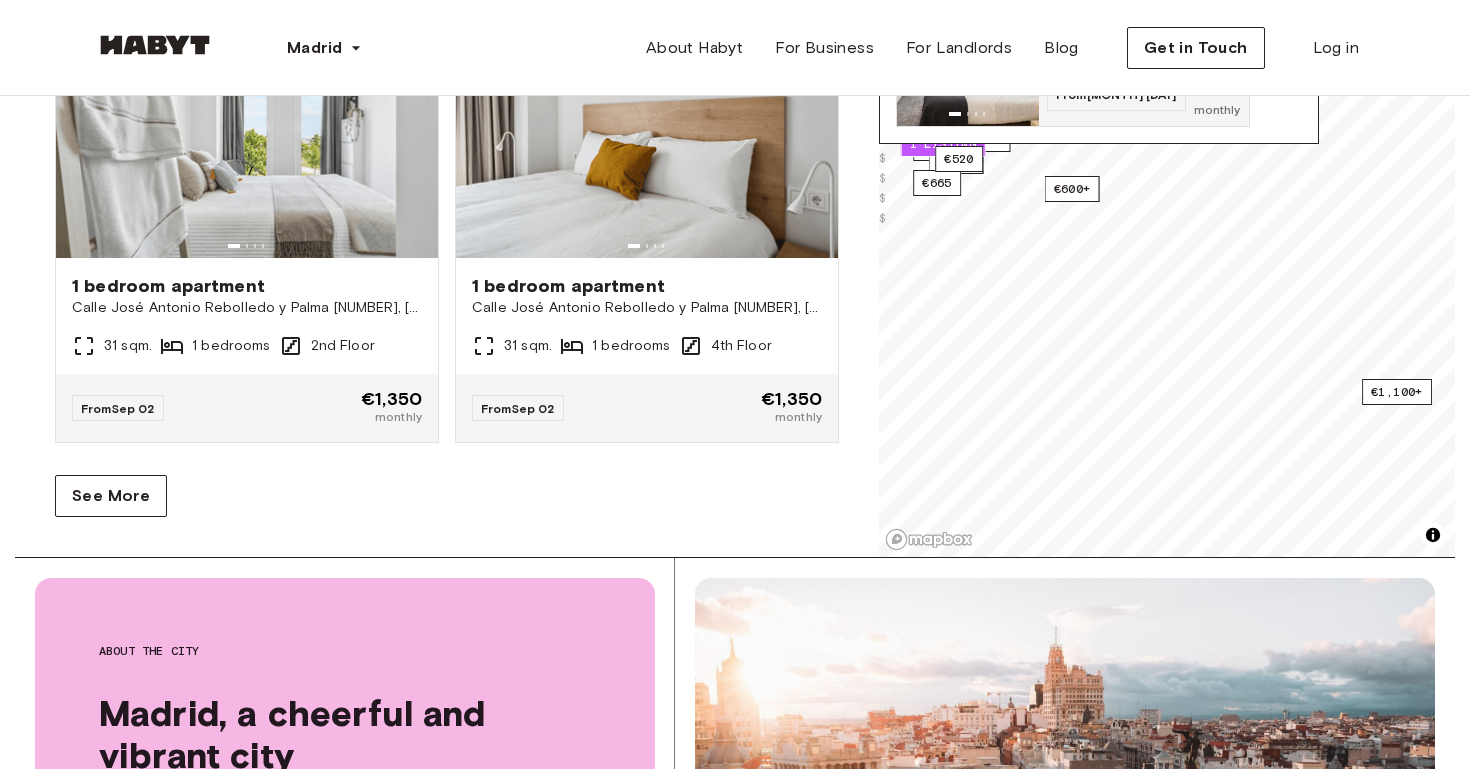 click on "ES-15-005-001-06H PRIVATE ROOM Private room Calle Luna 19 2º Der 9 sqm. 7 bedrooms 2nd Floor From  Jul 15 €625 €485 monthly ES-15-028-001-03H PRIVATE ROOM Private room Avd. Mediterráneo 20 12 sqm. 5 bedrooms 1st Floor From  Jul 15 €776 €675 monthly ES-15-047-001-04H PRIVATE ROOM Private room Calle Ayala 65, 1º Derecha, 28001, Madrid, Spain 9.1 sqm. 5 bedrooms 1st Floor From  Jul 16 €754 €650 monthly ES-15-102-215-001 PRIVATE APARTMENT 1 bedroom apartment Calle José Antonio Rebolledo y Palma 23, 28051,Vallecas (Madrid) 31 sqm. 1 bedrooms 2nd Floor From  Jul 16 €1,350 monthly ES-15-102-217-001 PRIVATE APARTMENT 1 bedroom apartment Calle José Antonio Rebolledo y Palma 23, 28051,Vallecas (Madrid) 31 sqm. 1 bedrooms 2nd Floor From  Jul 16 €1,350 monthly ES-15-102-228-001 PRIVATE APARTMENT 1 bedroom apartment Calle José Antonio Rebolledo y Palma 23, 28051,Vallecas (Madrid) 31 sqm. 1 bedrooms 2nd Floor From  Jul 16 €1,350 monthly ES-15-102-231-001 PRIVATE APARTMENT 1 bedroom apartment 31 sqm." at bounding box center [447, 172] 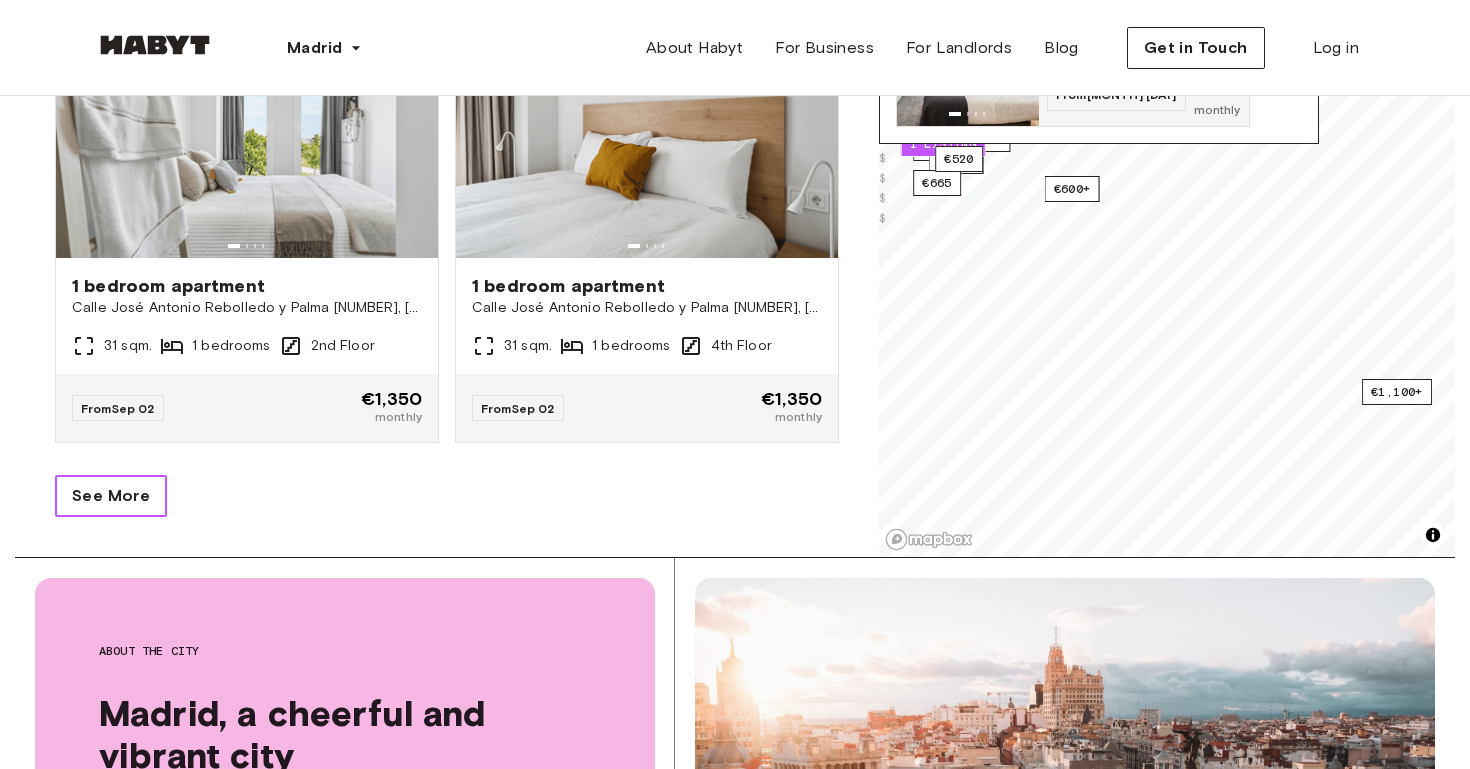 click on "See More" at bounding box center [111, 496] 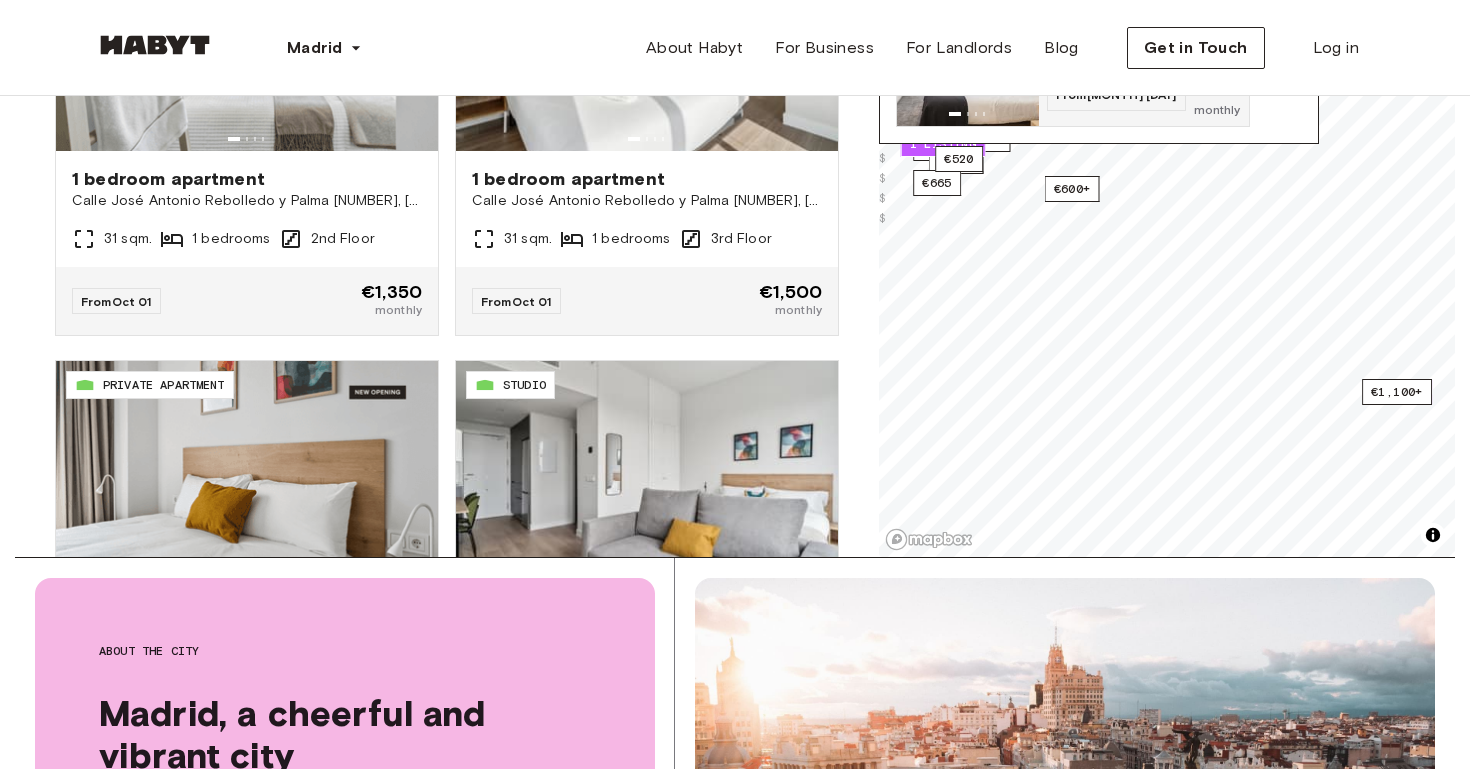 scroll, scrollTop: 20145, scrollLeft: 0, axis: vertical 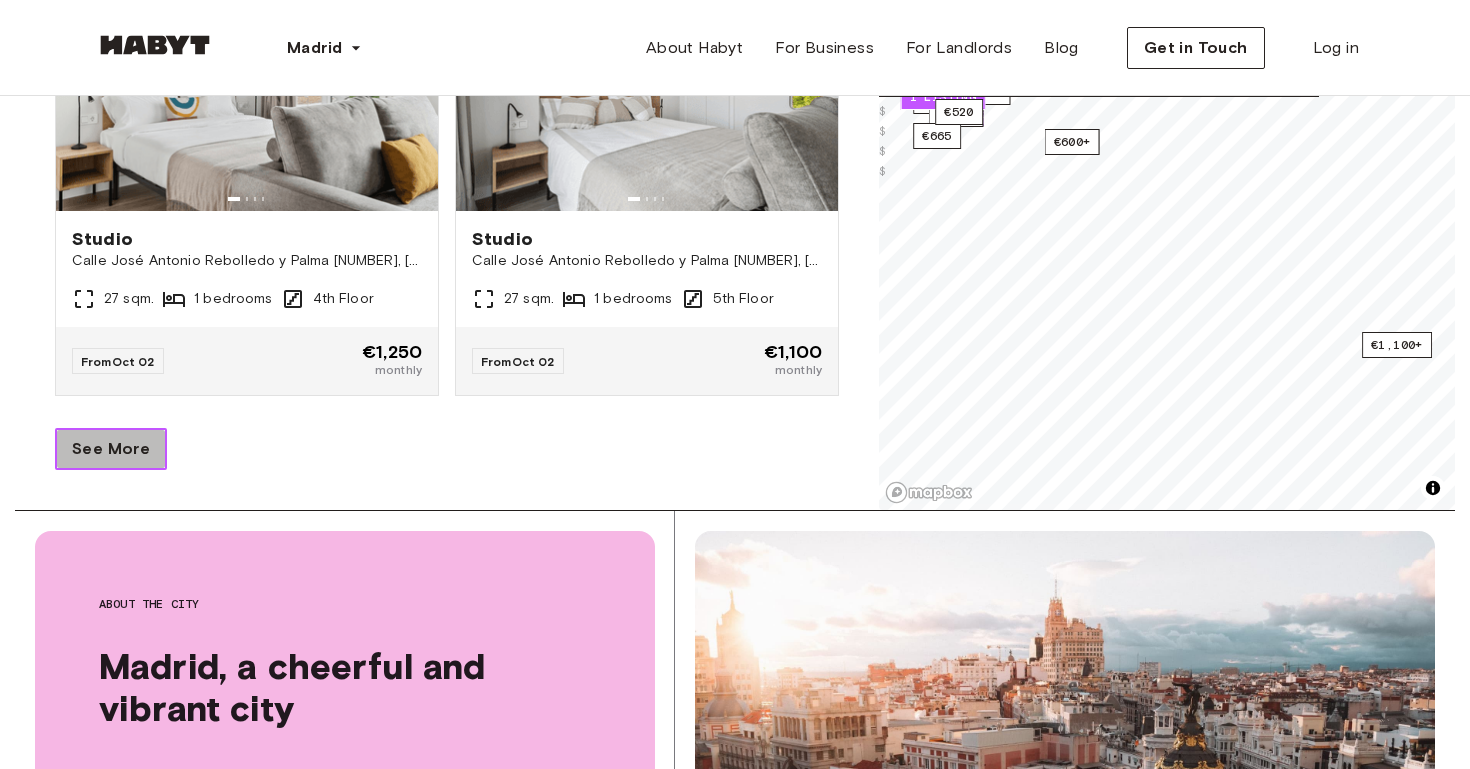 click on "See More" at bounding box center [111, 449] 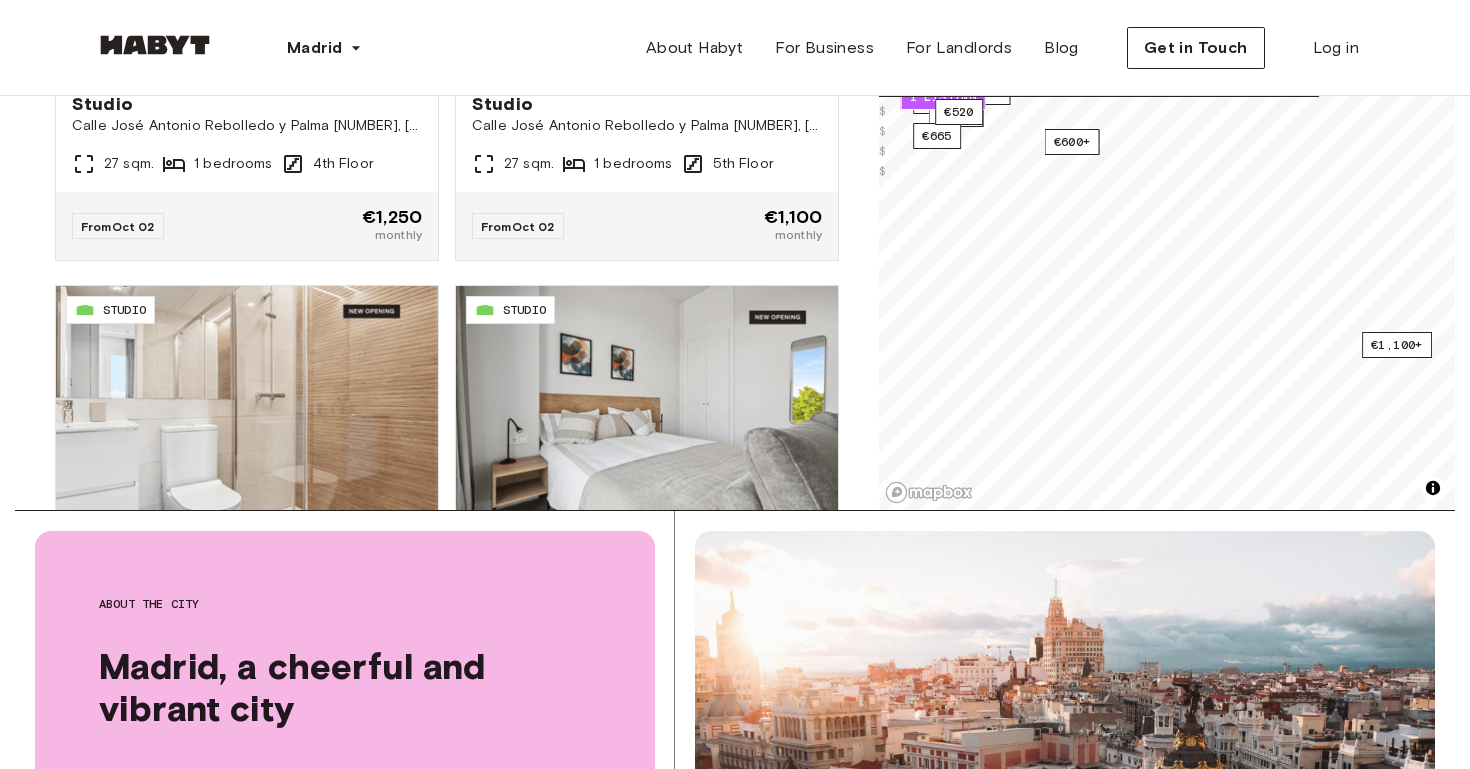 scroll, scrollTop: 22199, scrollLeft: 0, axis: vertical 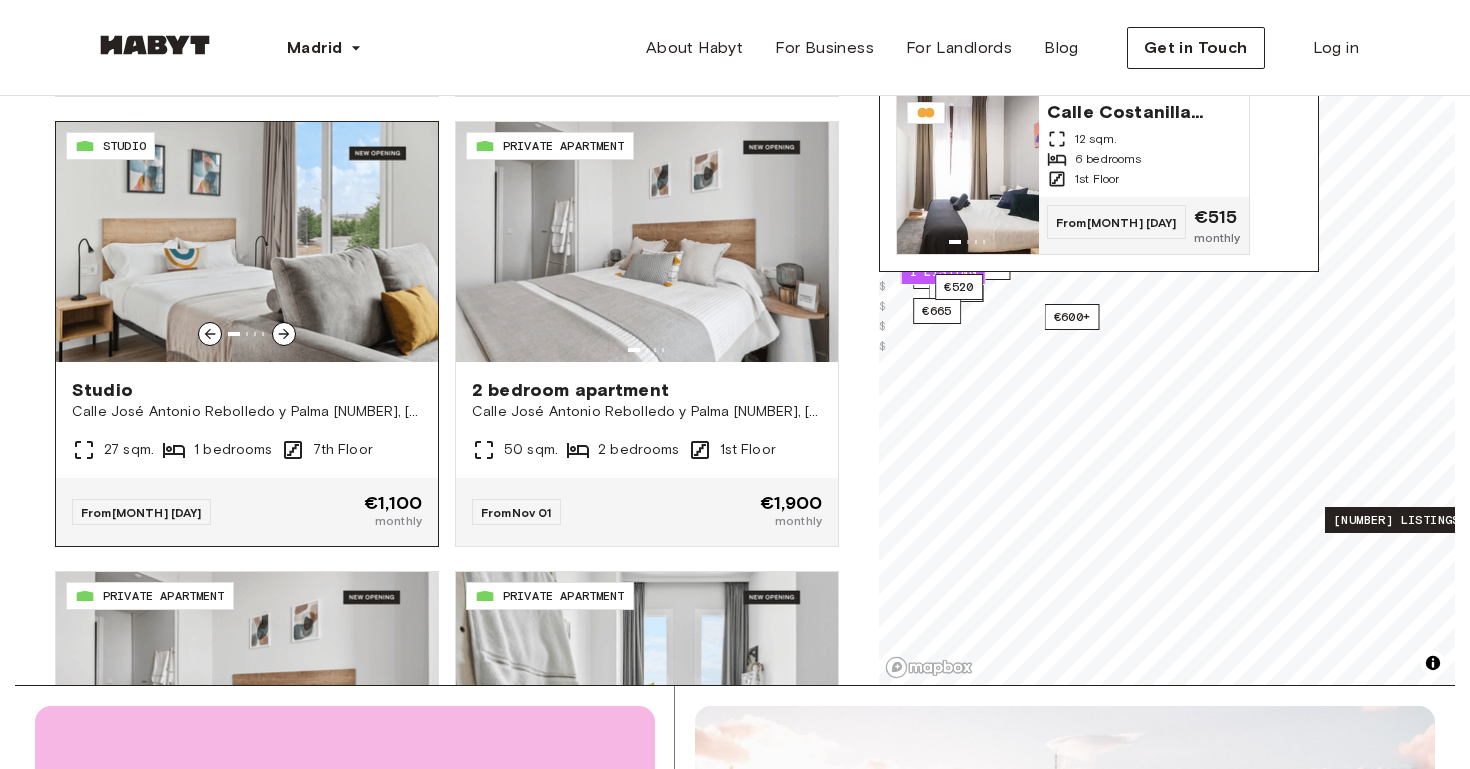 click at bounding box center [284, 334] 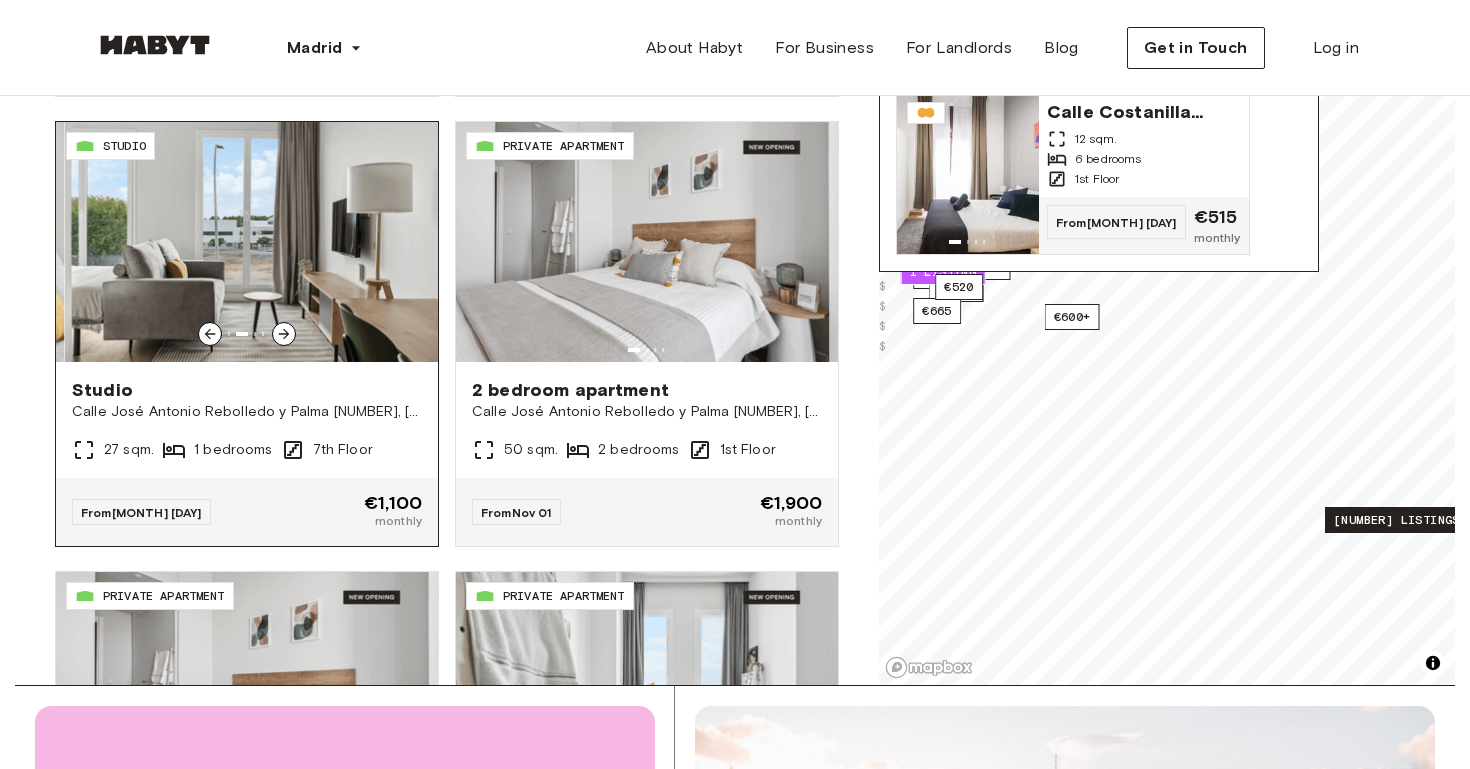 click at bounding box center (284, 334) 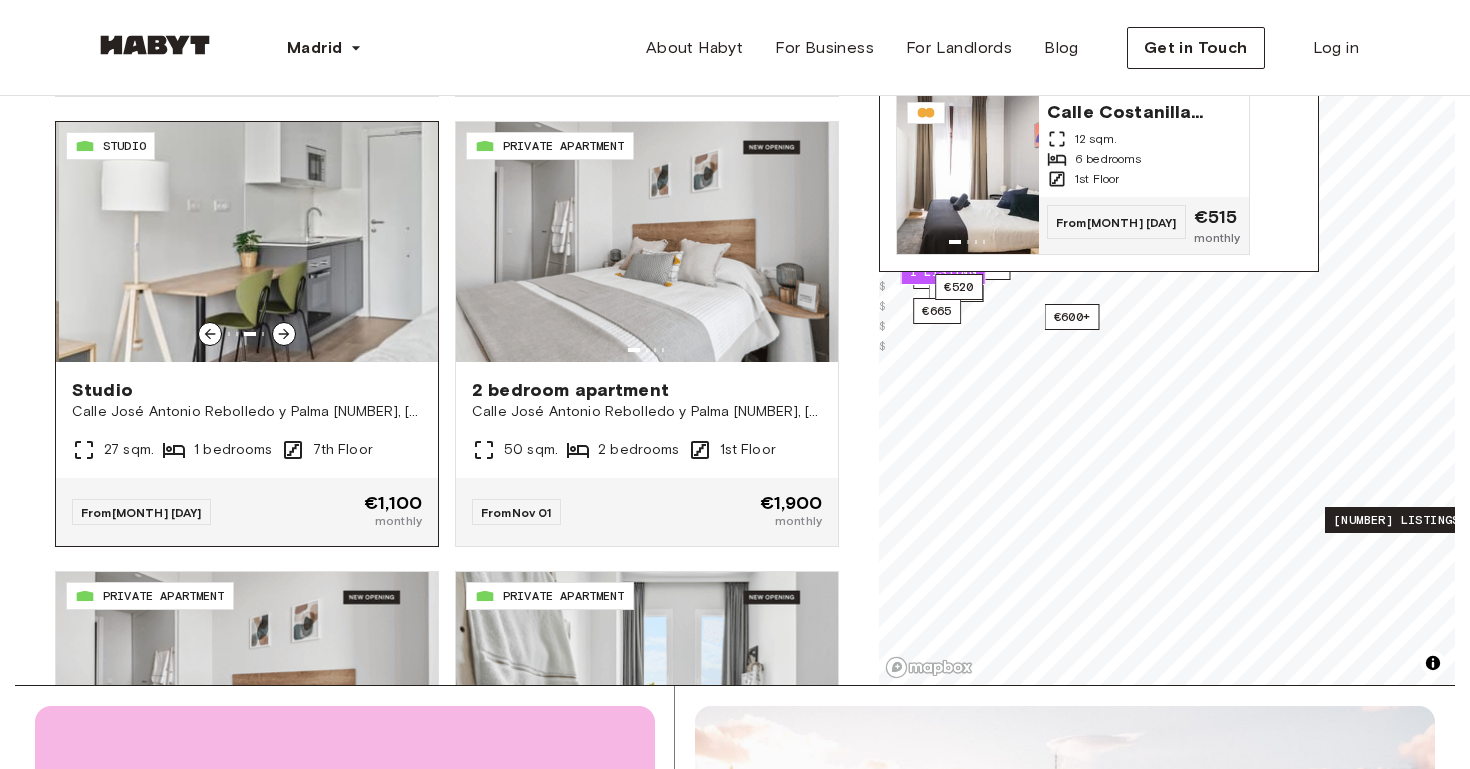 click at bounding box center (284, 334) 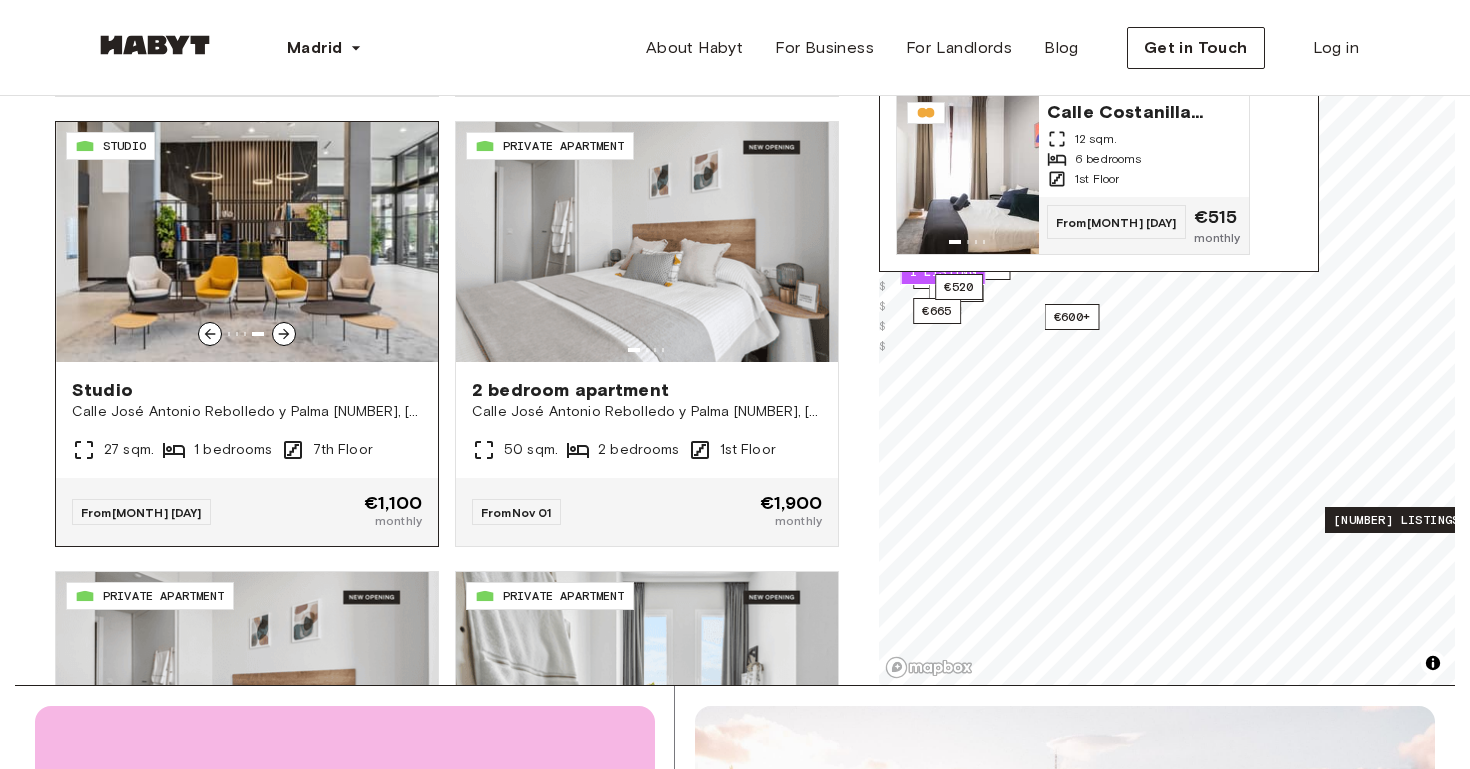 click at bounding box center (284, 334) 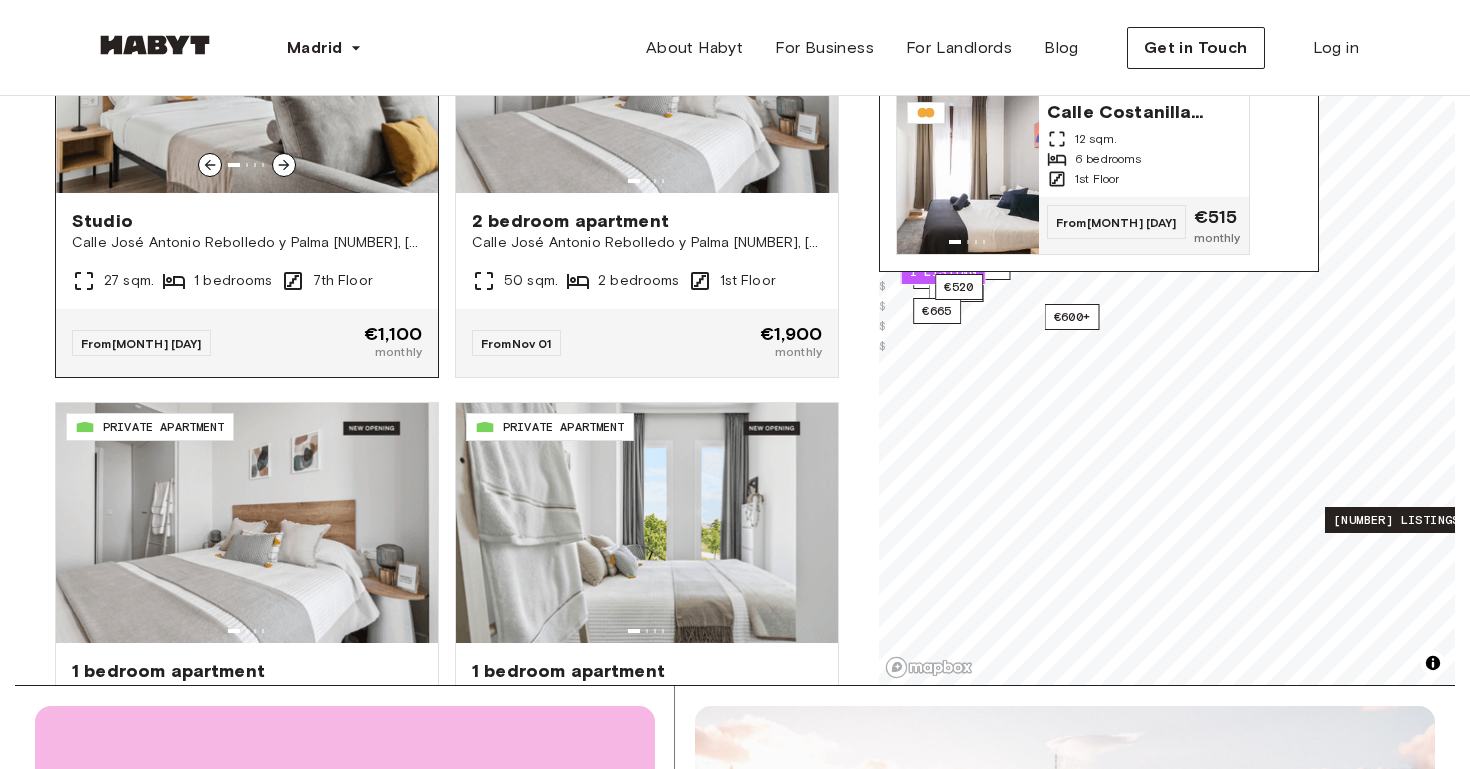 scroll, scrollTop: 26321, scrollLeft: 0, axis: vertical 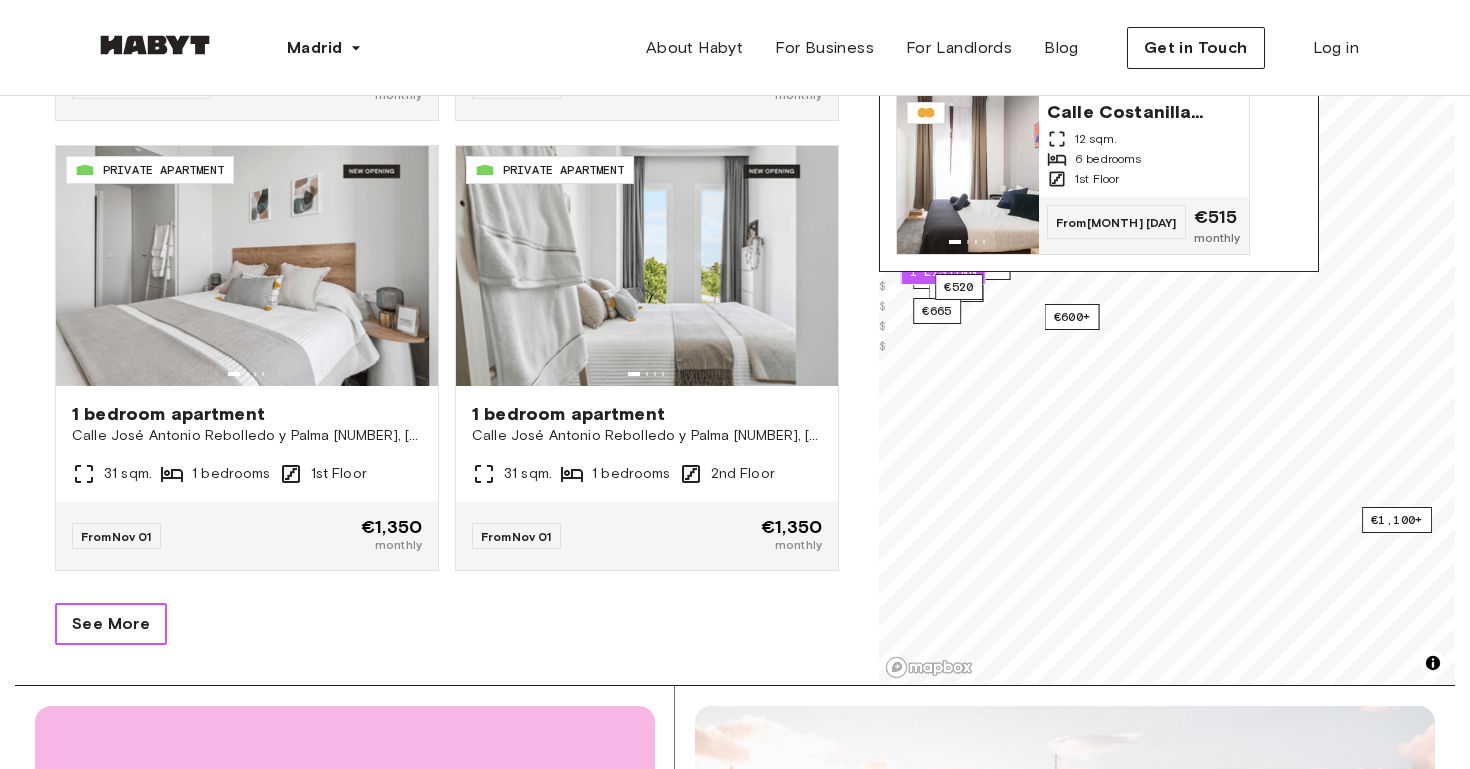 click on "See More" at bounding box center (111, 624) 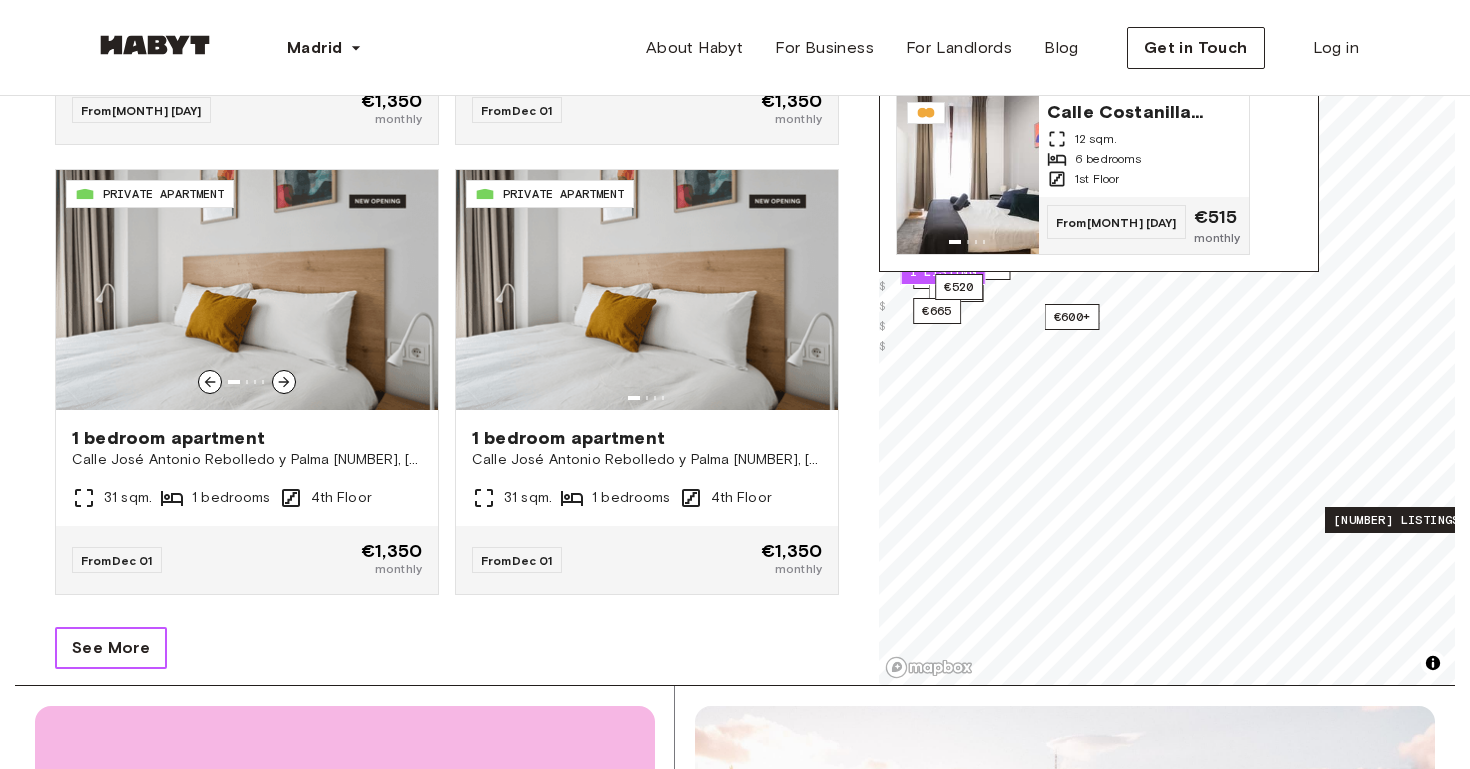 scroll, scrollTop: 30821, scrollLeft: 0, axis: vertical 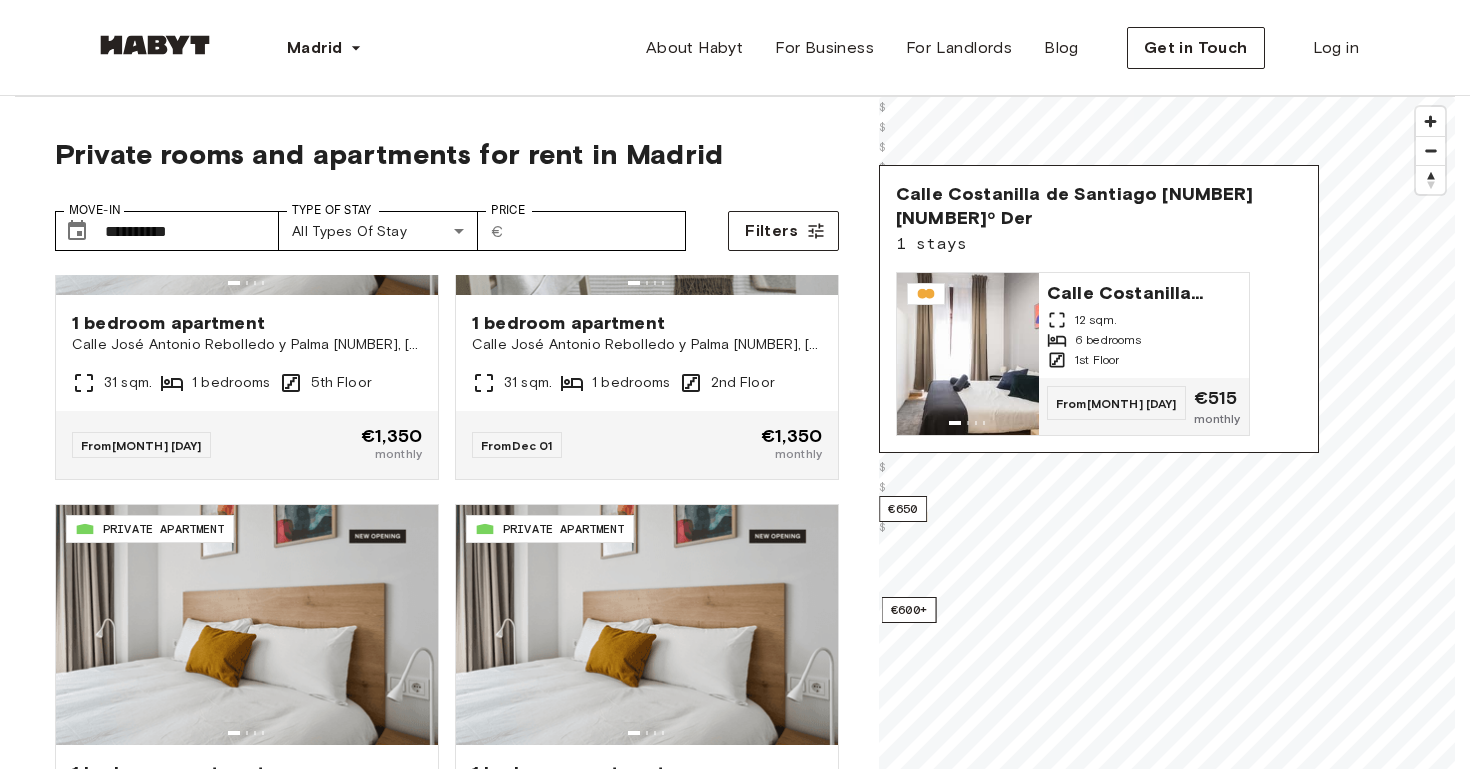 click on "Calle Costanilla de Santiago 2 1º Der 1 stays Calle Costanilla de Santiago 2 1º Der 12 sqm. 6 bedrooms 1st Floor From  Feb 01 €515 monthly" at bounding box center (1099, 309) 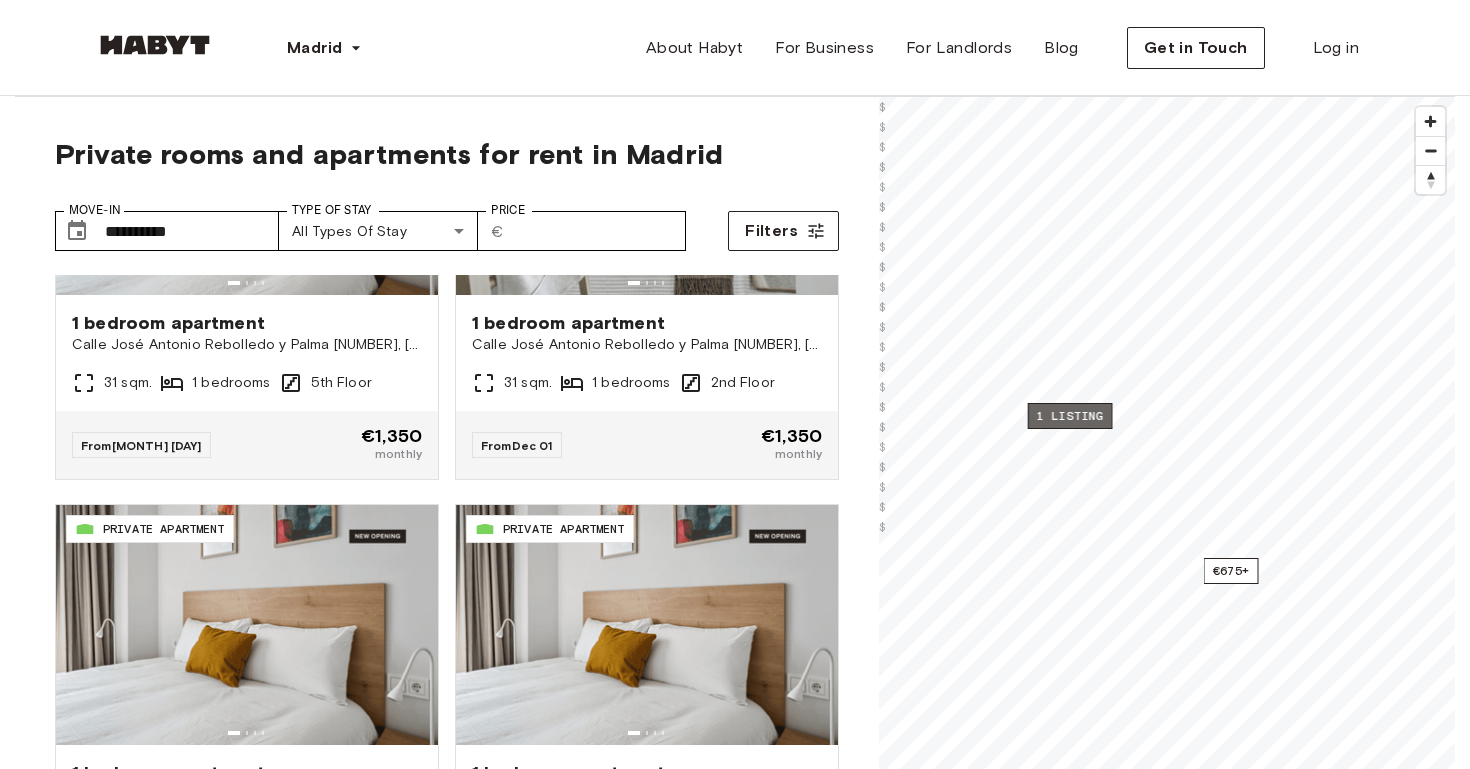 click on "1 listing" at bounding box center (1070, 416) 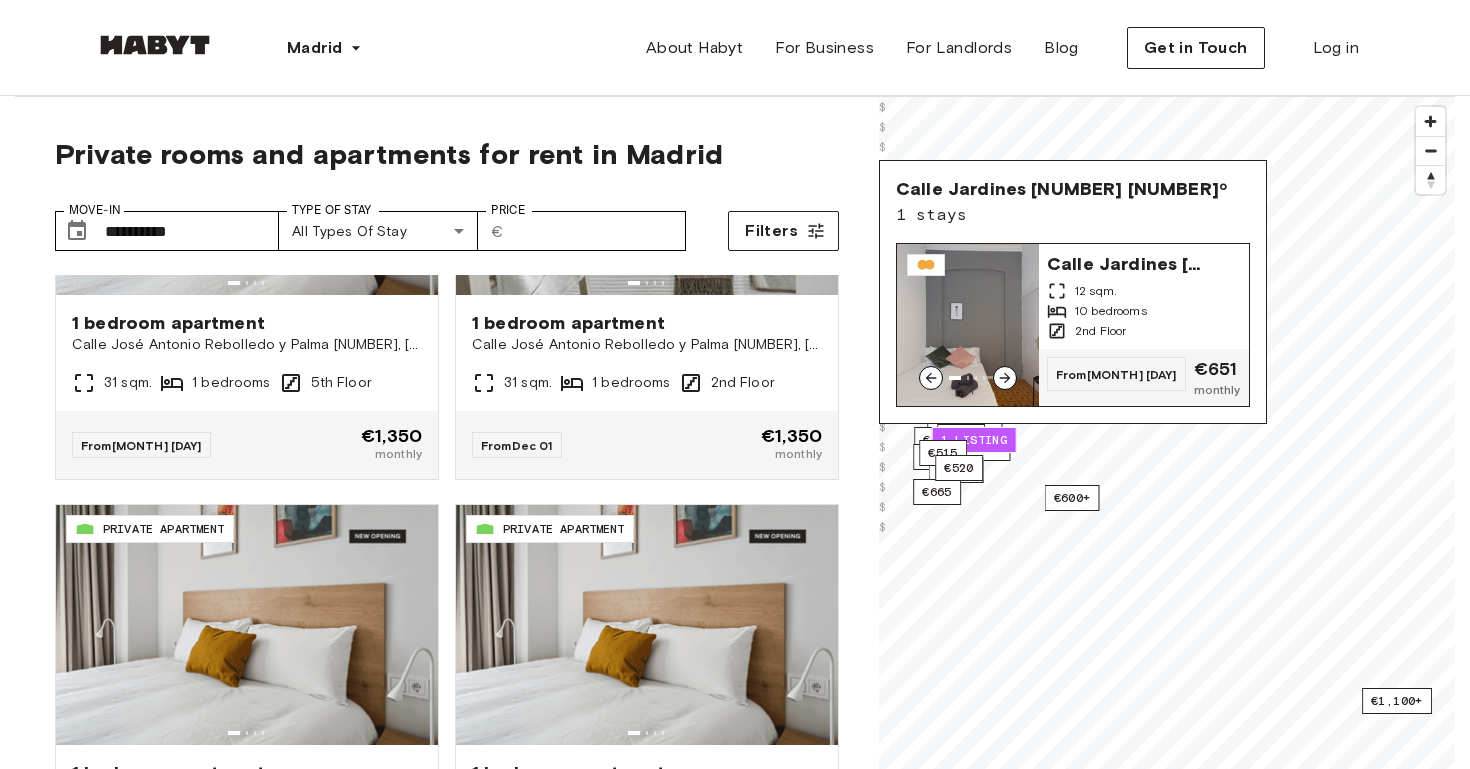 click on "From  Aug 21 €651 monthly" at bounding box center (1144, 377) 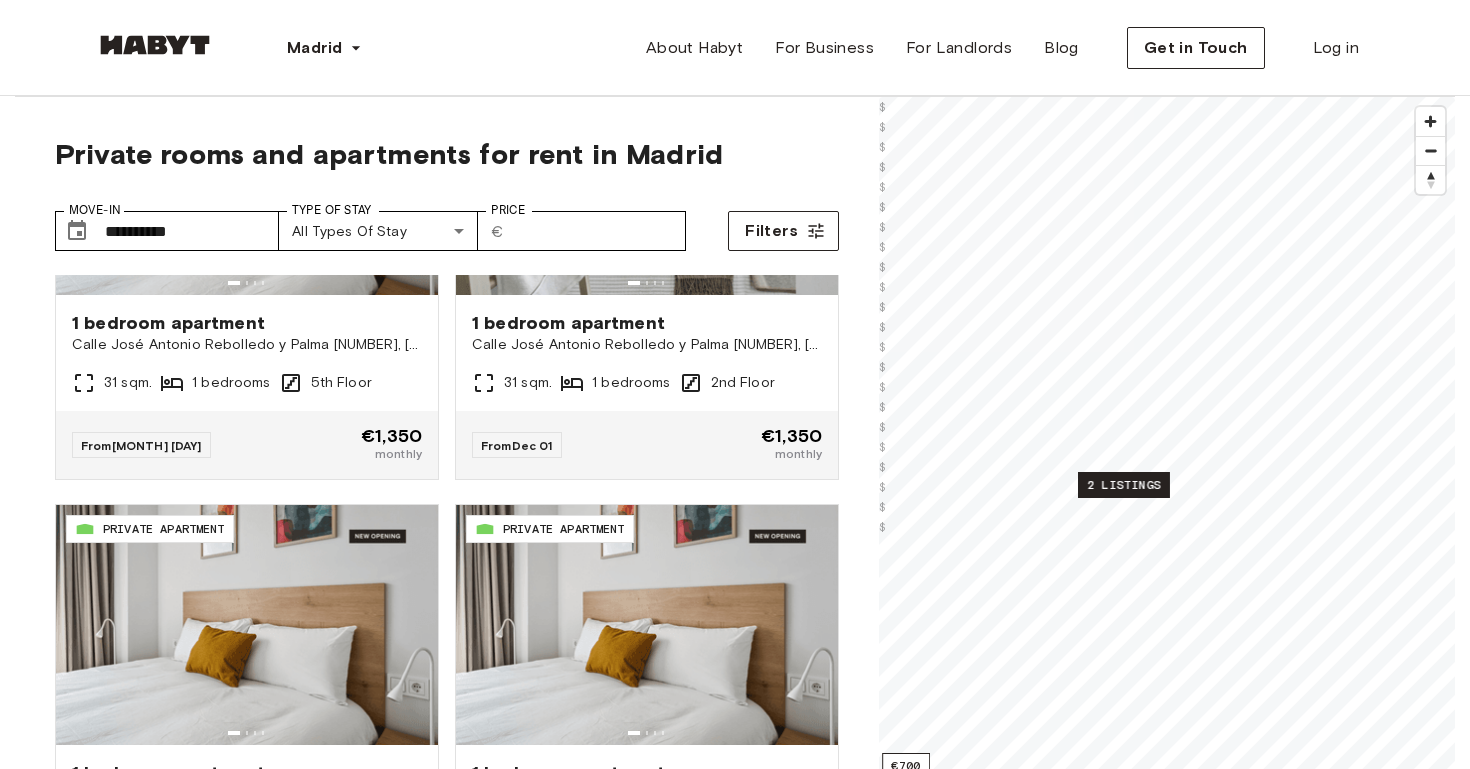 click on "2 listings" at bounding box center (1124, 485) 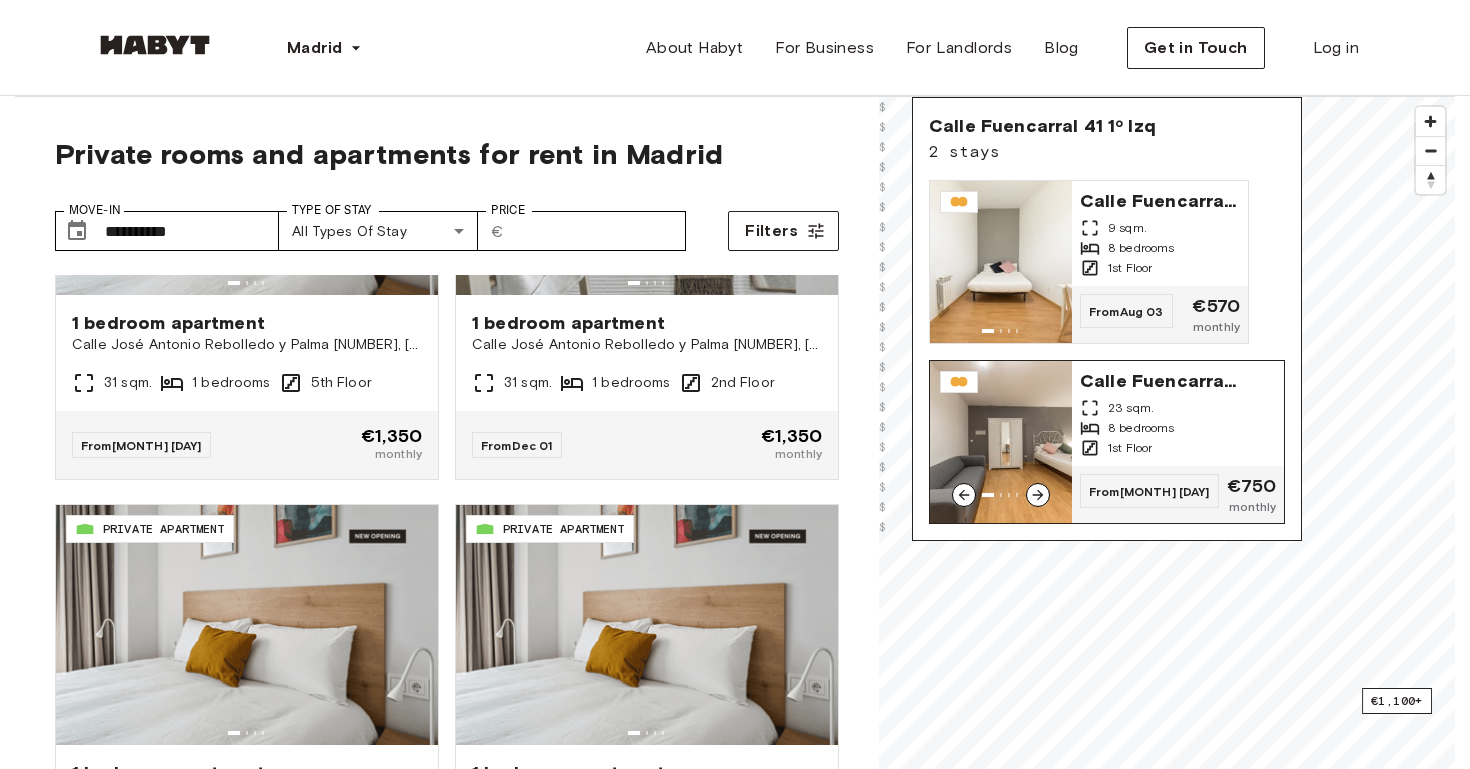 click on "23 sqm." at bounding box center [1131, 408] 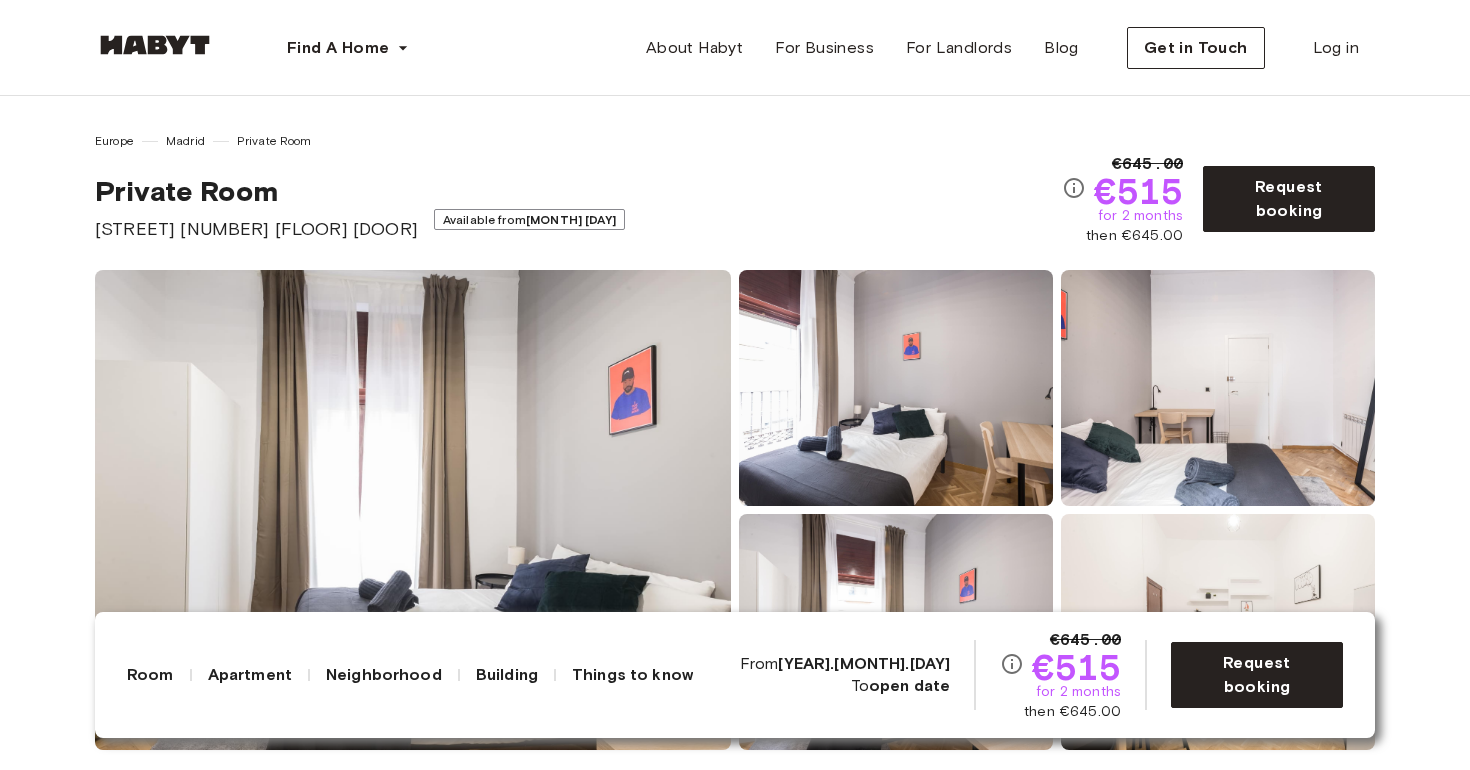 scroll, scrollTop: 0, scrollLeft: 0, axis: both 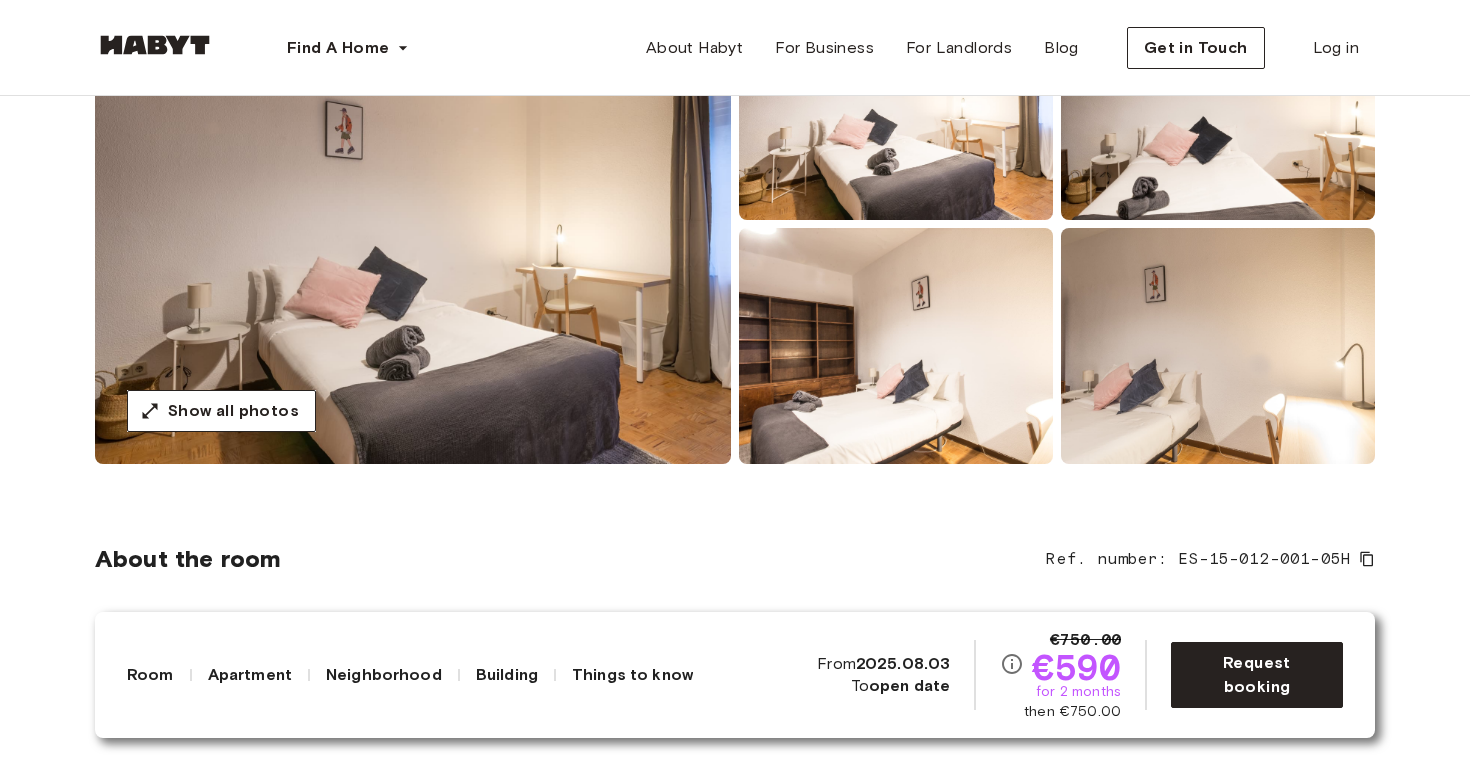 click at bounding box center (413, 224) 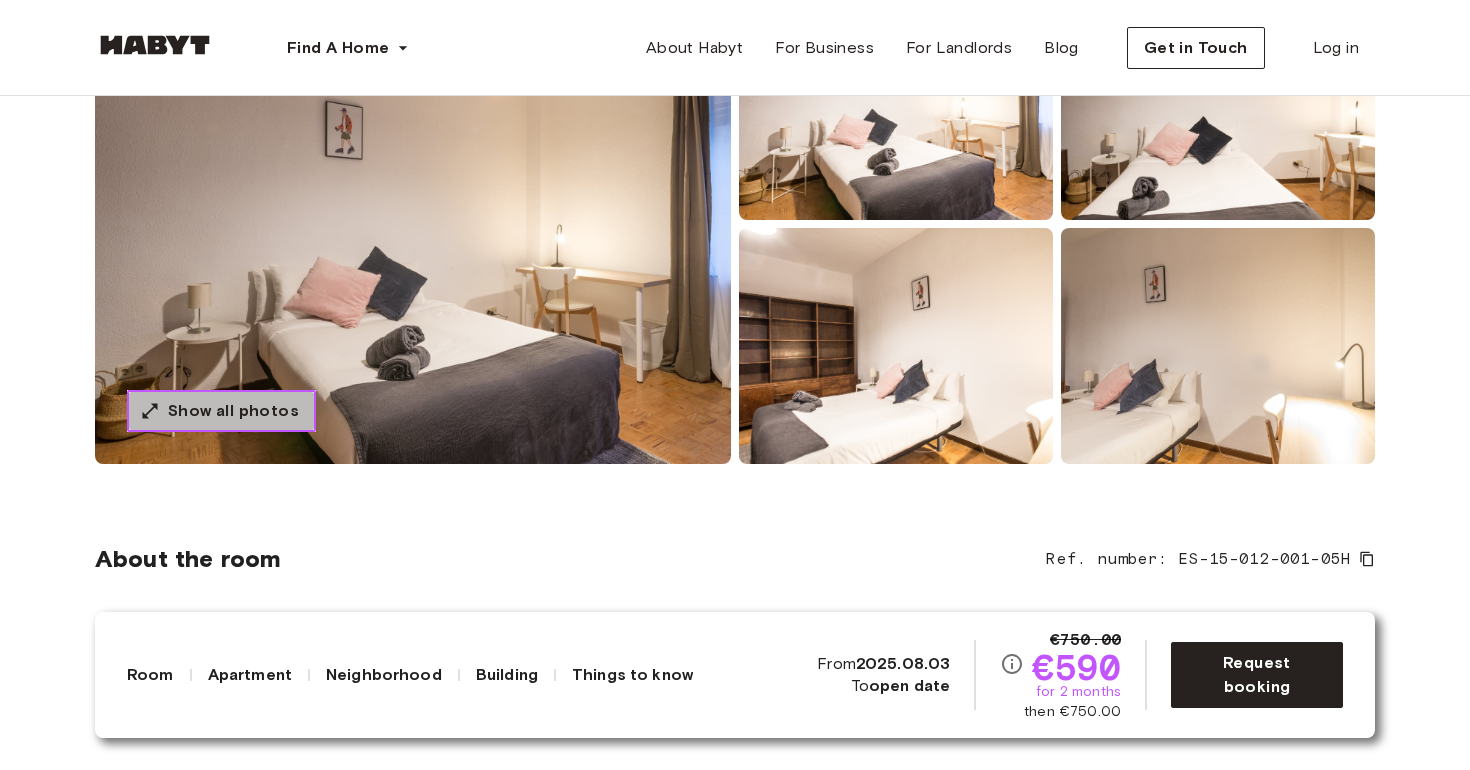 click on "Show all photos" at bounding box center [233, 411] 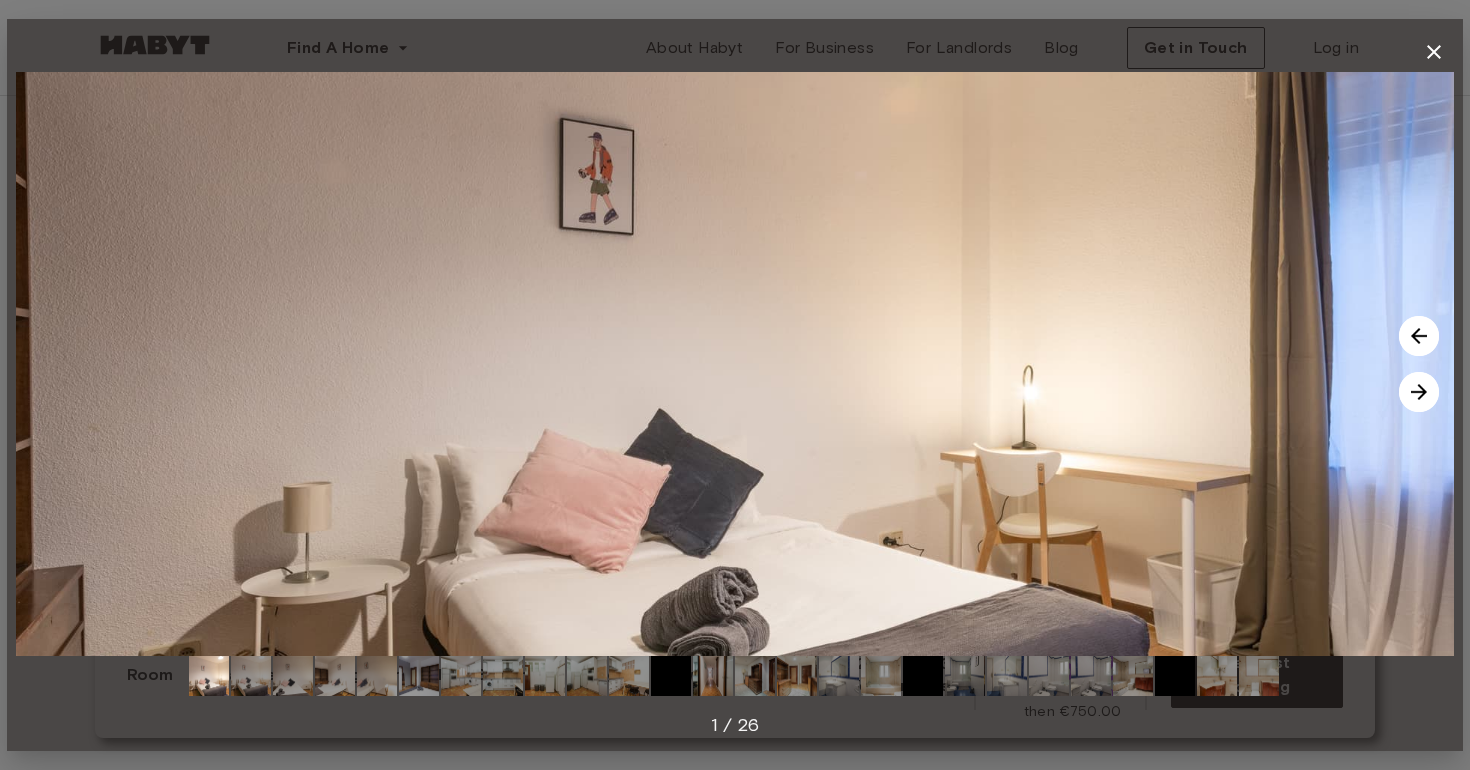click at bounding box center (965, 676) 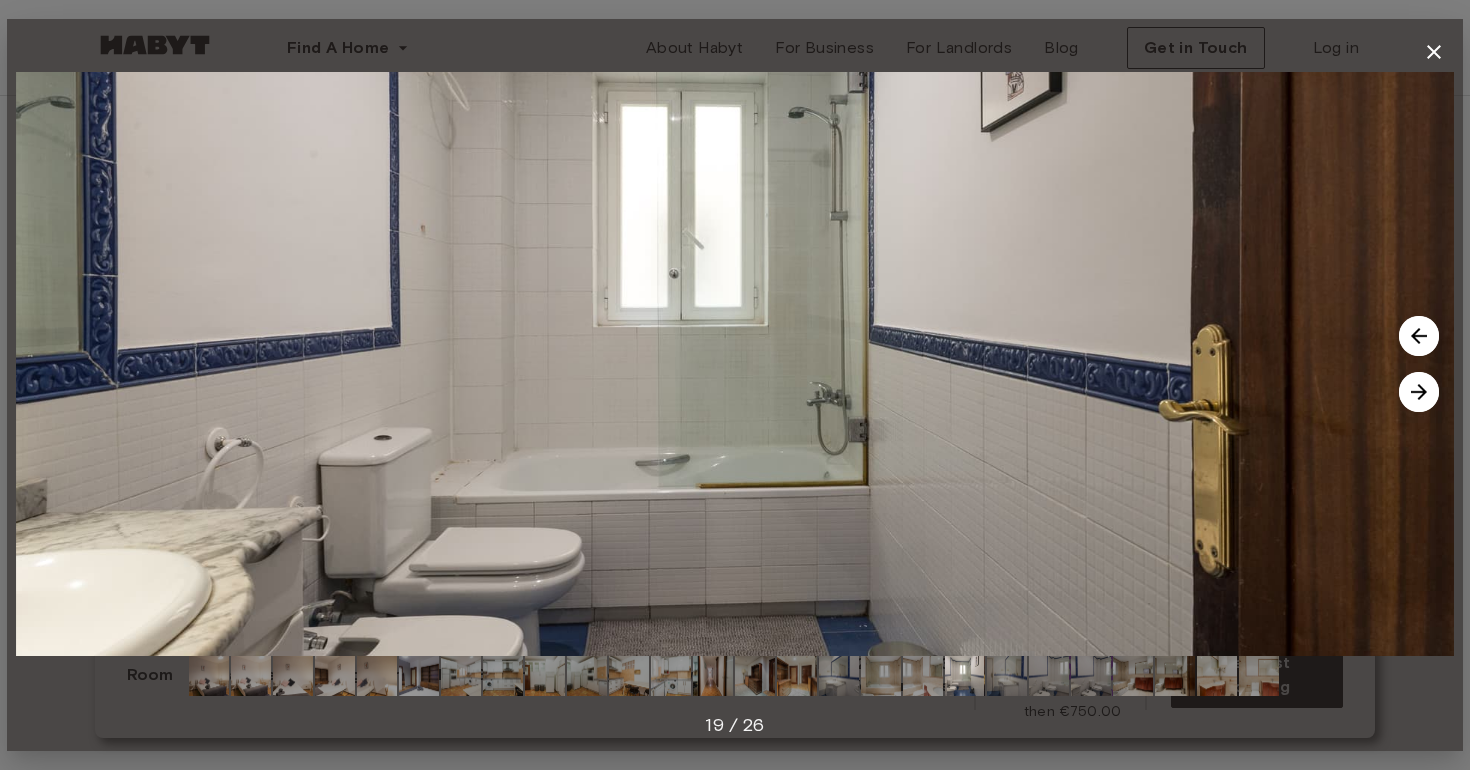 click at bounding box center (503, 676) 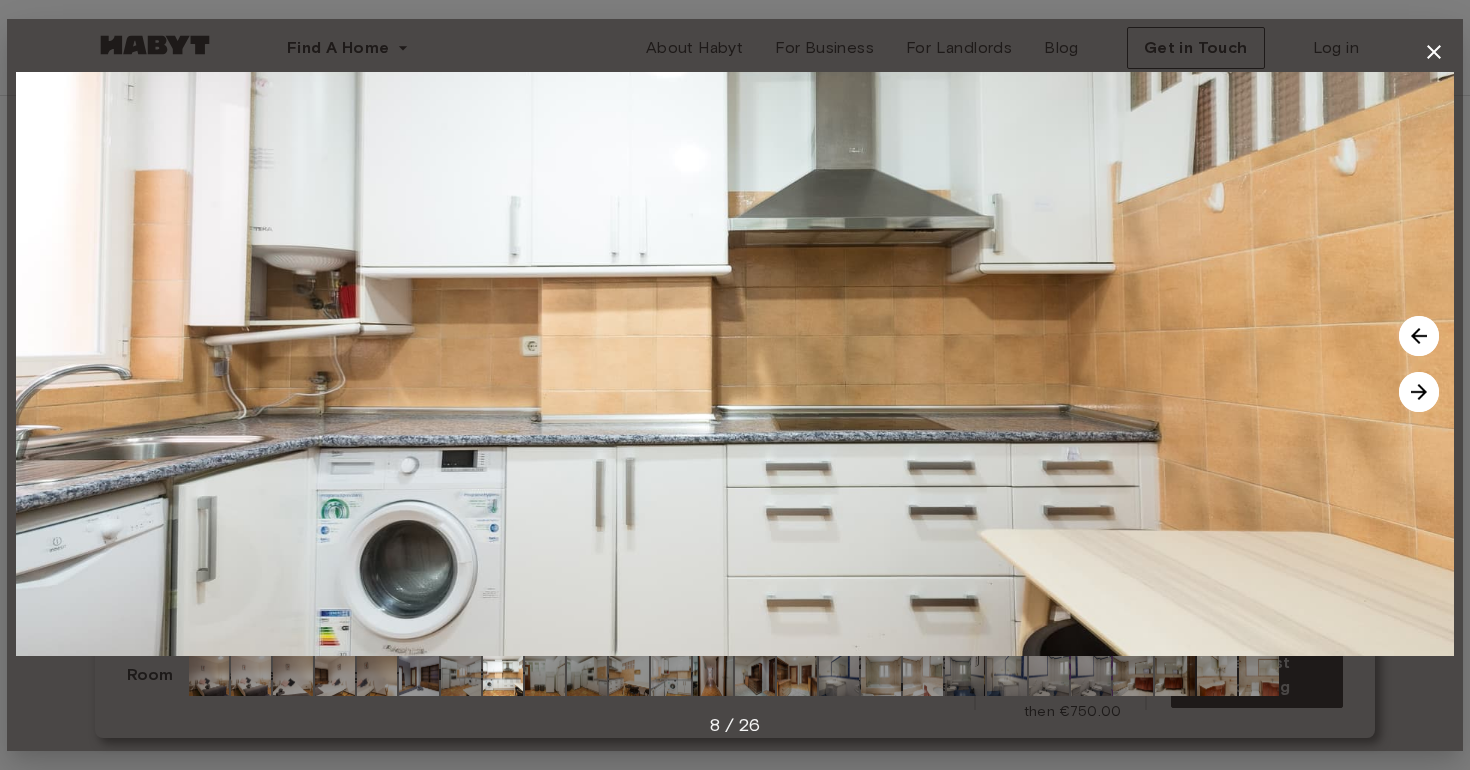 click at bounding box center (503, 676) 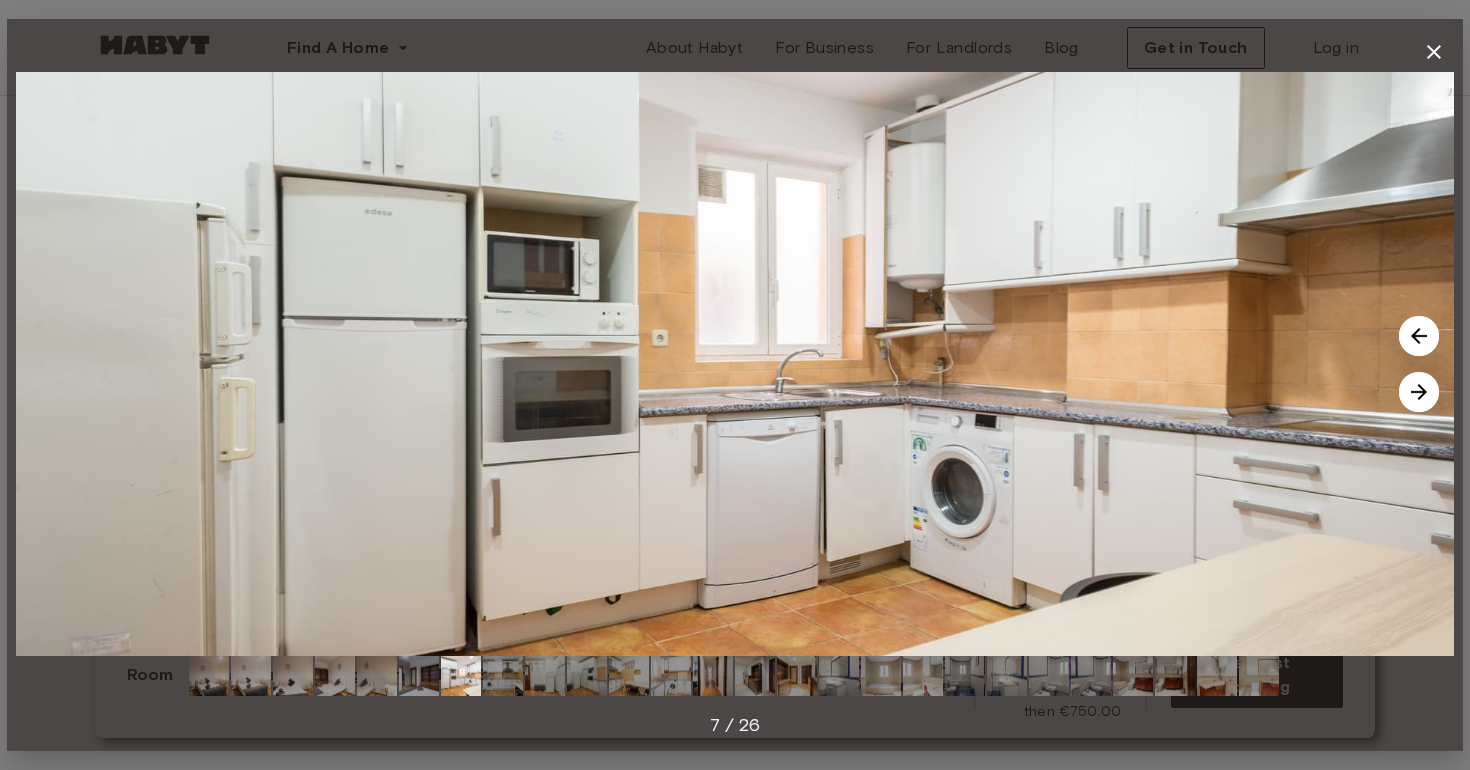click at bounding box center [419, 676] 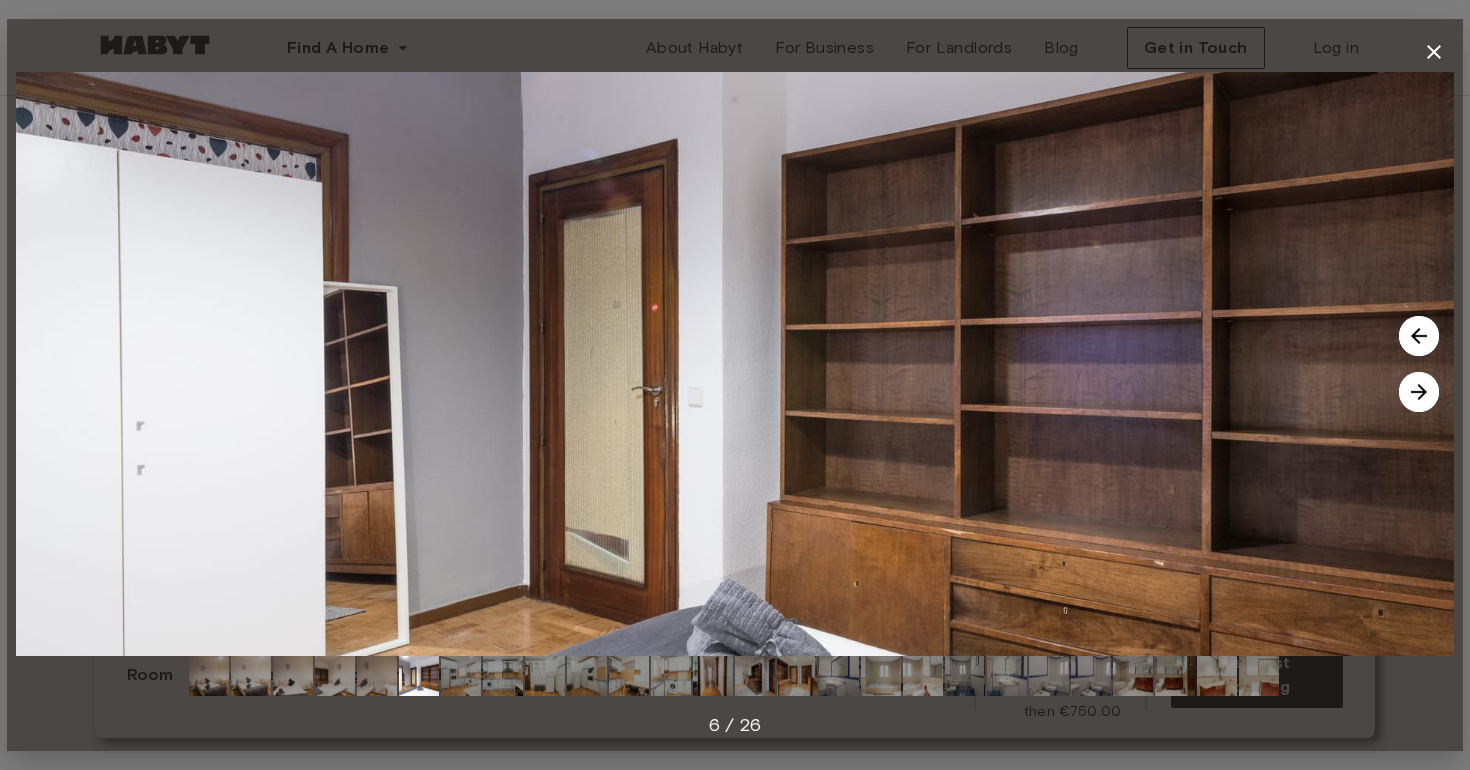 click at bounding box center (587, 676) 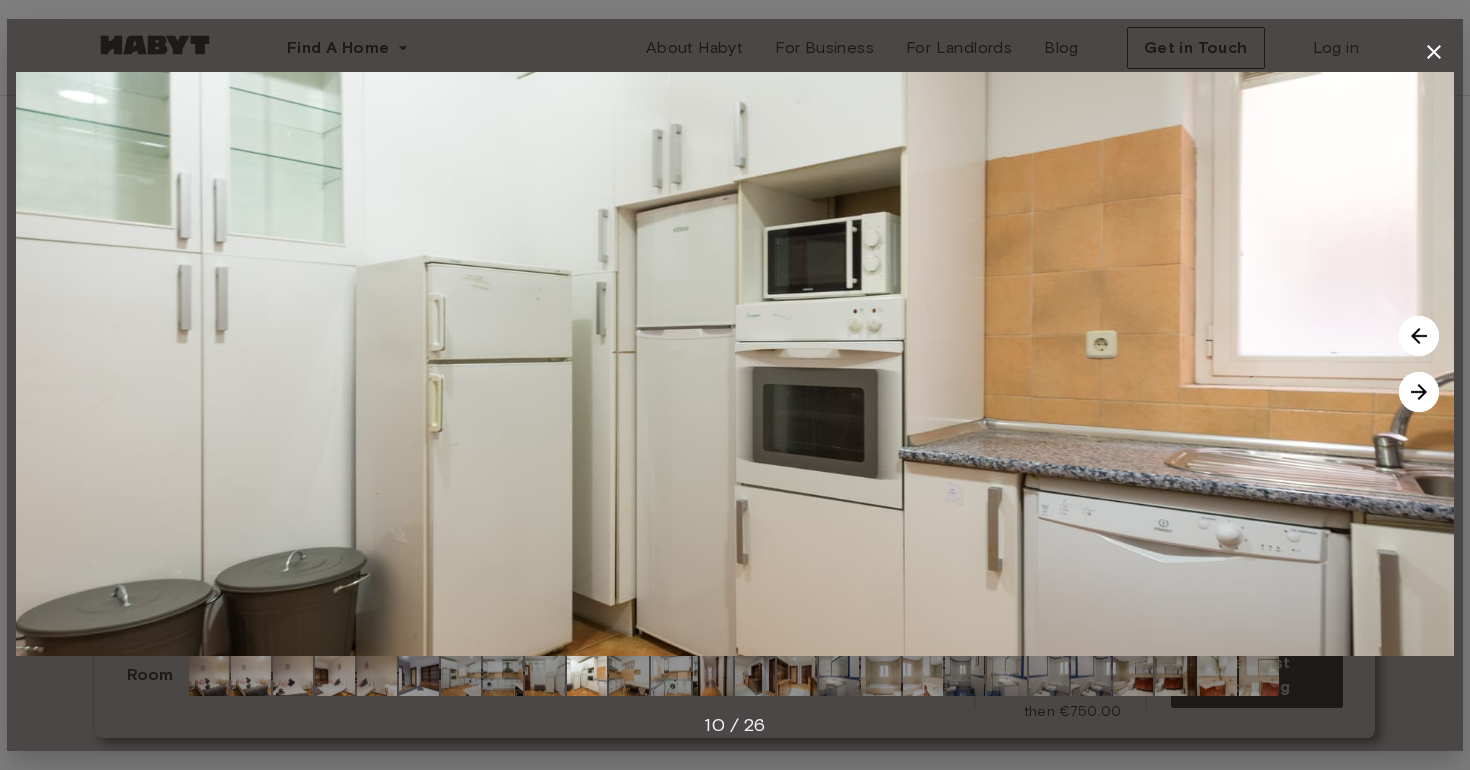 click at bounding box center (629, 676) 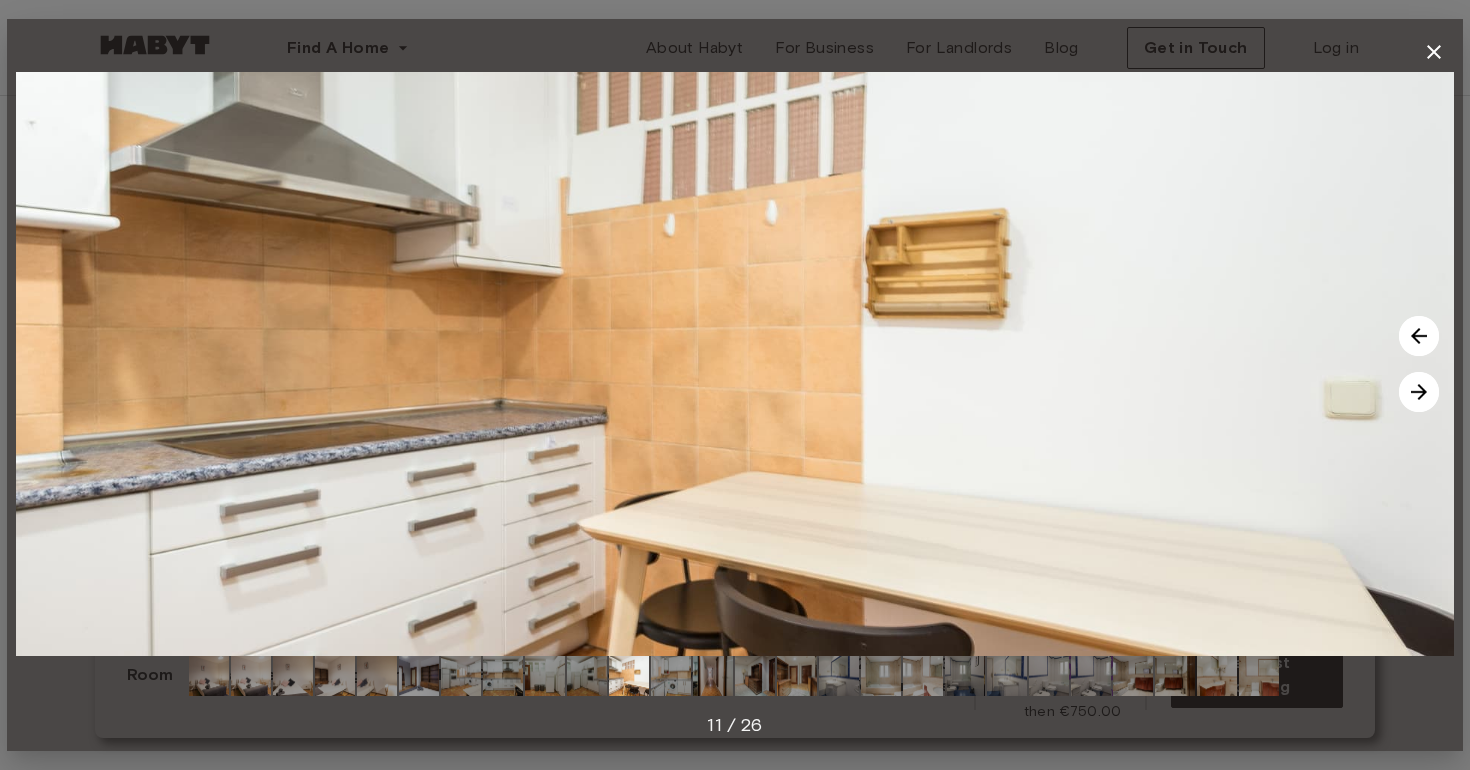 click at bounding box center [671, 676] 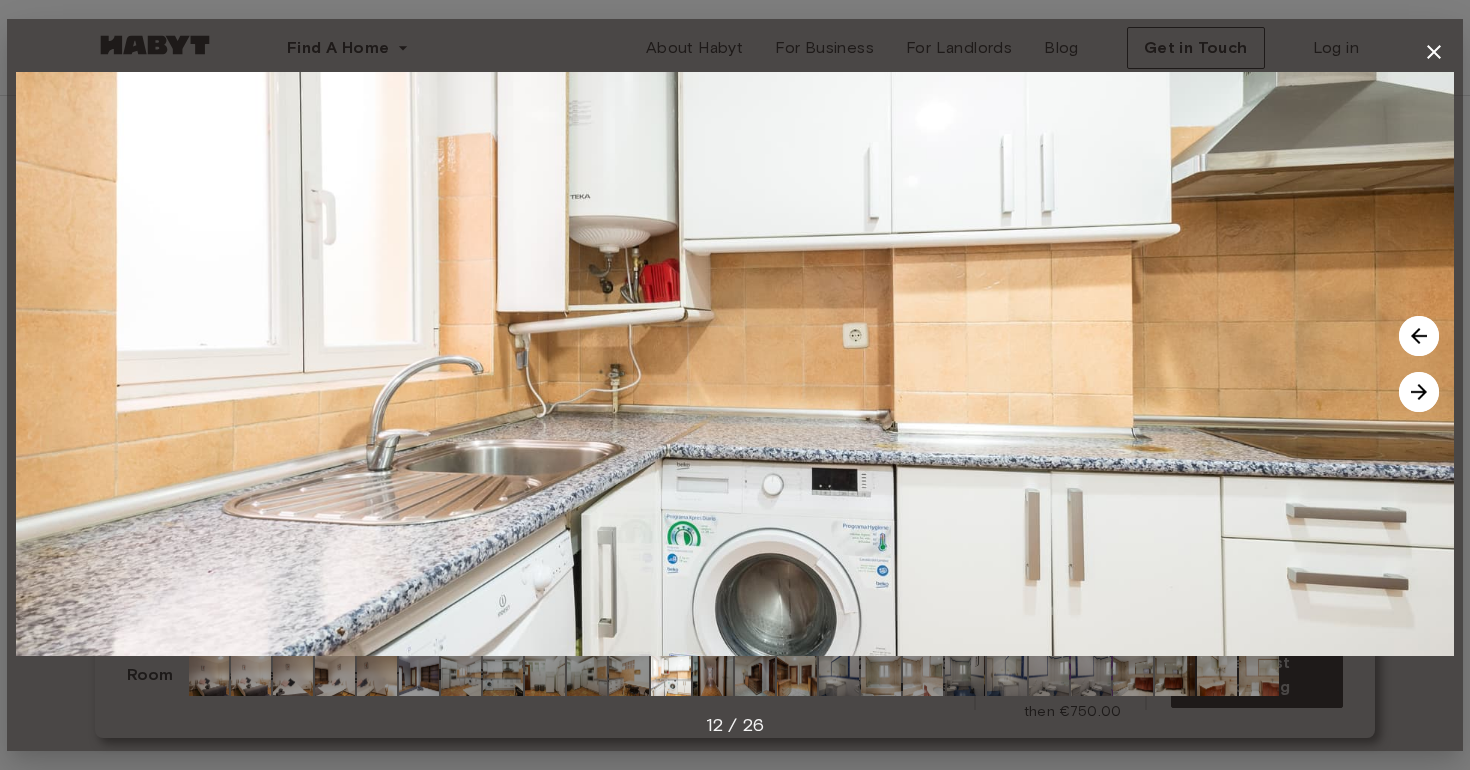 click at bounding box center [713, 676] 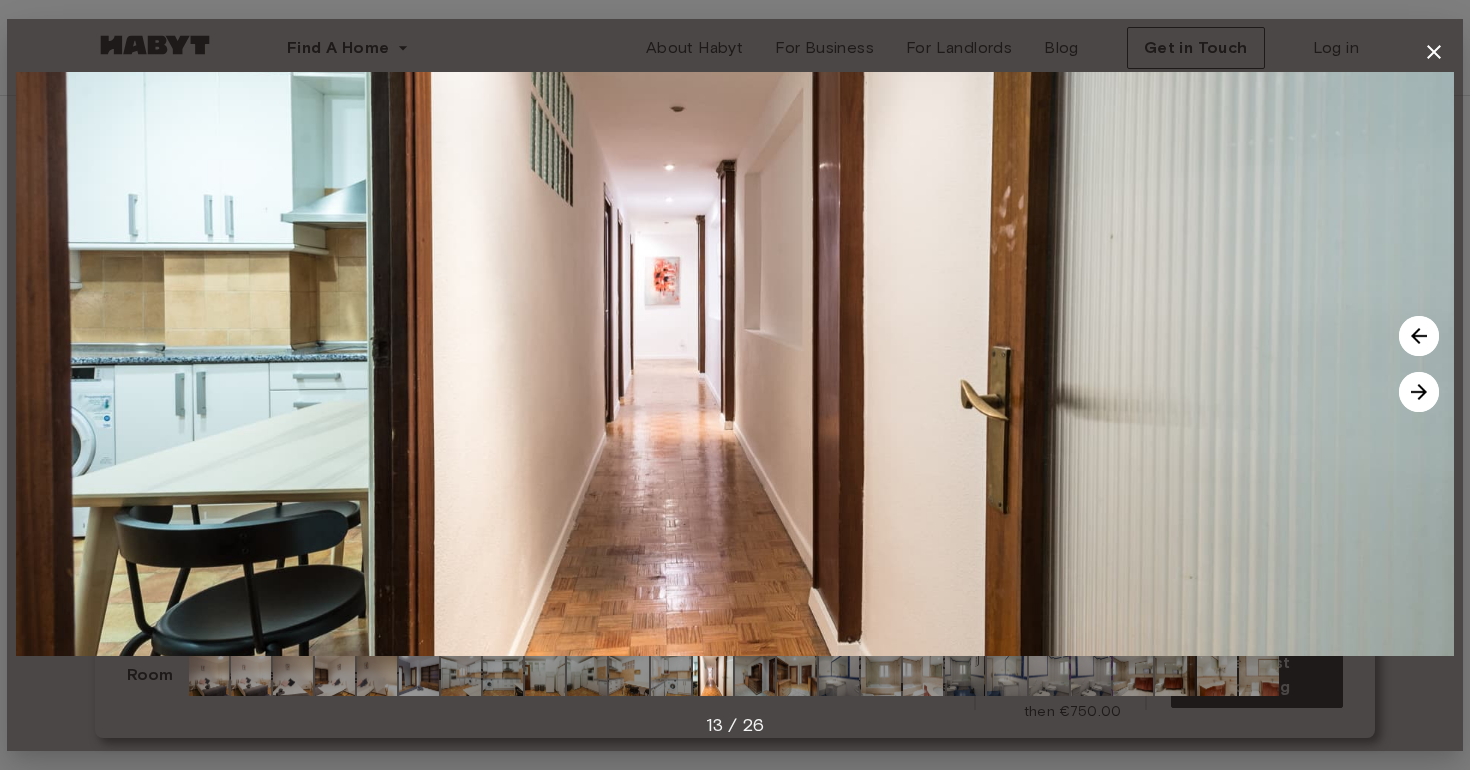 click at bounding box center (713, 676) 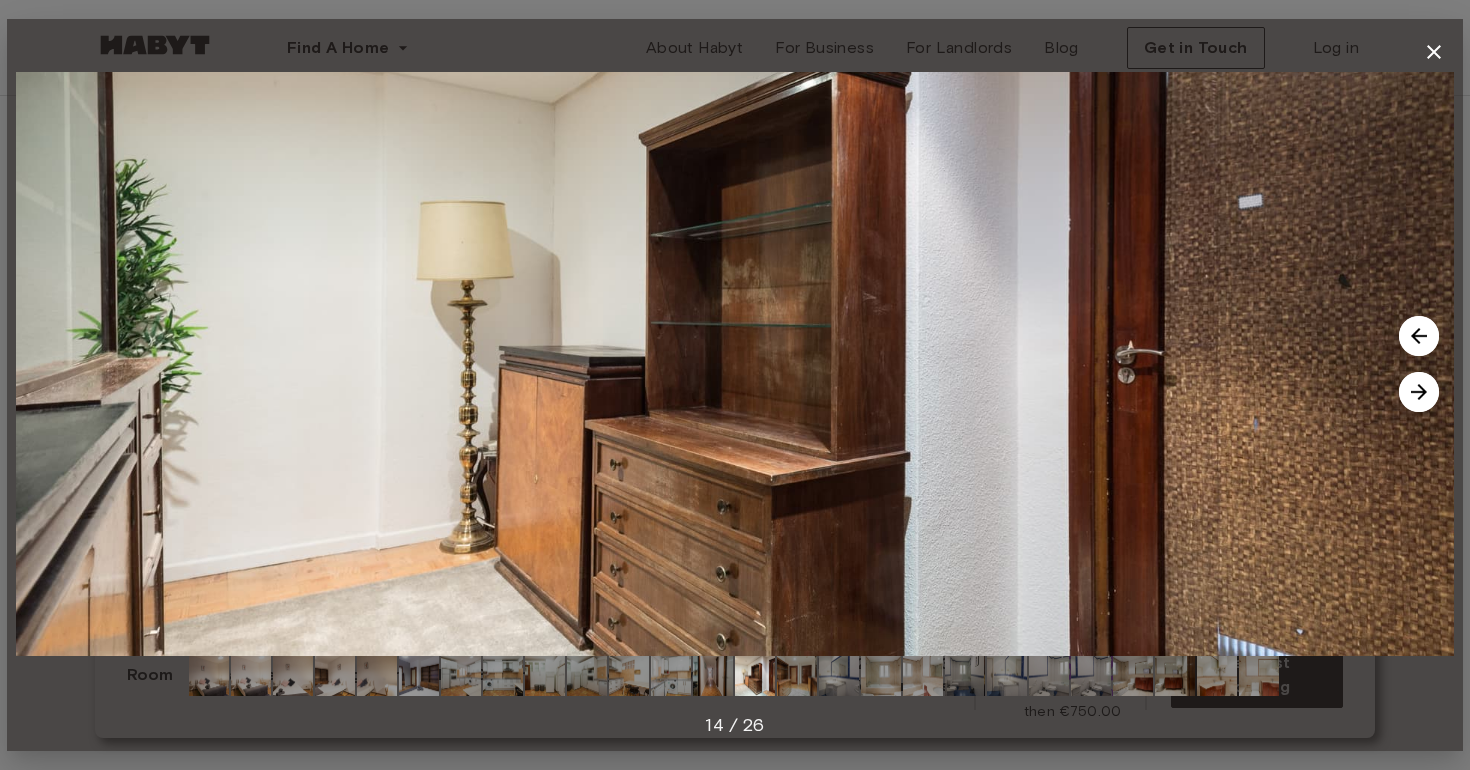 click at bounding box center [797, 676] 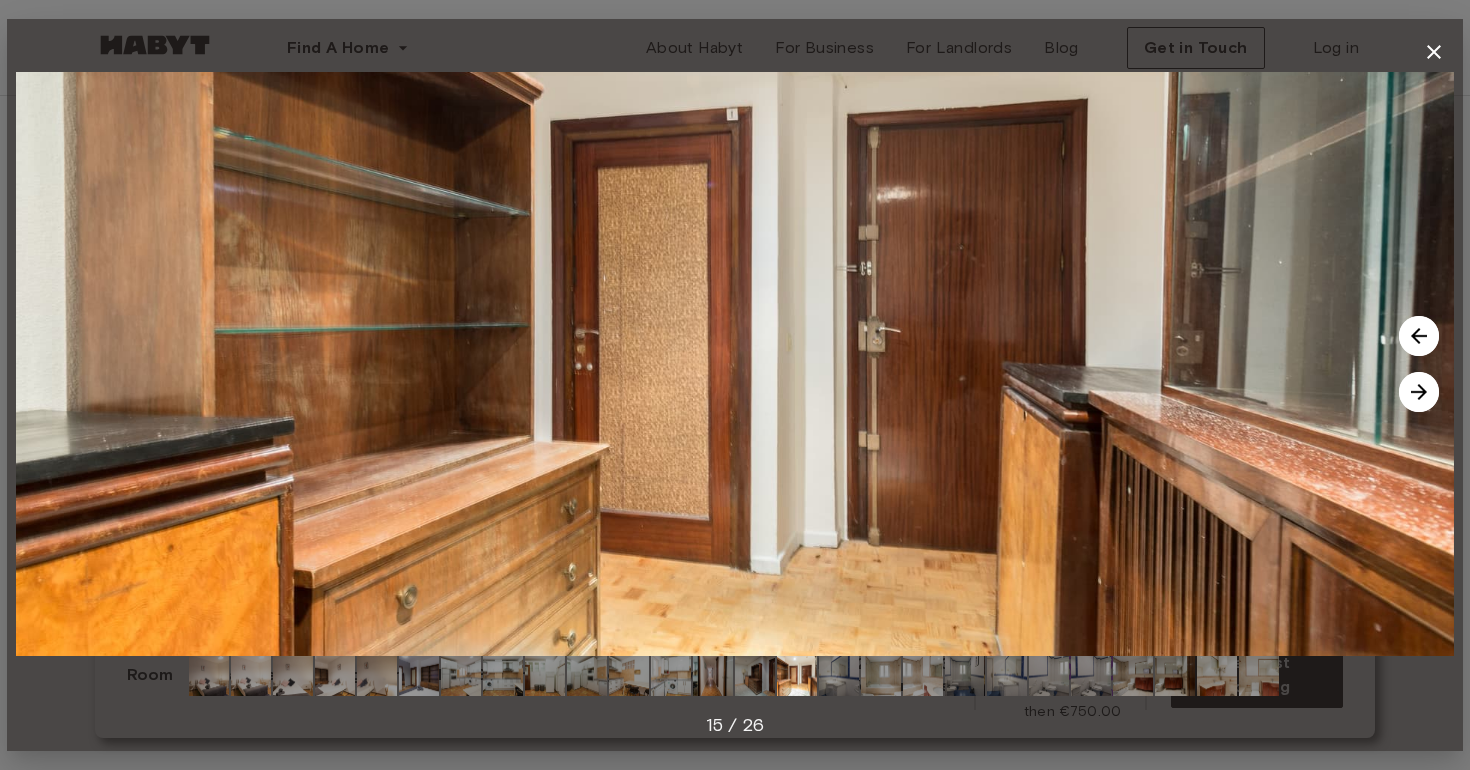 click at bounding box center [755, 676] 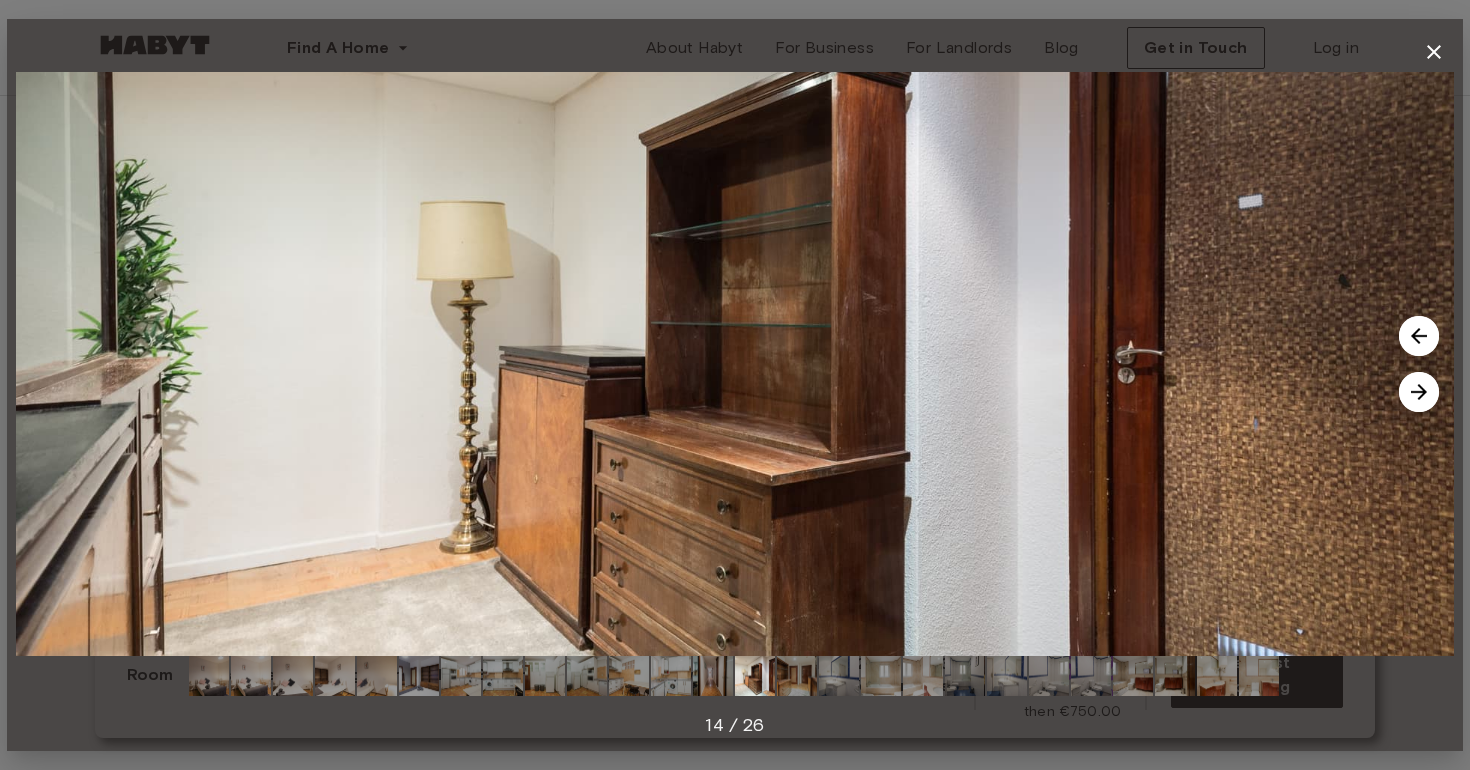 click at bounding box center (839, 676) 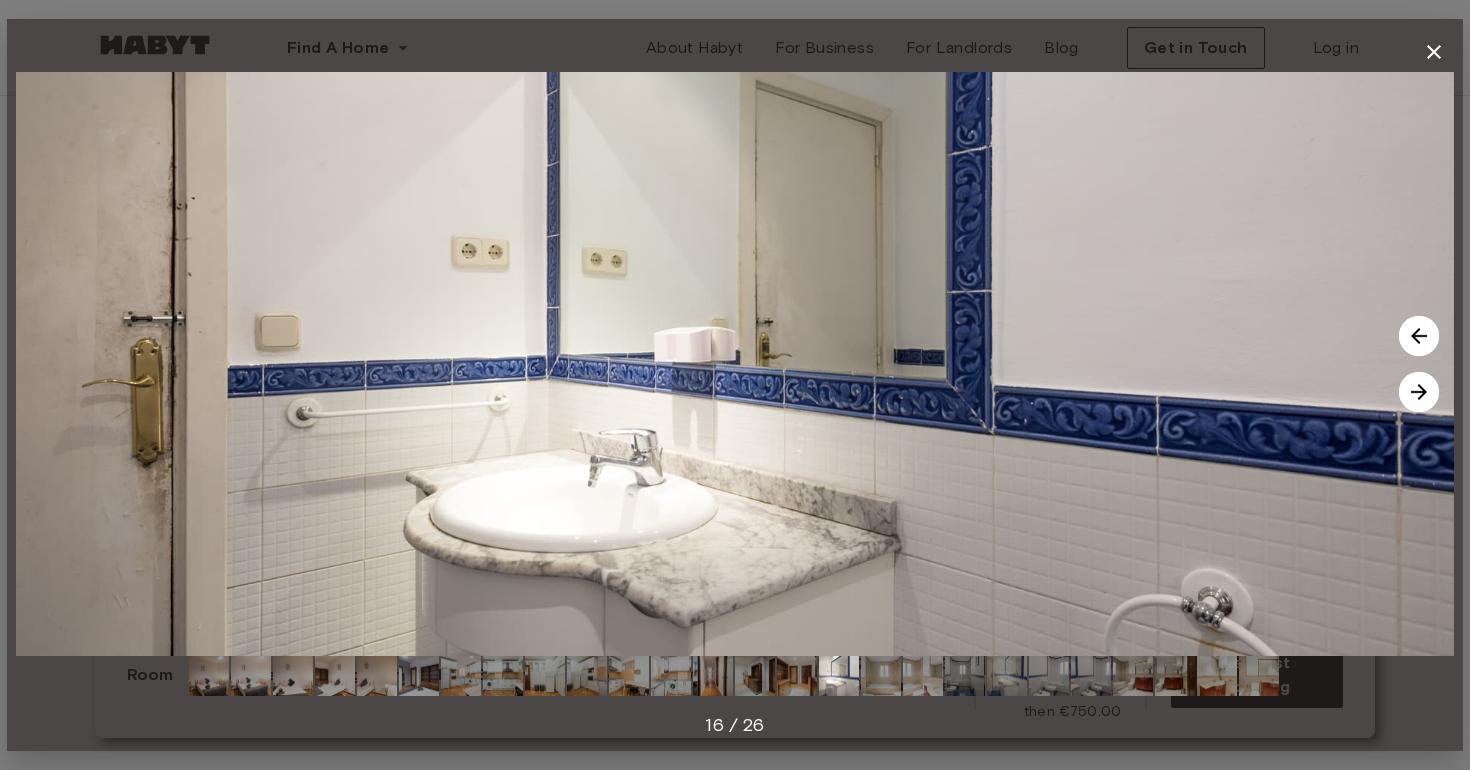 click at bounding box center [881, 676] 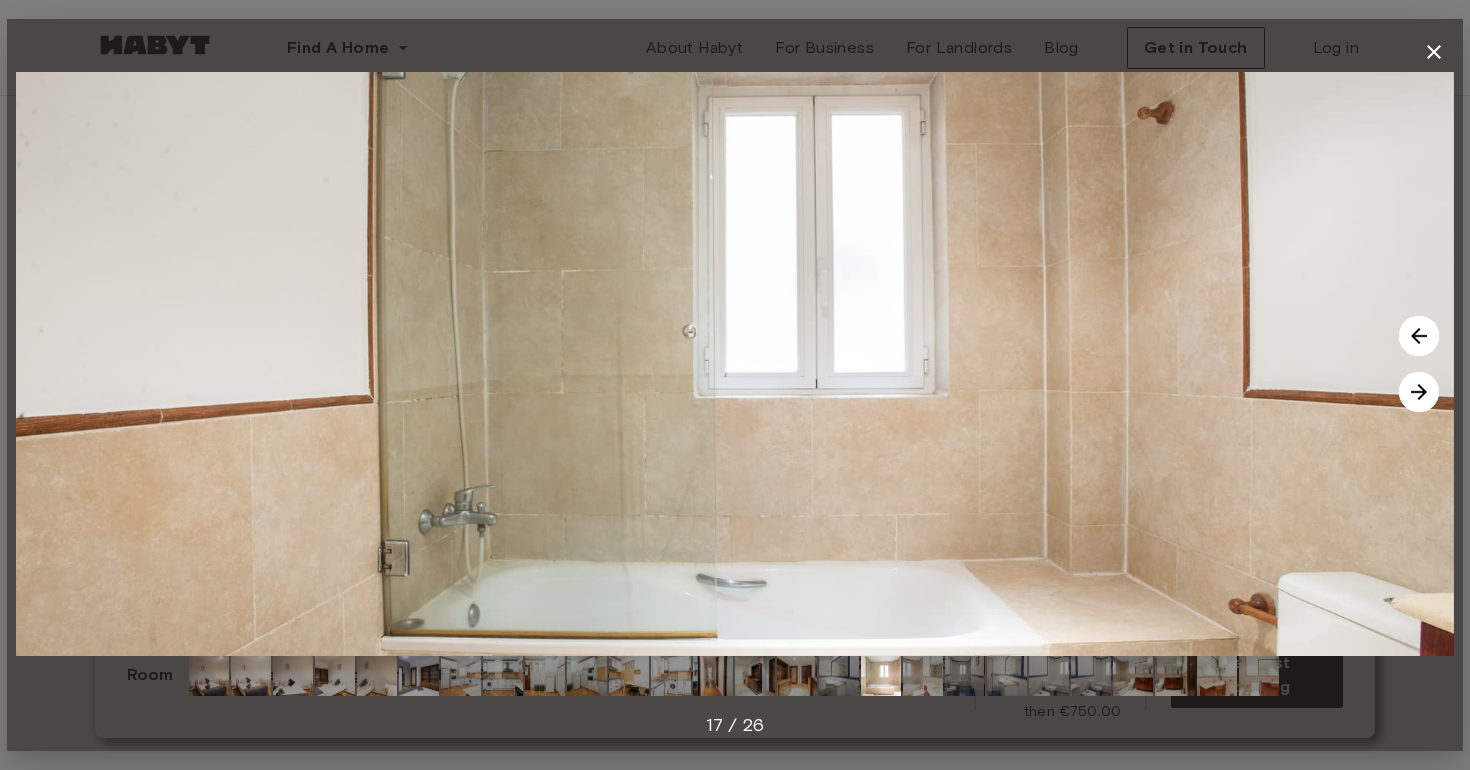click at bounding box center [923, 676] 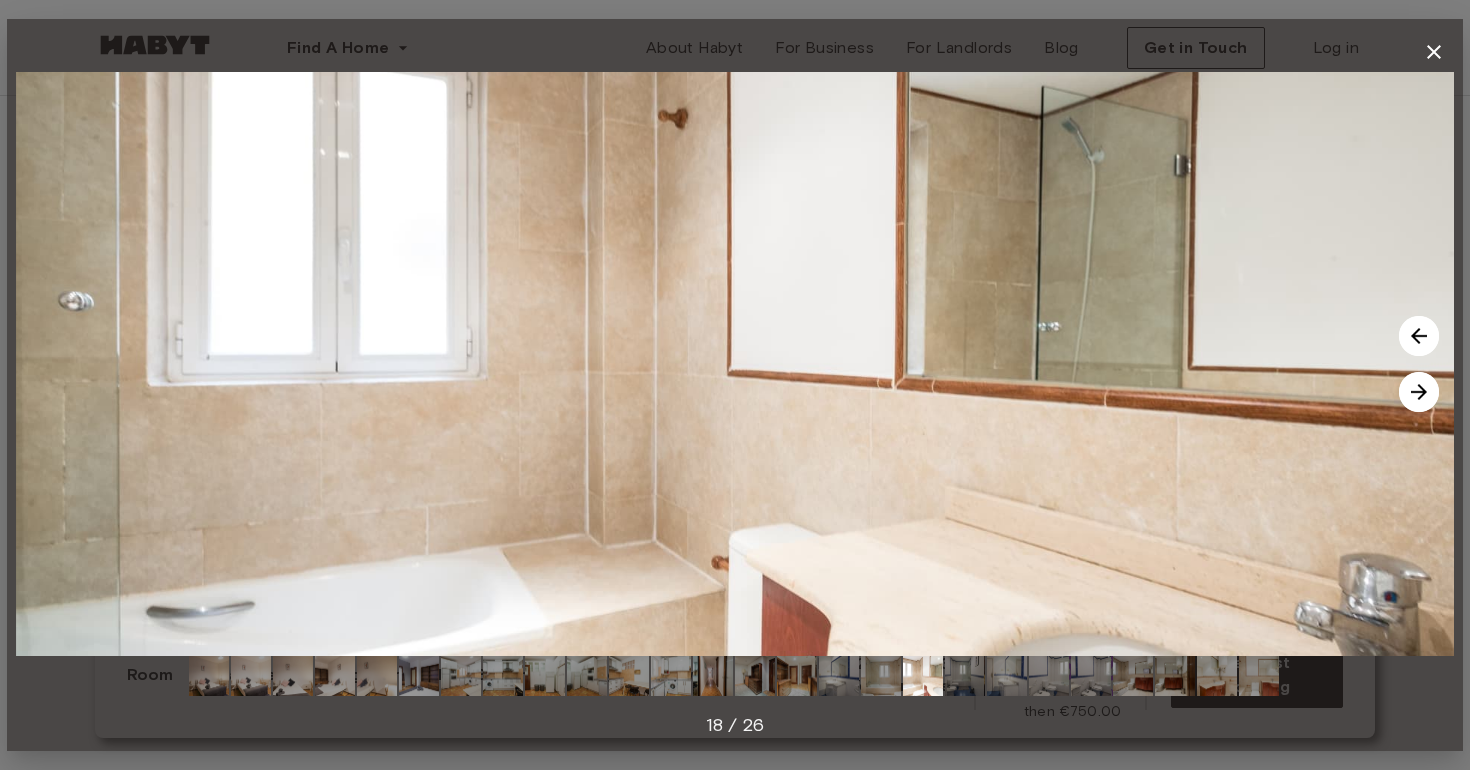 click at bounding box center (965, 676) 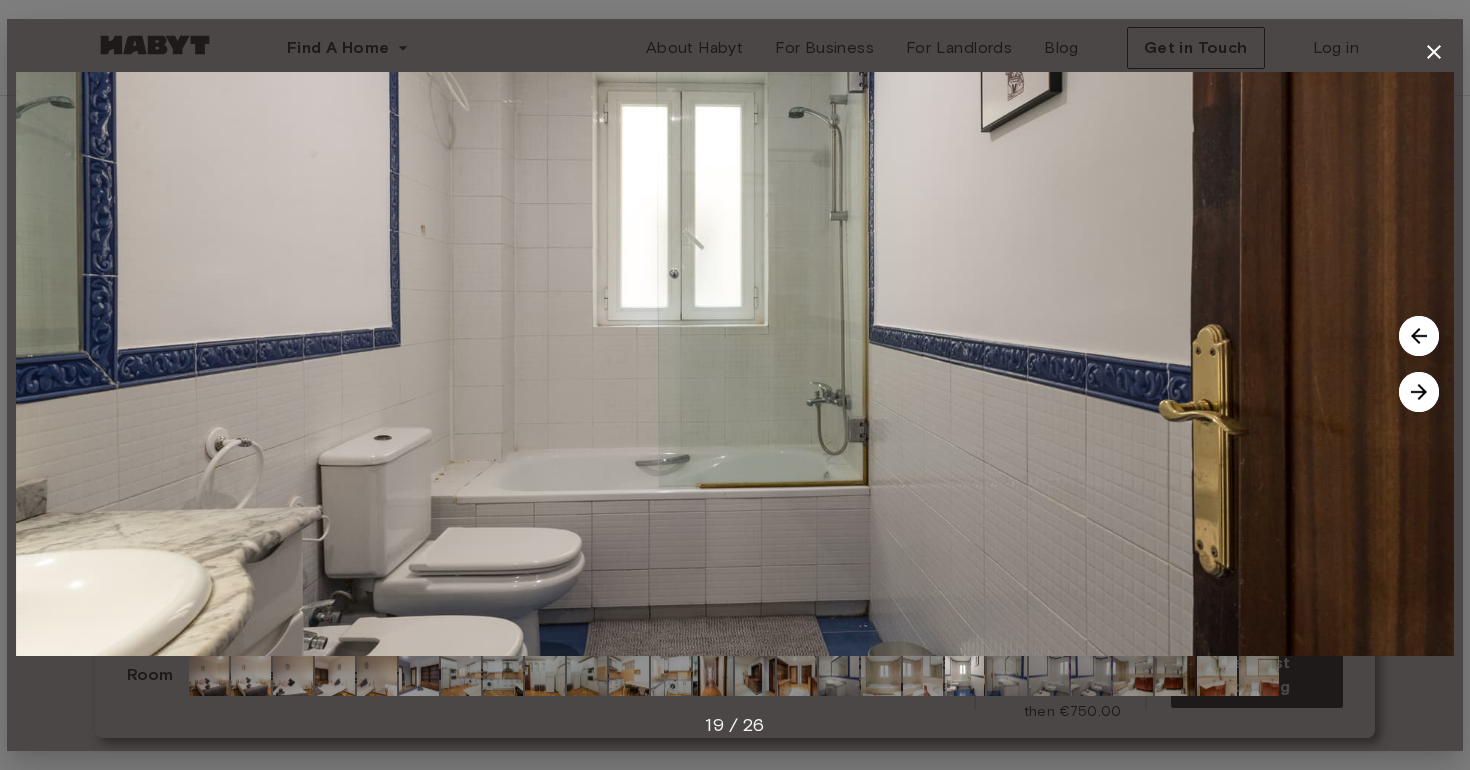 click at bounding box center [1007, 676] 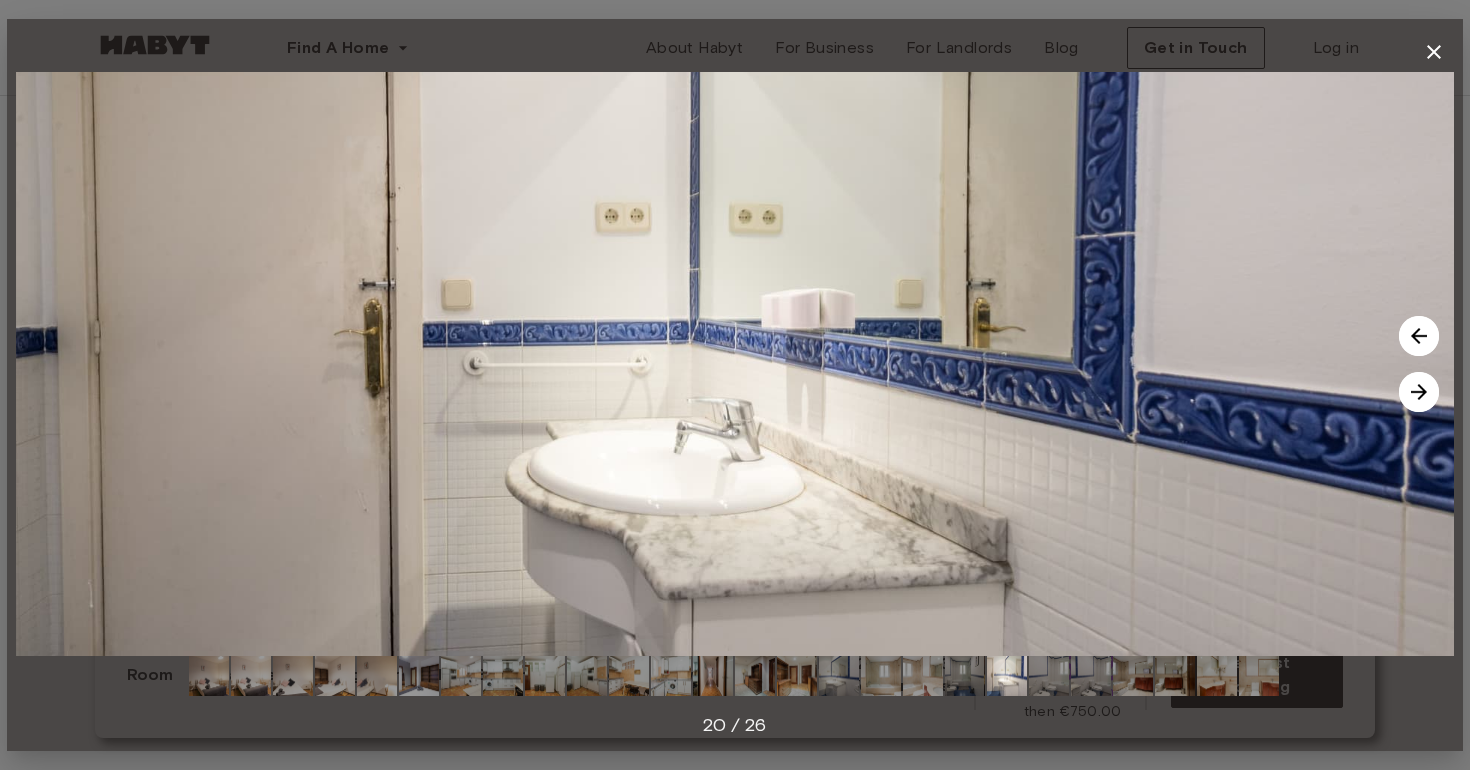 click at bounding box center (1049, 676) 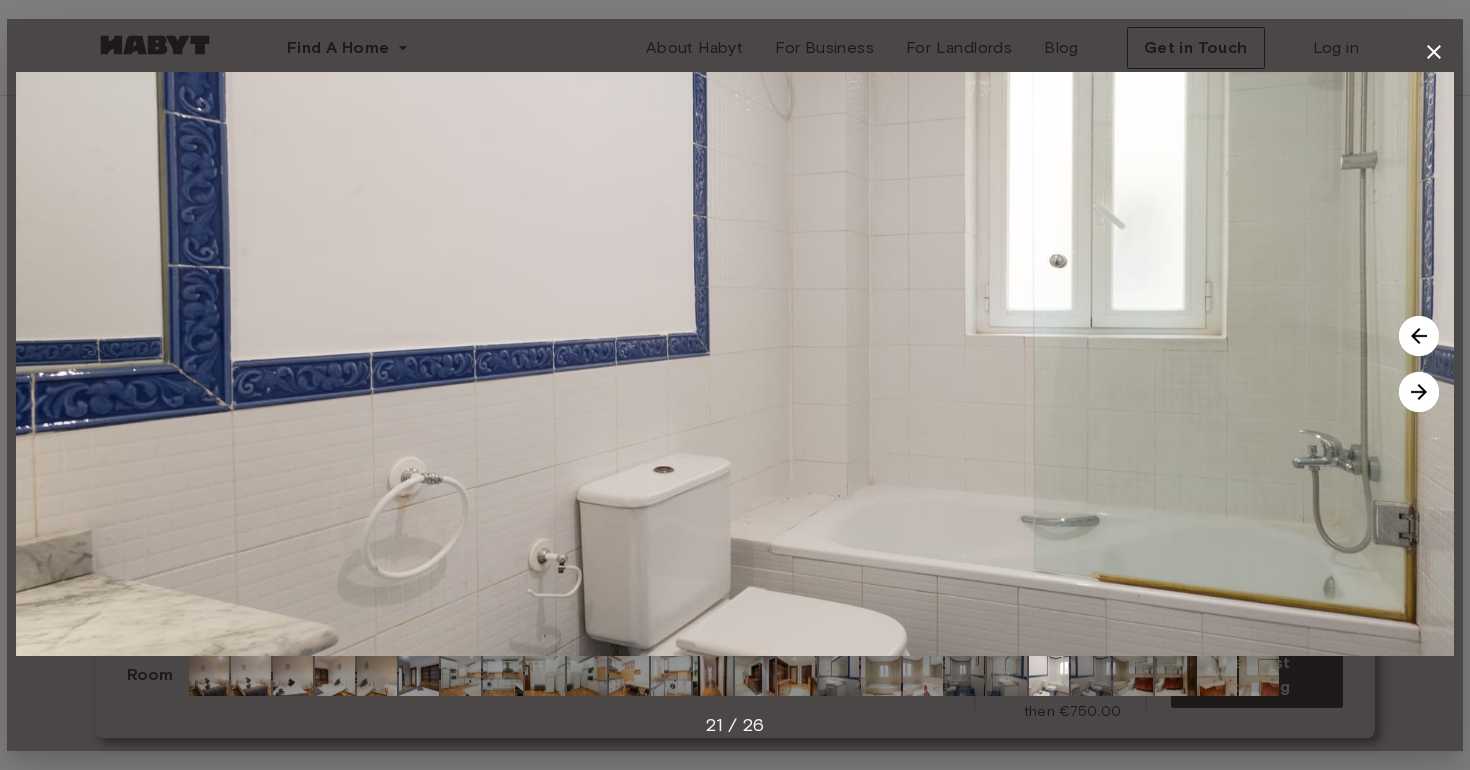 click at bounding box center [1133, 676] 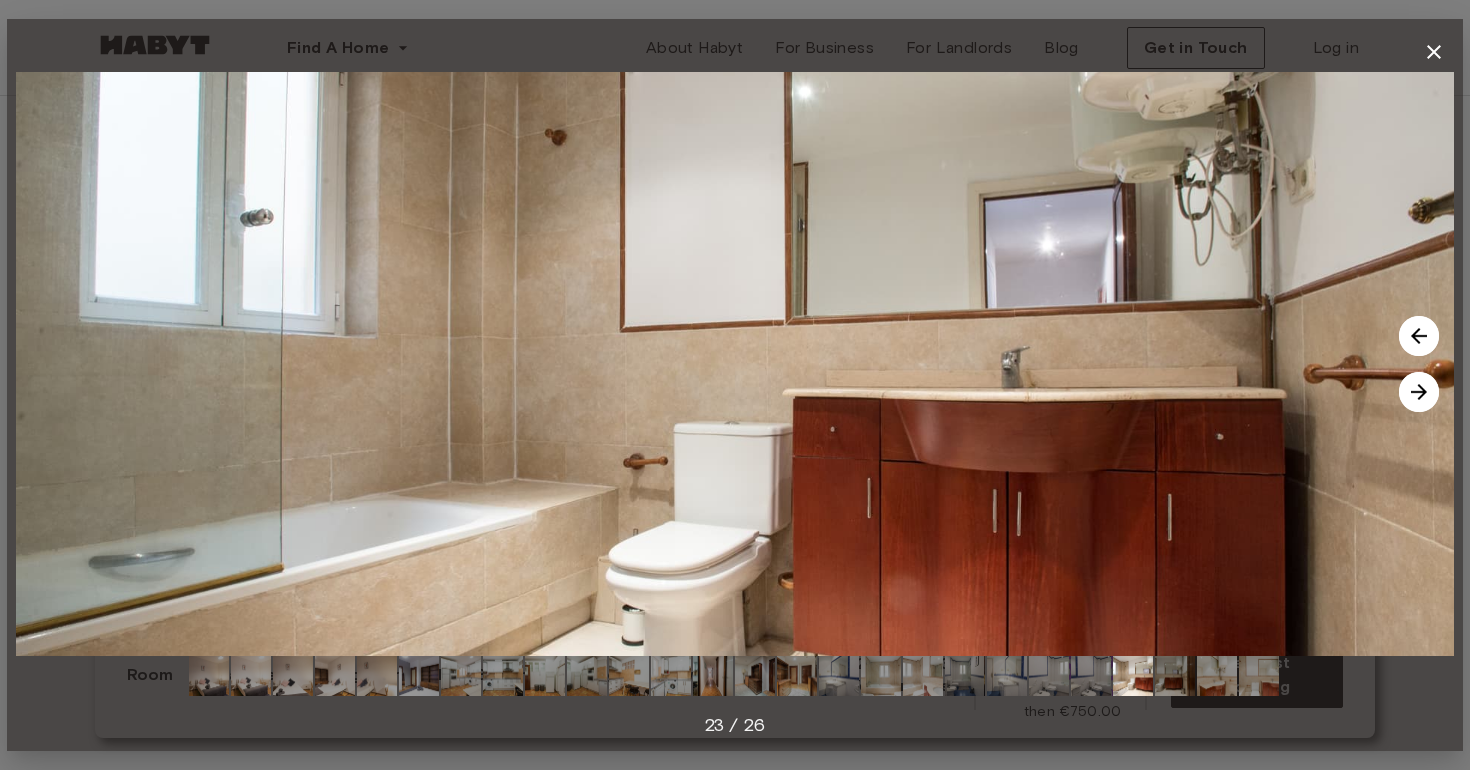 click at bounding box center (1175, 676) 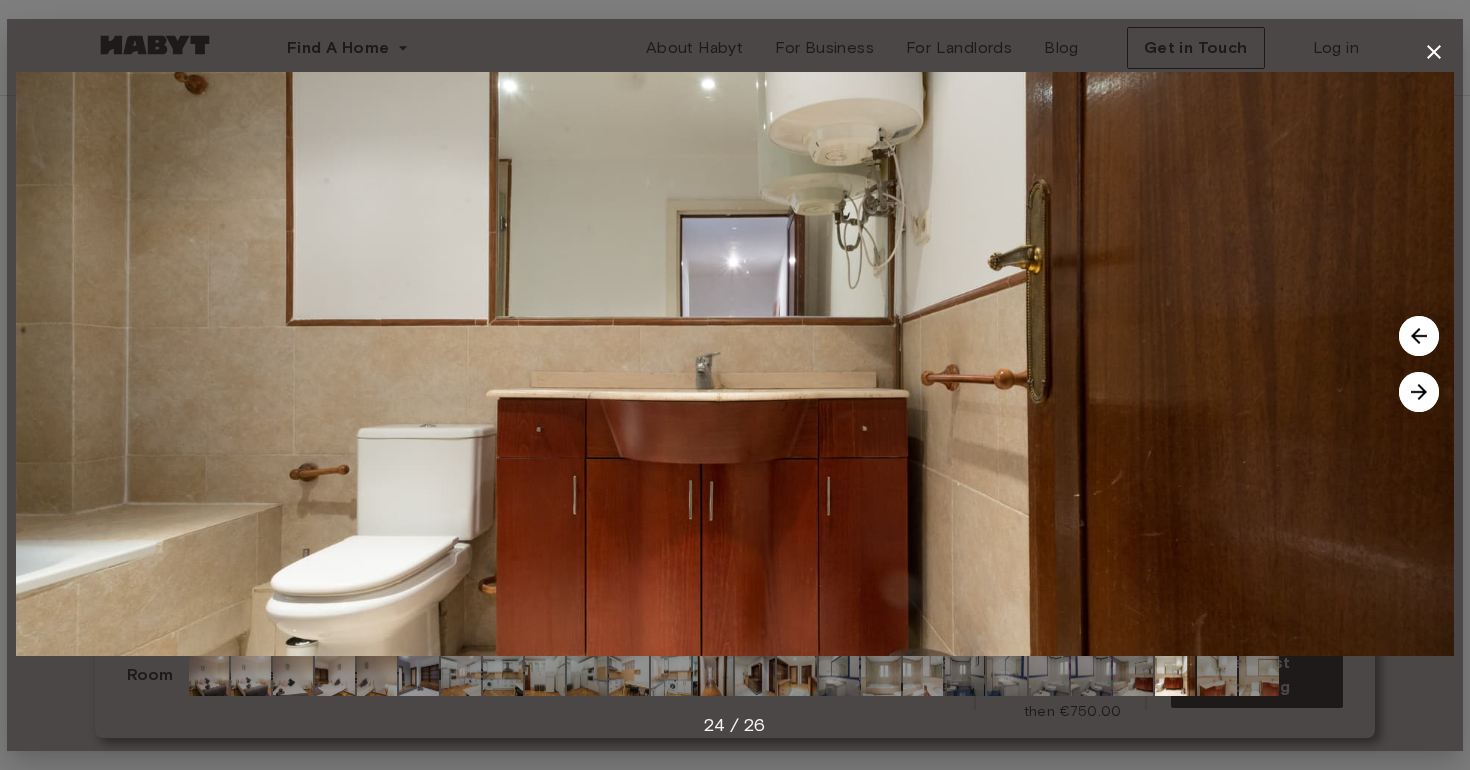 click at bounding box center (1217, 676) 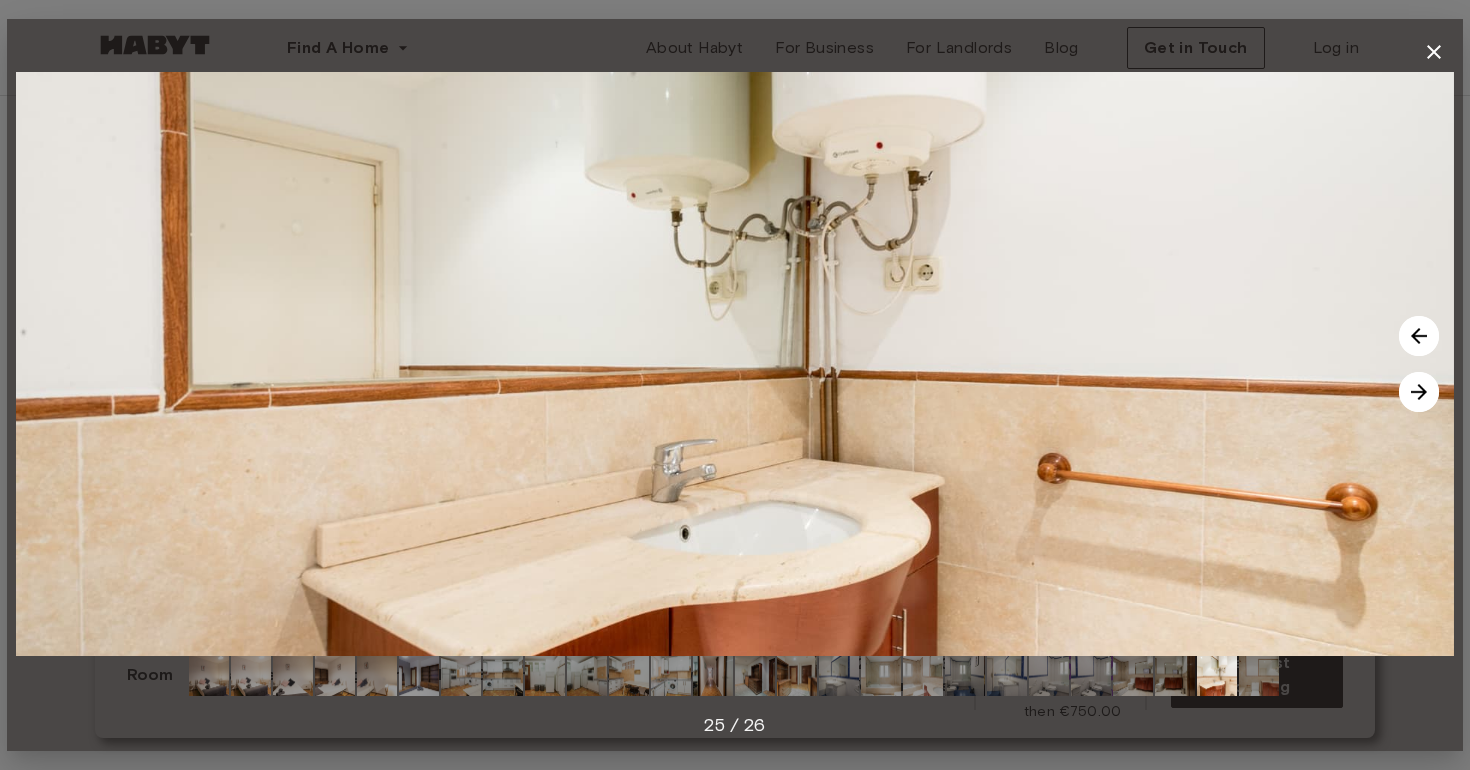 click 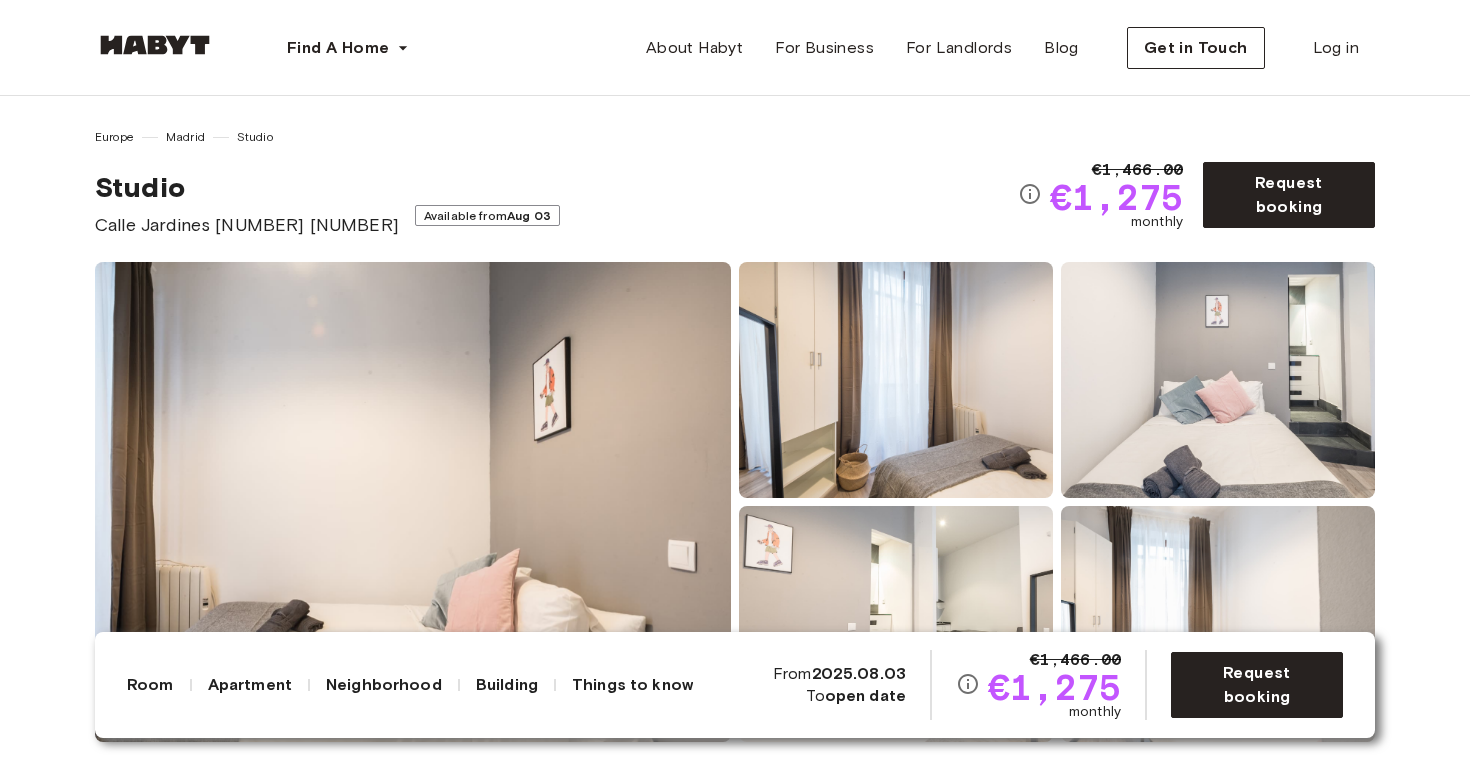 scroll, scrollTop: 0, scrollLeft: 0, axis: both 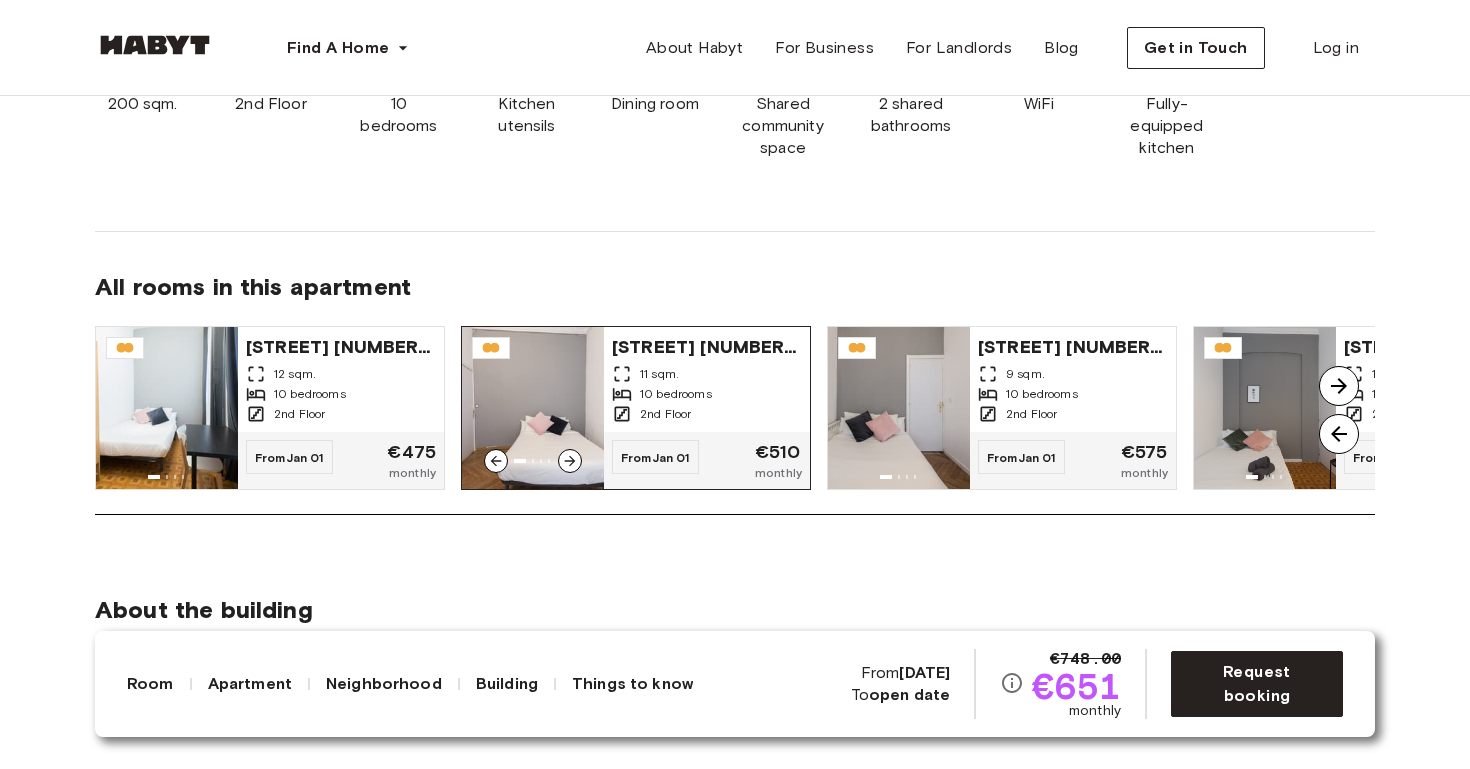 click 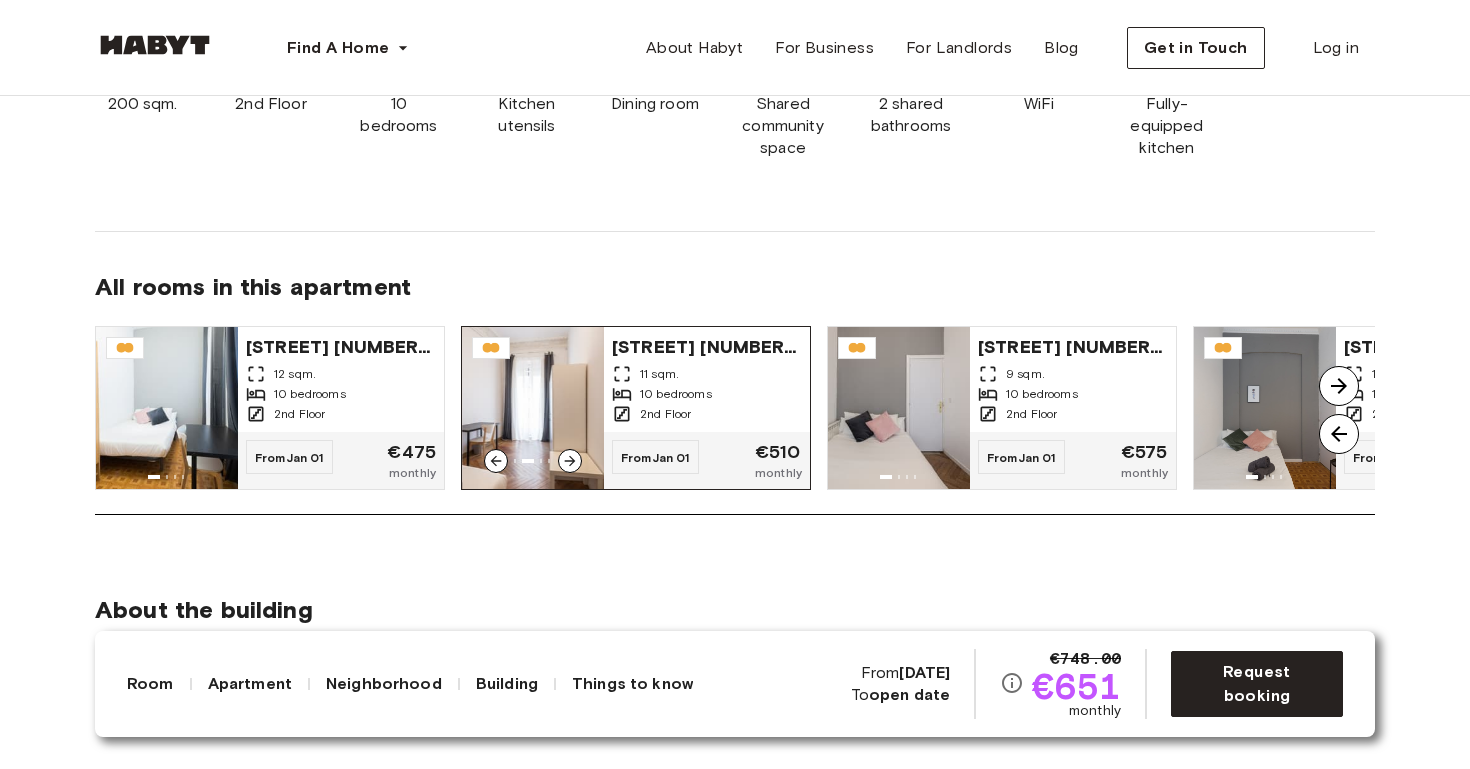 click at bounding box center (533, 408) 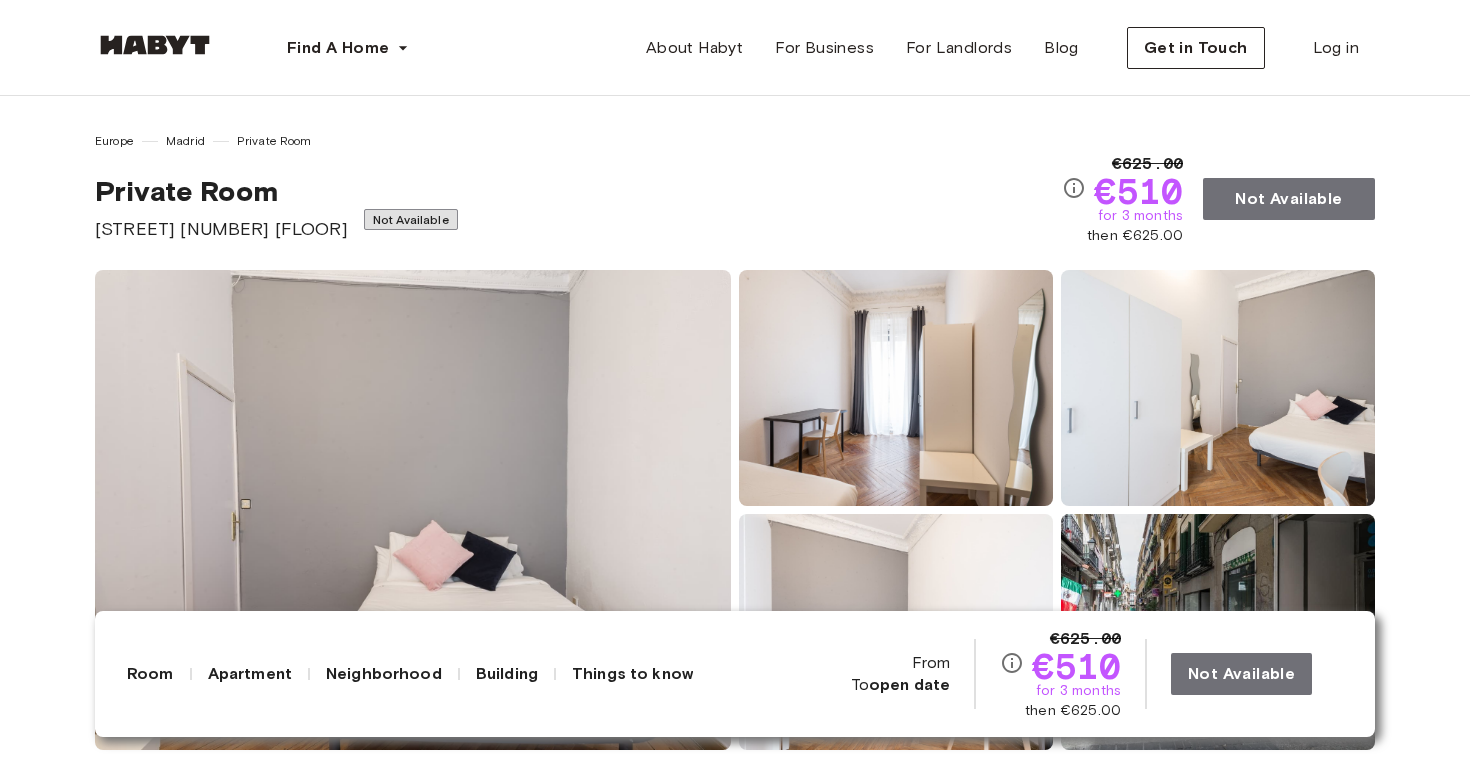 scroll, scrollTop: 0, scrollLeft: 0, axis: both 